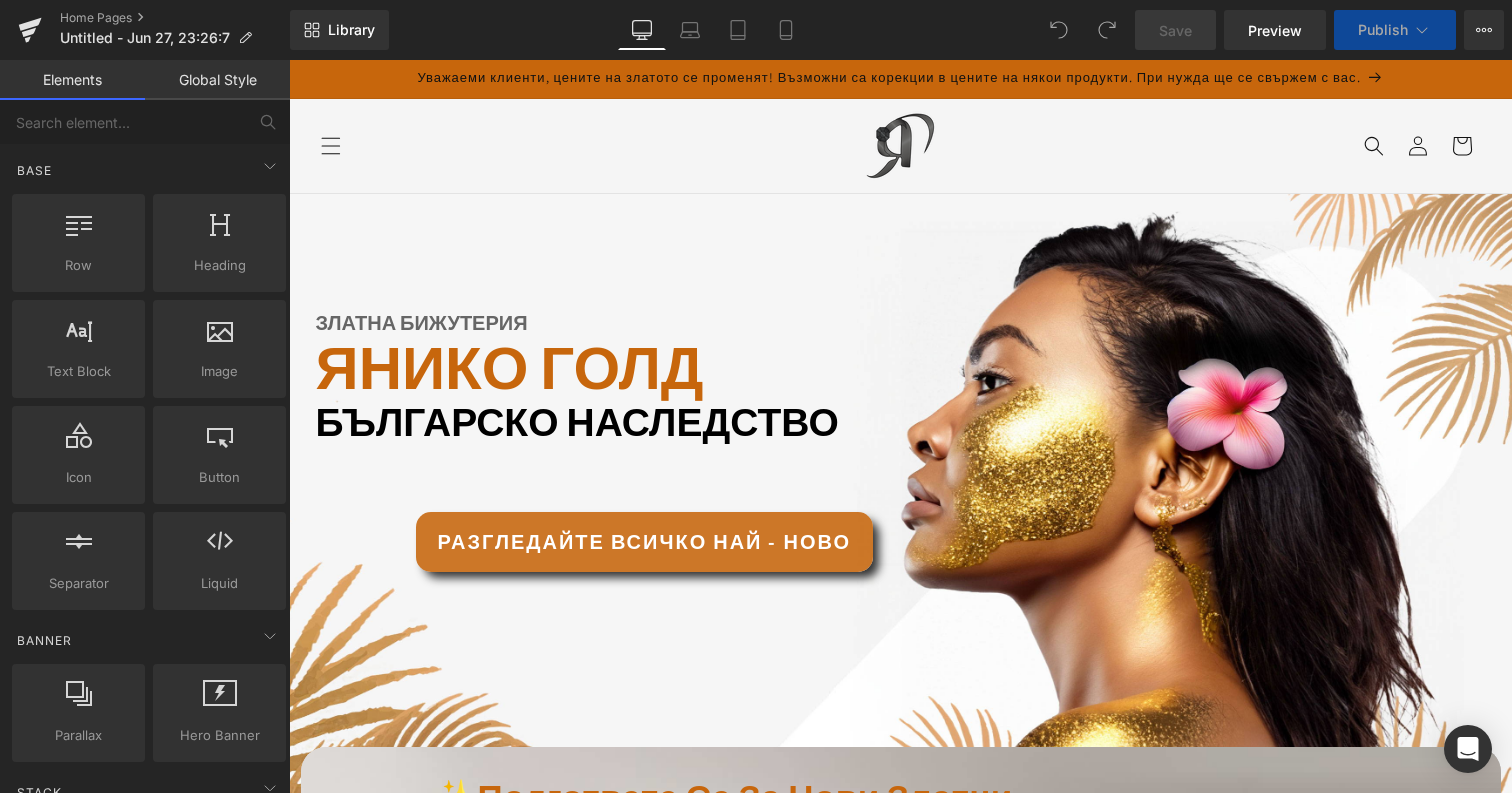 scroll, scrollTop: 0, scrollLeft: 0, axis: both 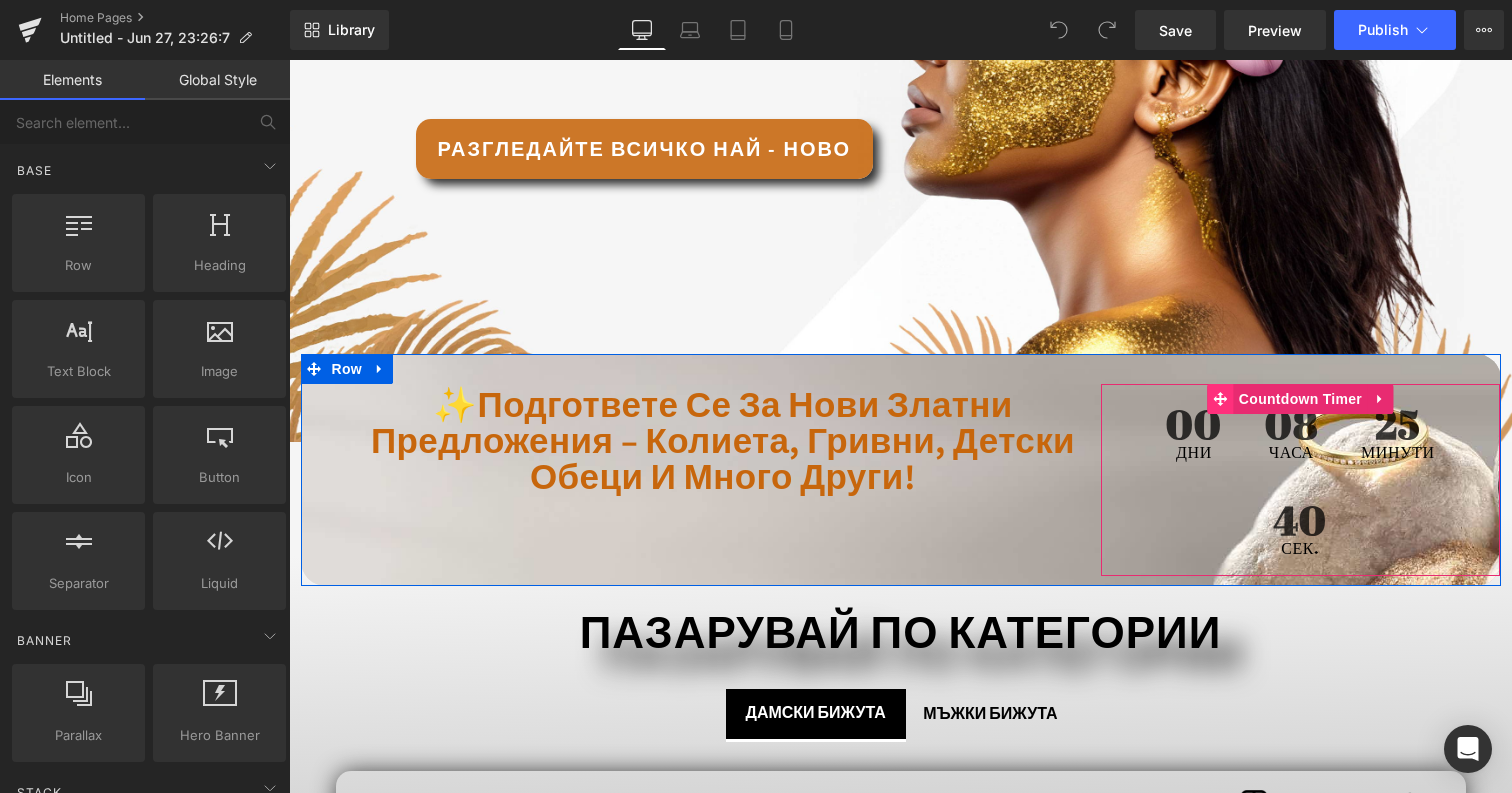 click at bounding box center [1221, 399] 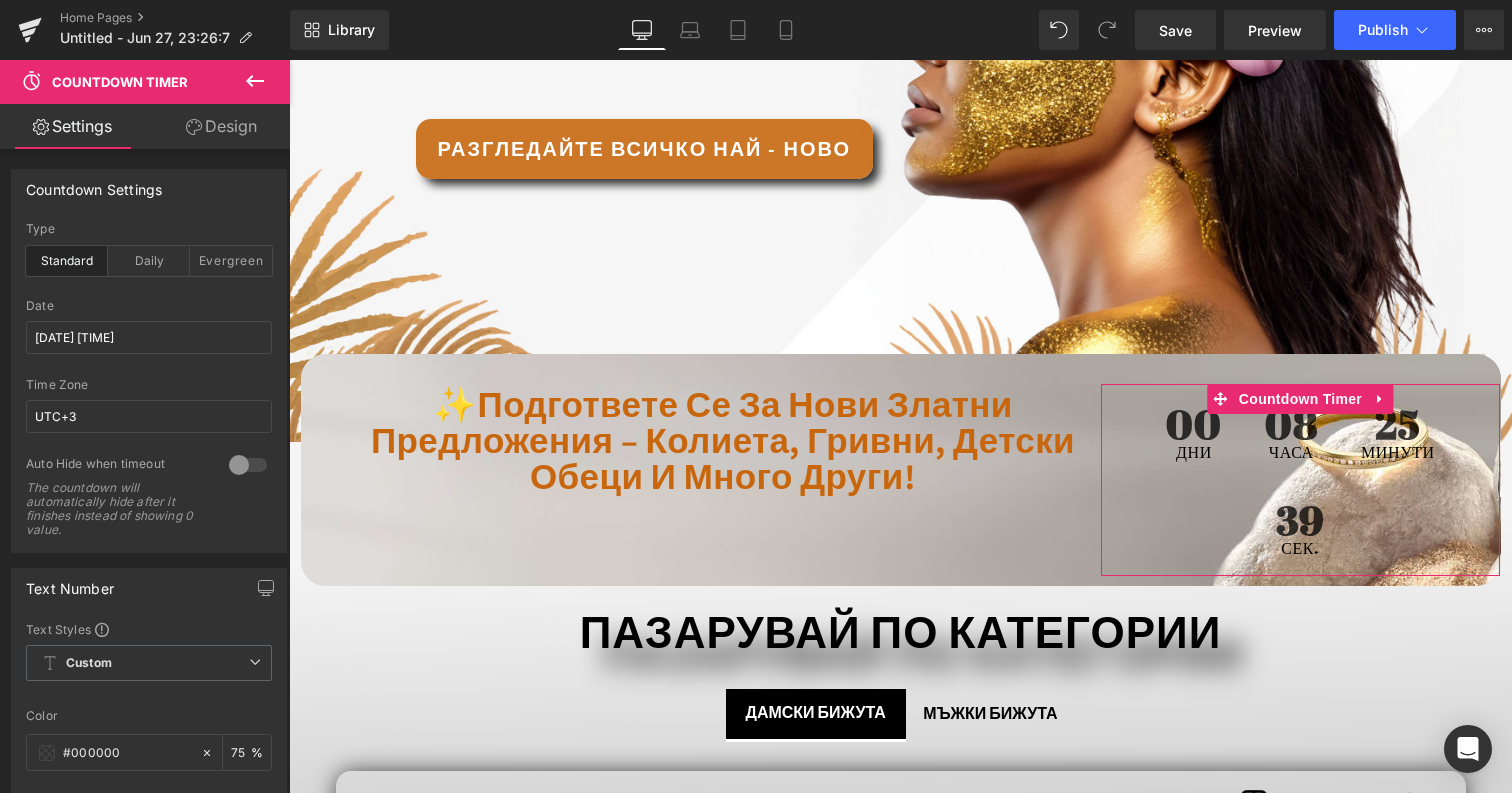 click on "Design" at bounding box center (221, 126) 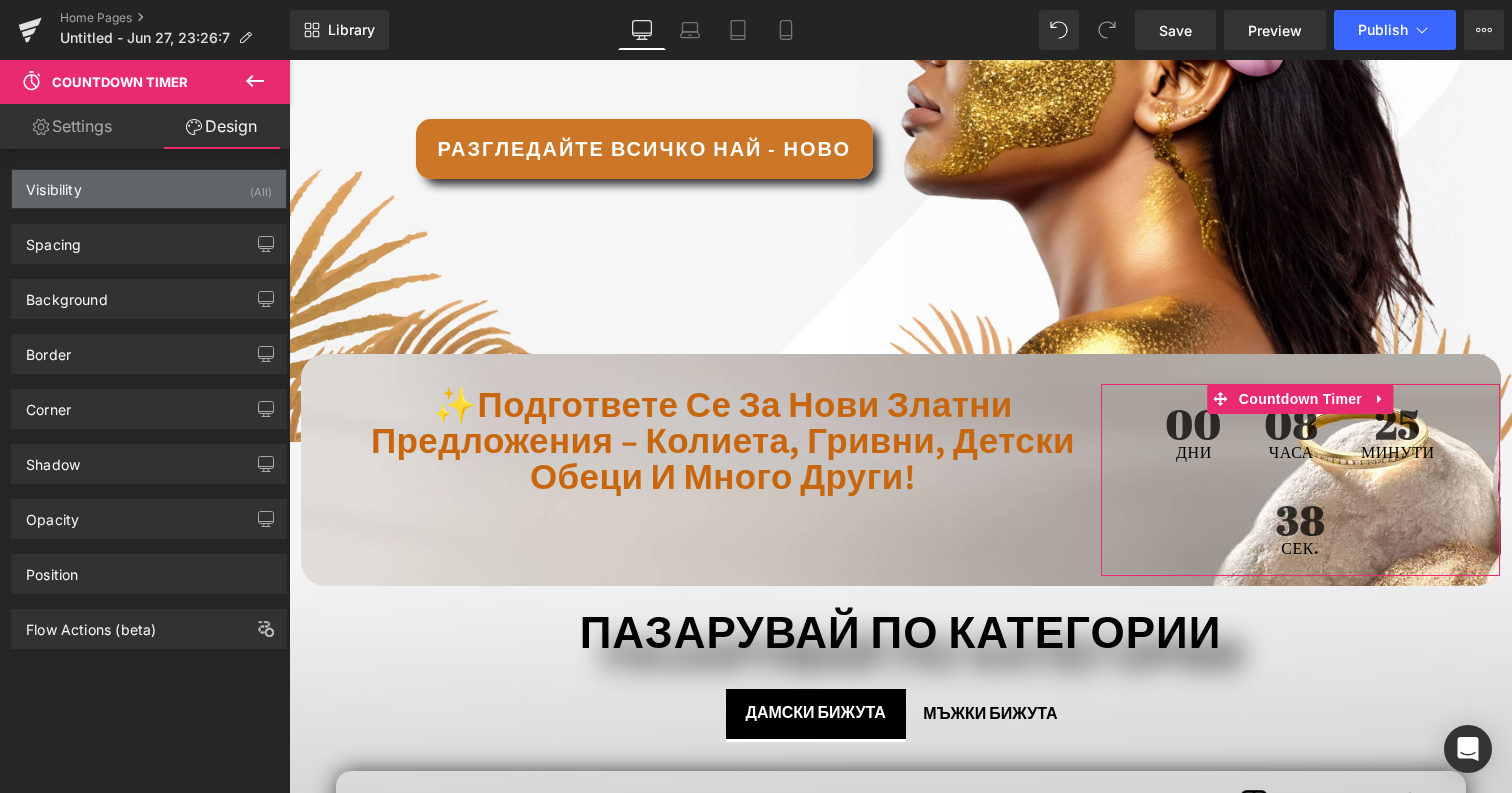 click on "Visibility
(All)" at bounding box center [149, 189] 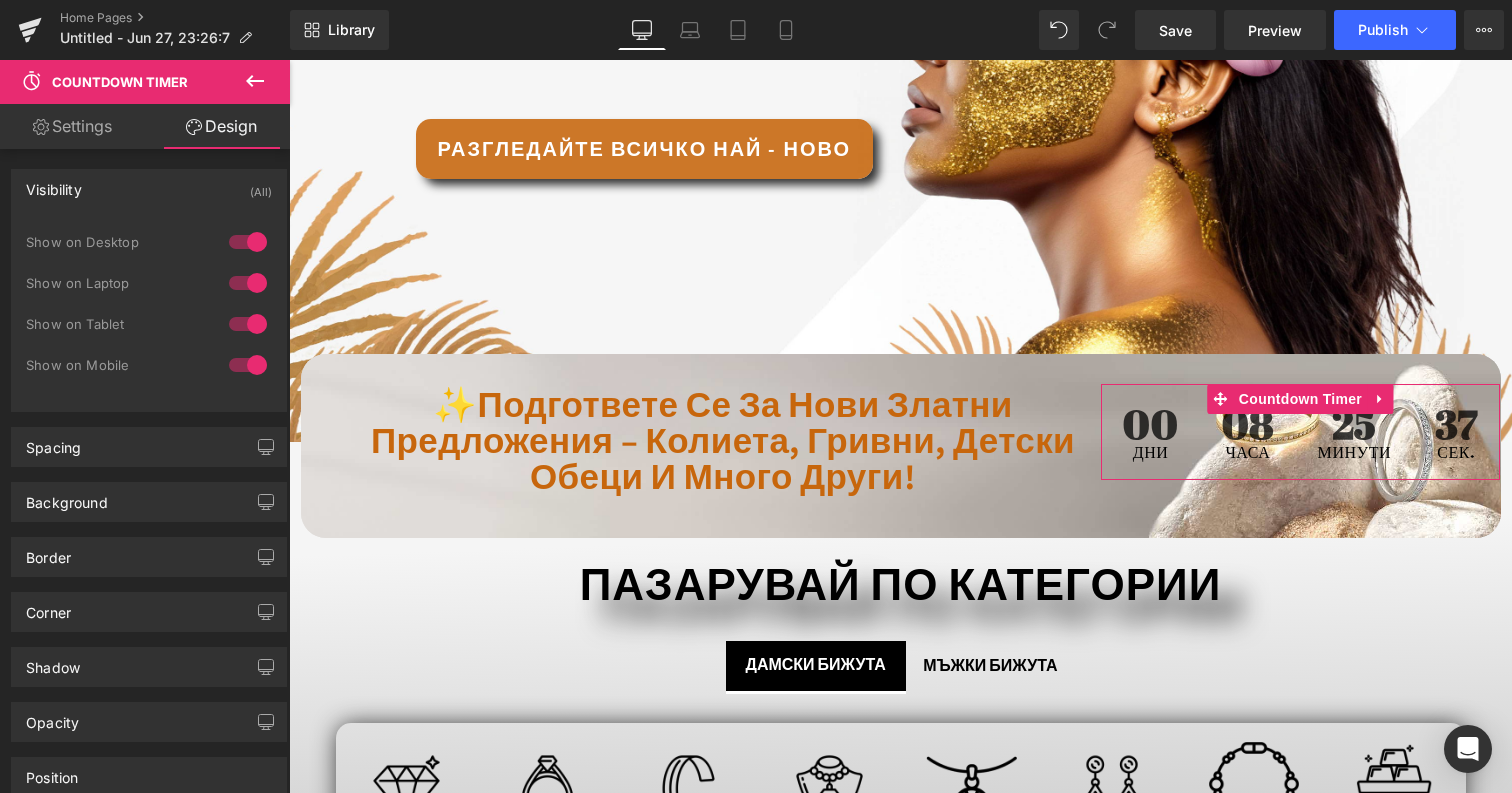 click at bounding box center (248, 242) 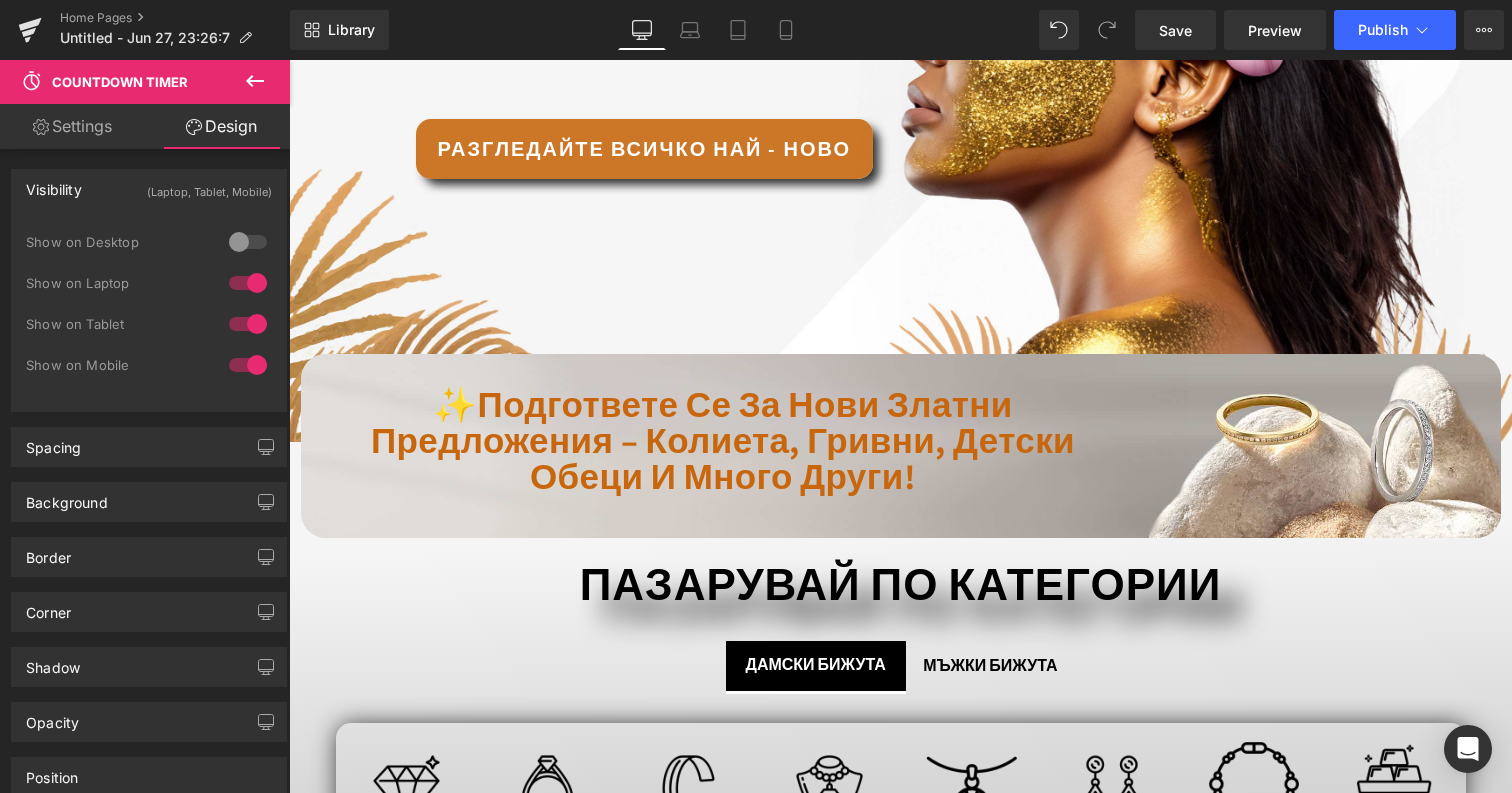click at bounding box center (248, 283) 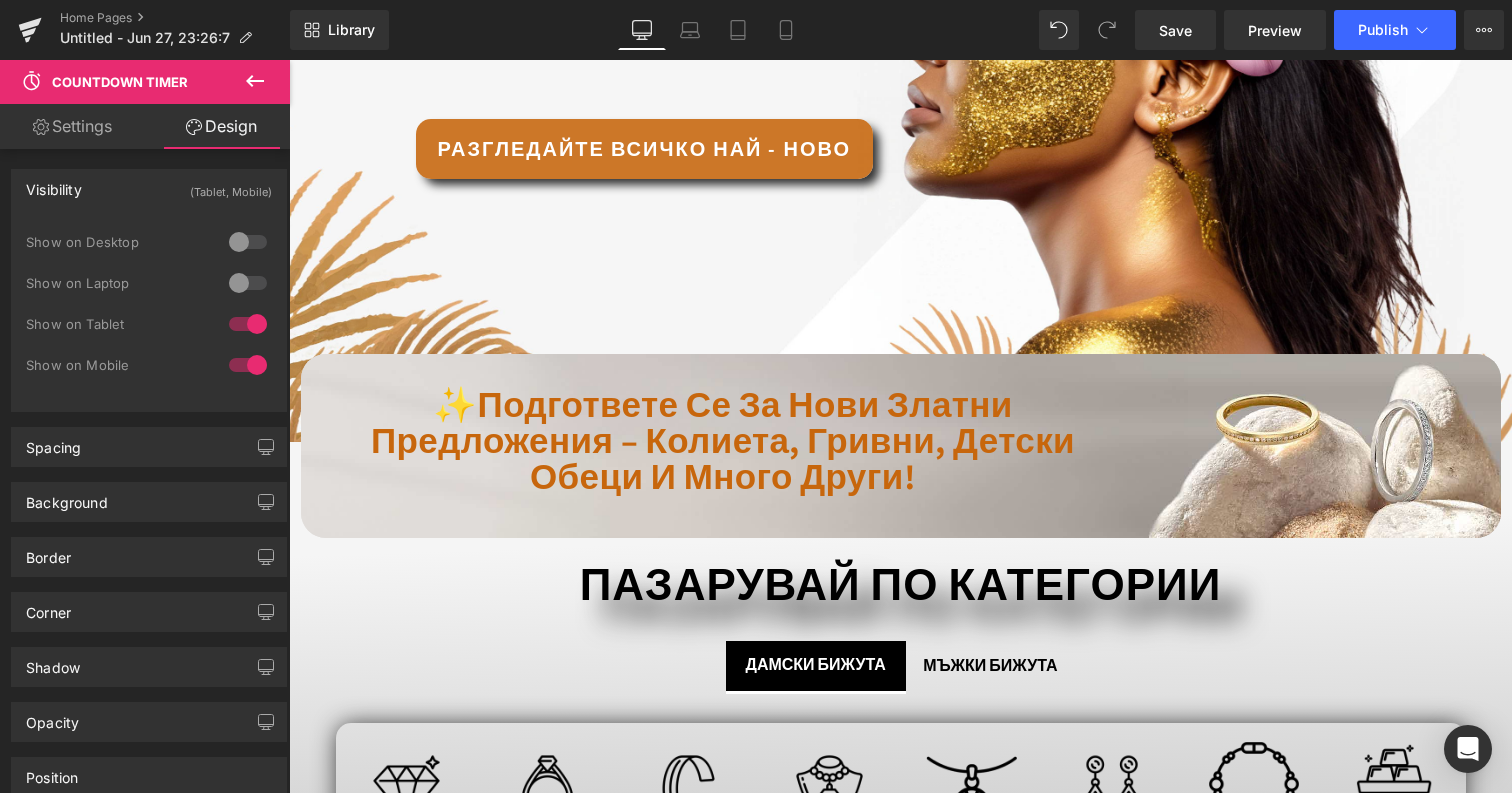 click at bounding box center [248, 365] 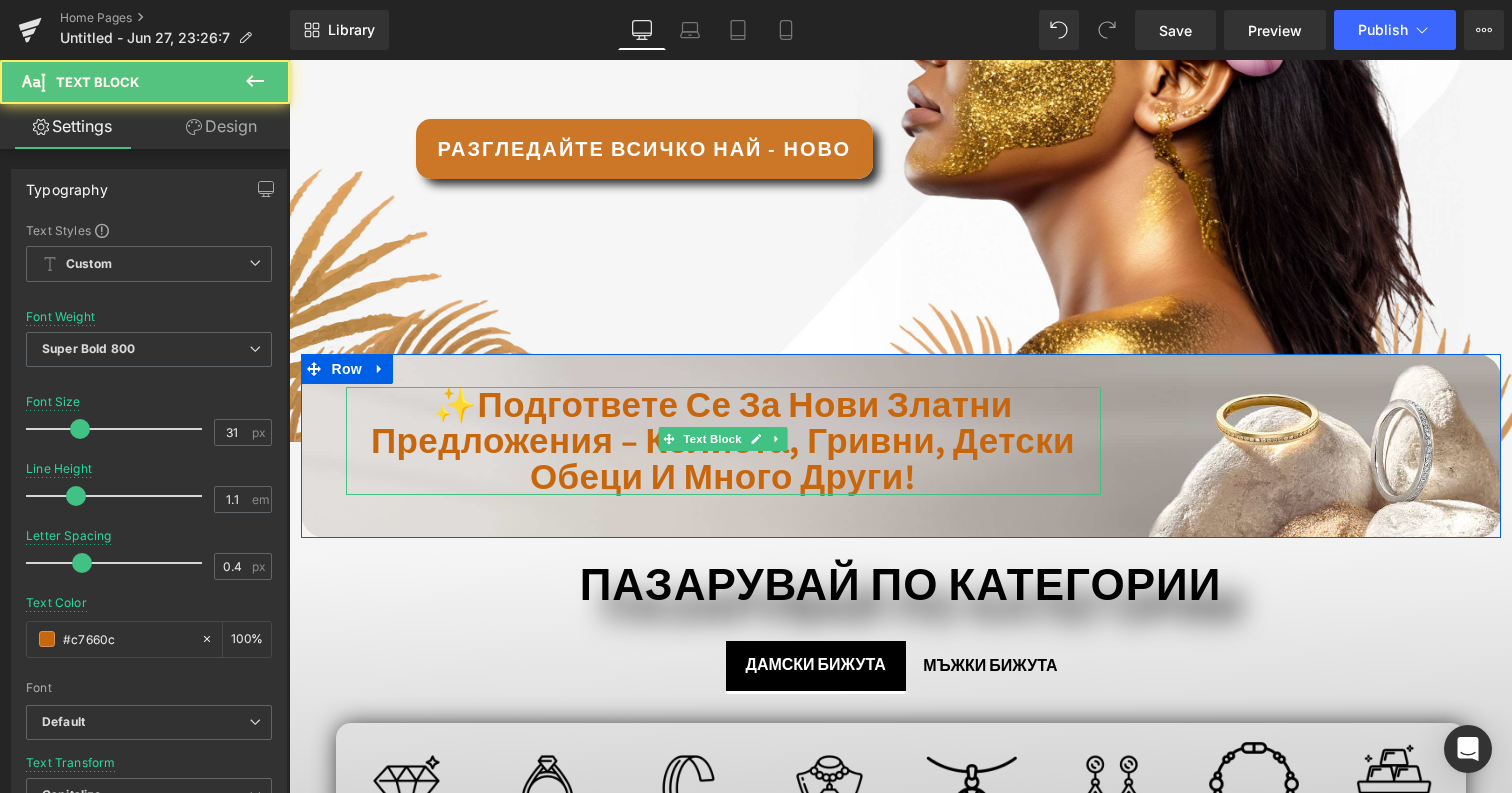 click on "✨Подгответе се за нови златни предложения – колиета, гривни, детски обеци и много други!" at bounding box center (723, 440) 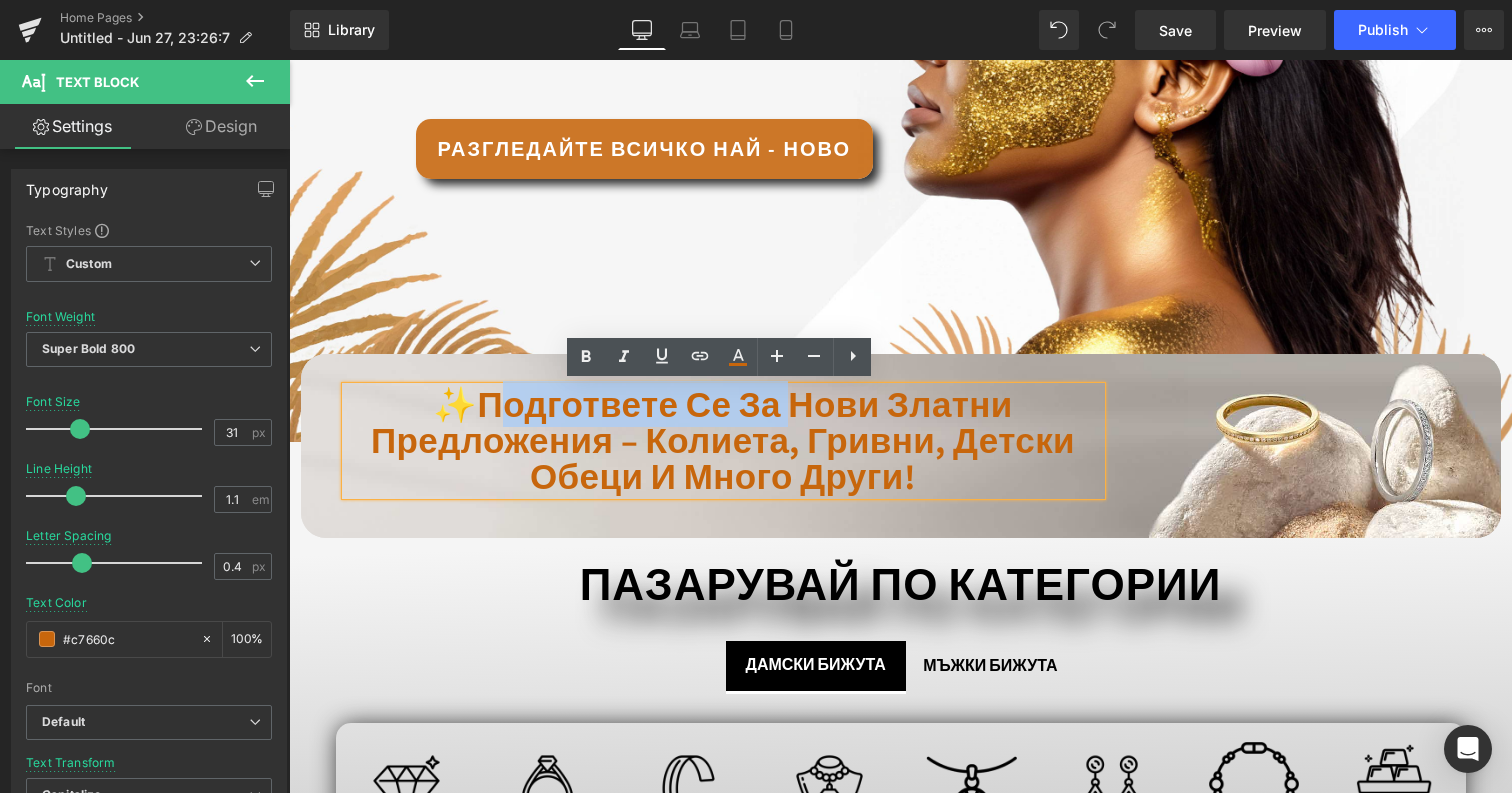 drag, startPoint x: 464, startPoint y: 394, endPoint x: 773, endPoint y: 405, distance: 309.19574 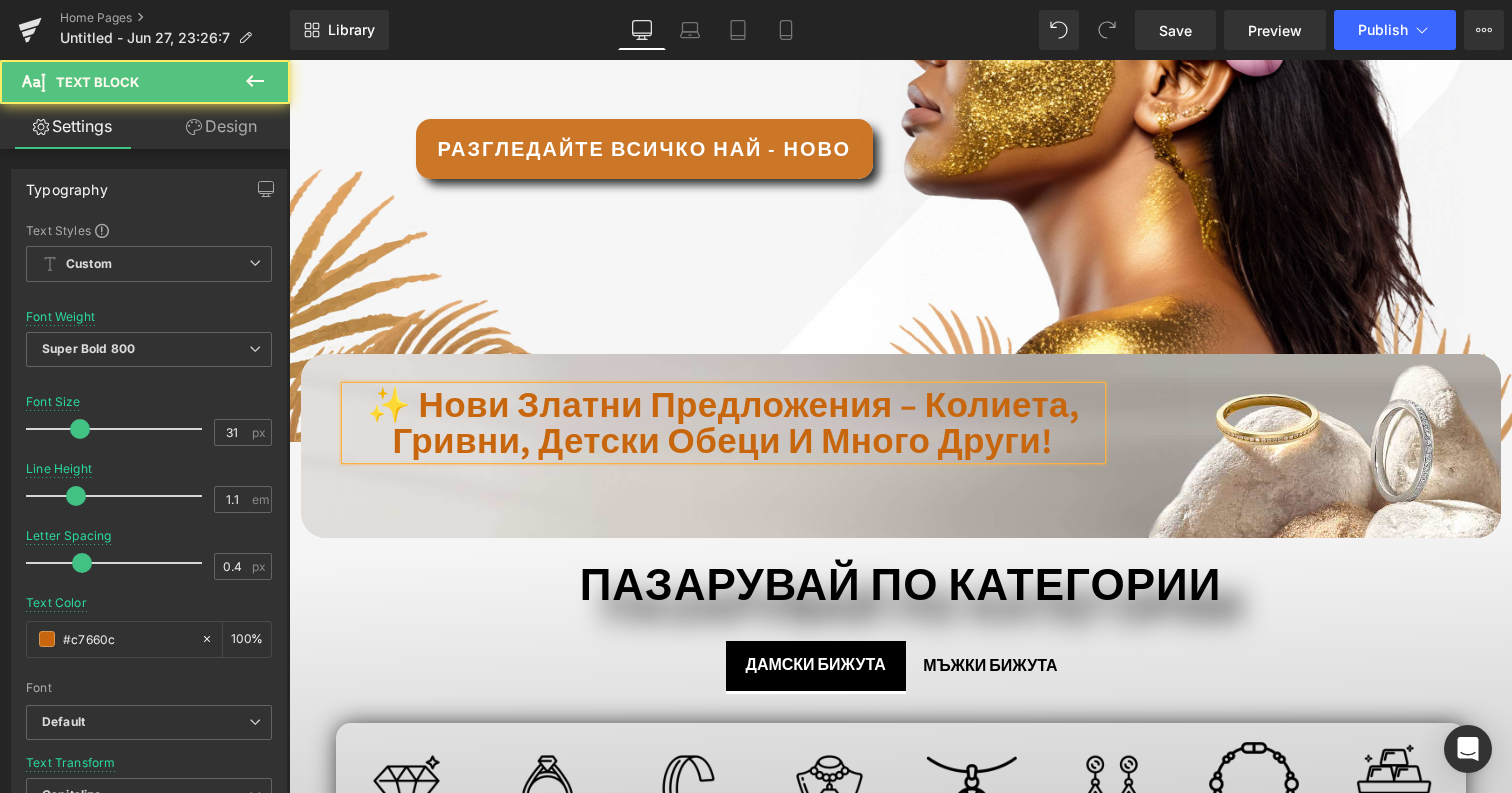drag, startPoint x: 791, startPoint y: 437, endPoint x: 1059, endPoint y: 435, distance: 268.00748 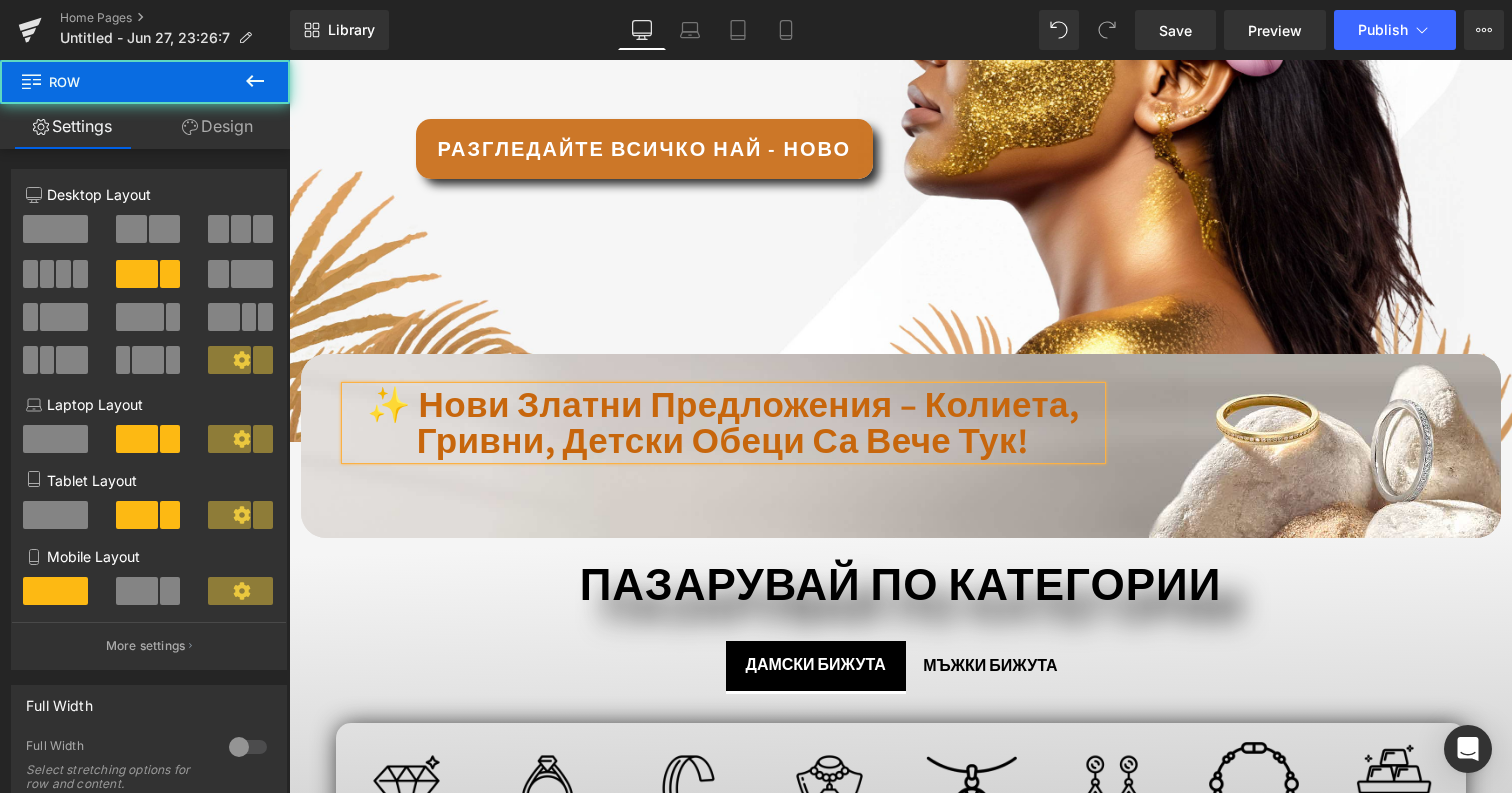 click on "✨ нови златни предложения – колиета, гривни, детски обеци са вече тук! Text Block
00 Дни
08 Часа
25 минути
18 сек.
Countdown Timer         Row" at bounding box center [901, 446] 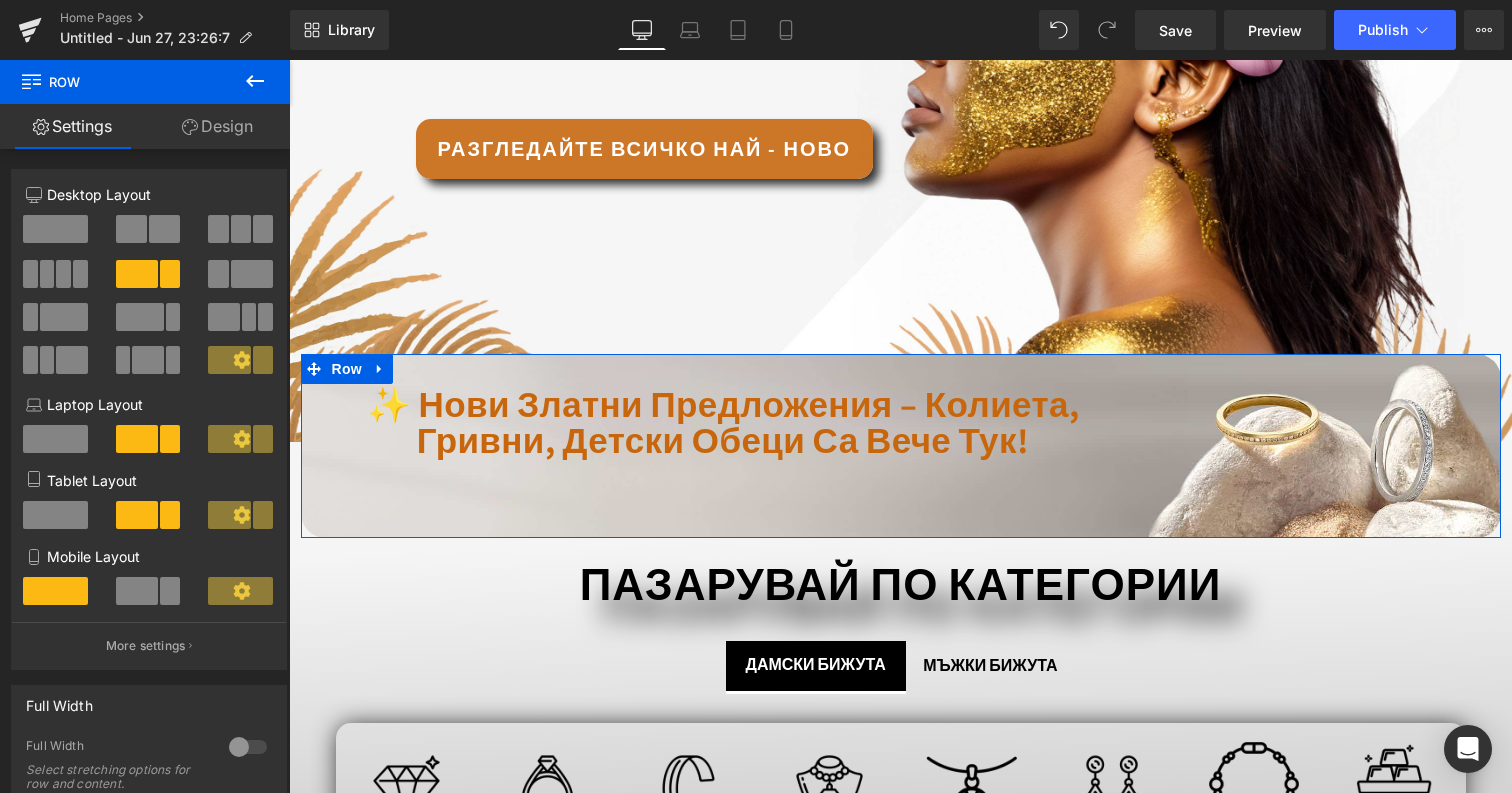 scroll, scrollTop: 296, scrollLeft: 0, axis: vertical 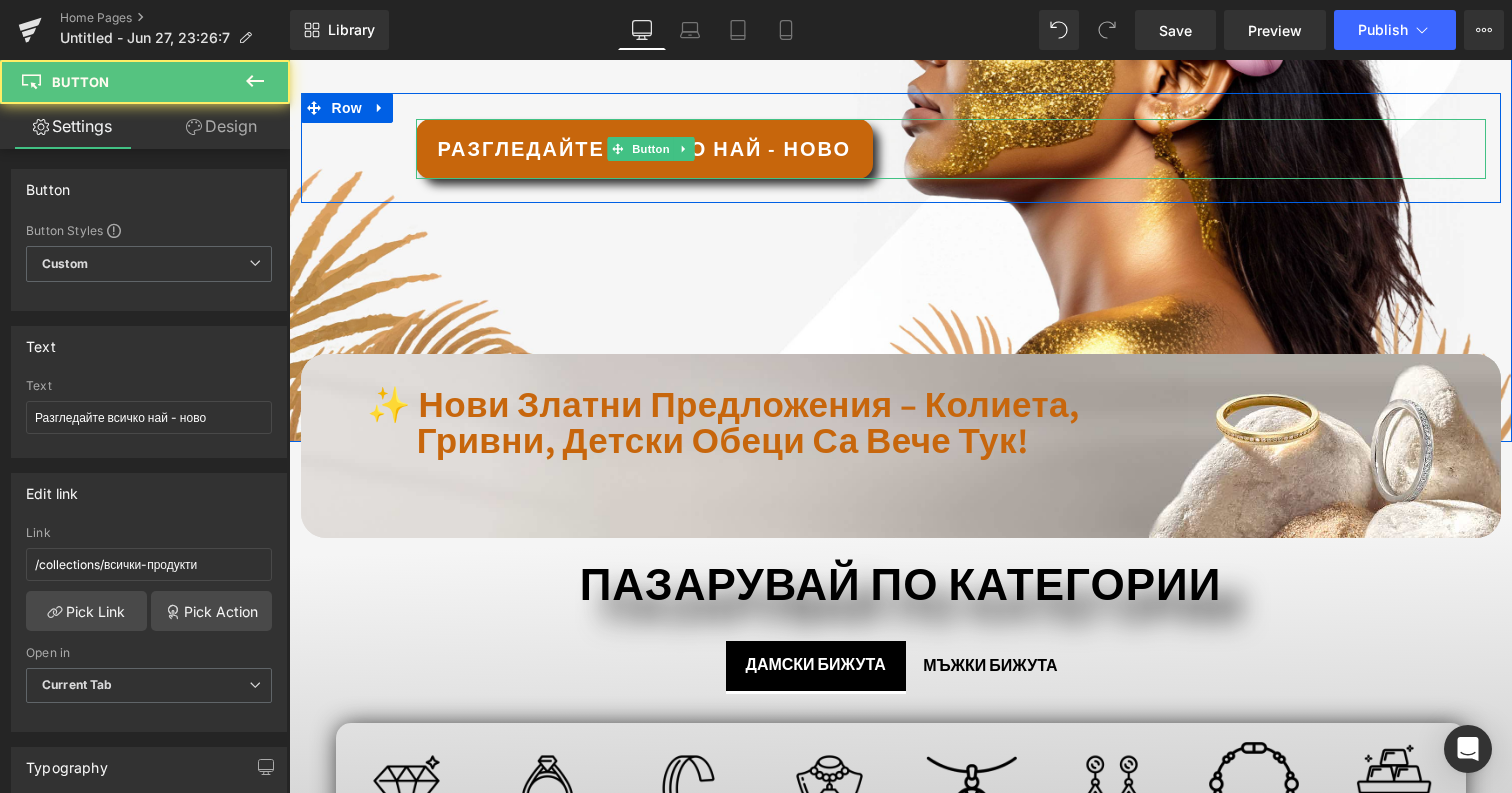 click on "Разгледайте всичко най - ново" at bounding box center [644, 149] 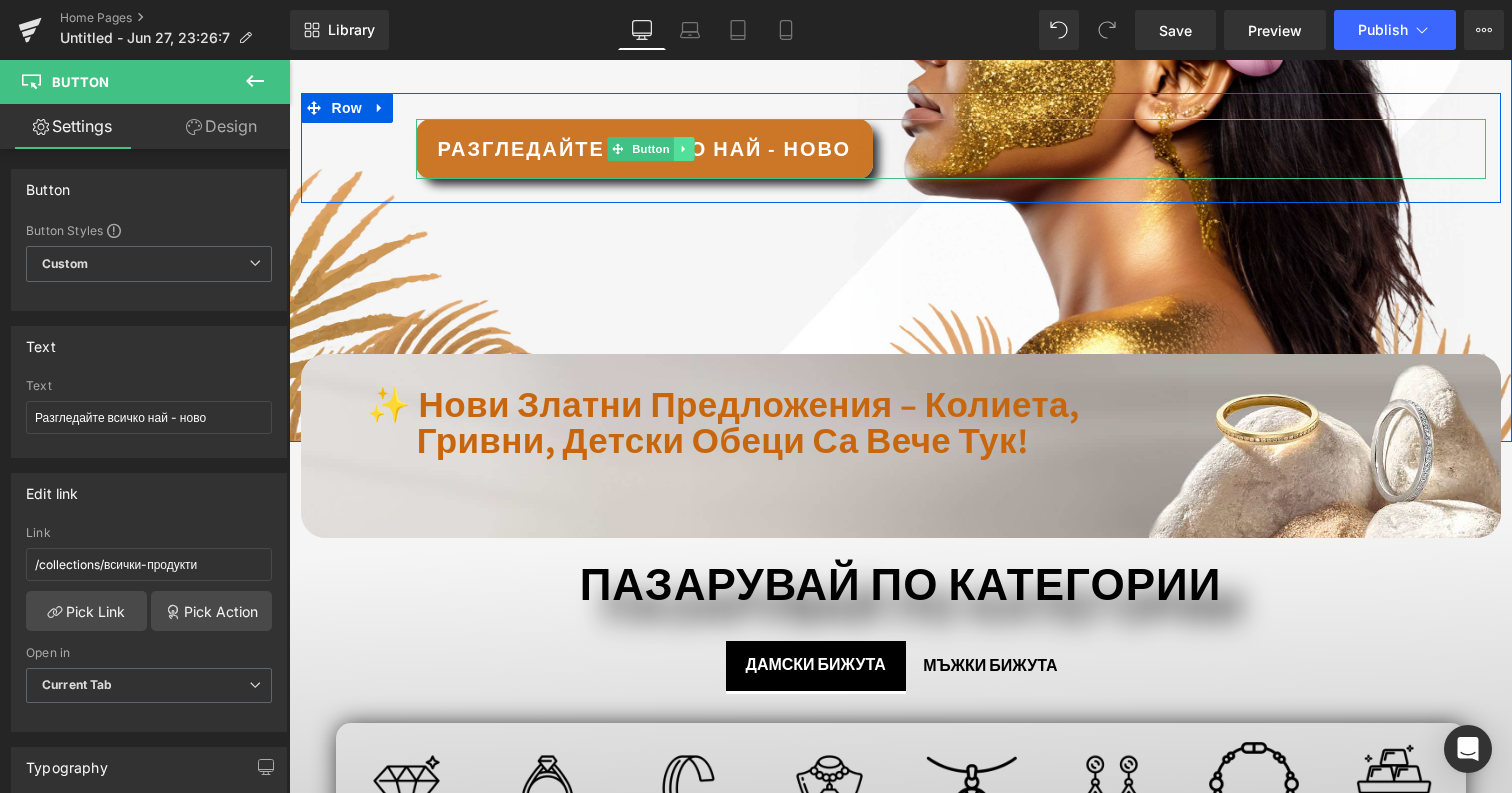 click at bounding box center (684, 149) 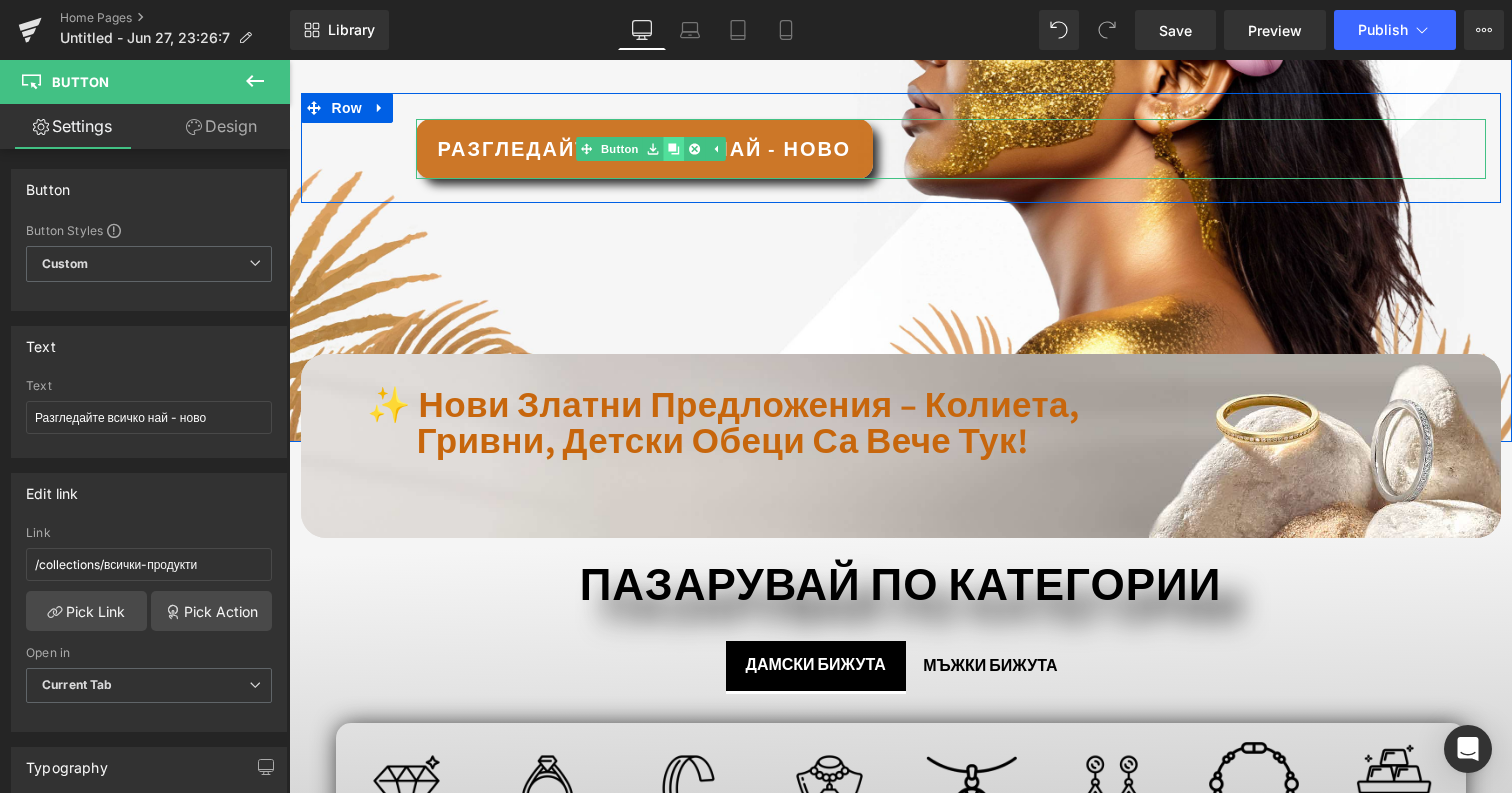 click 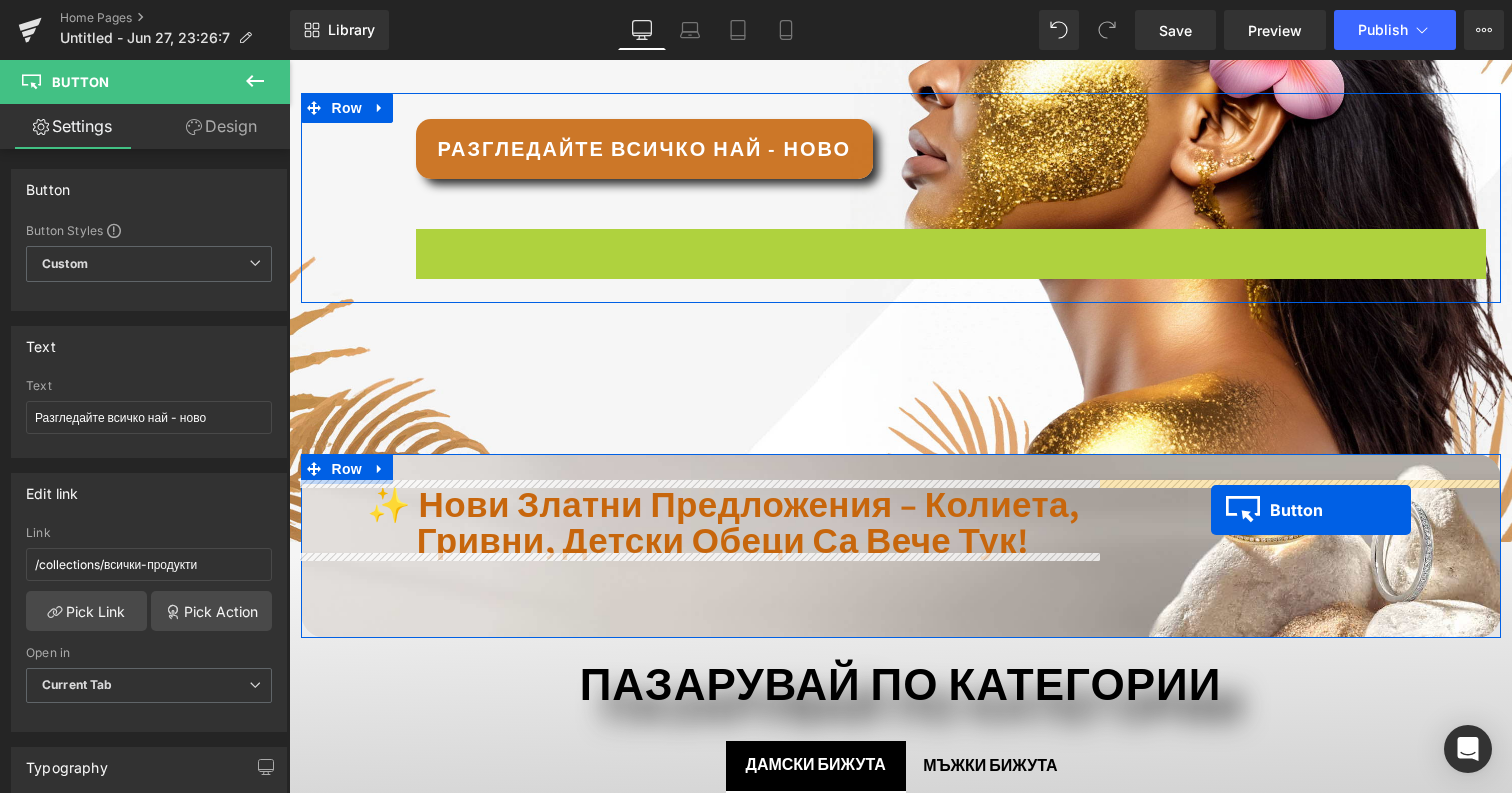 drag, startPoint x: 609, startPoint y: 250, endPoint x: 1210, endPoint y: 511, distance: 655.2267 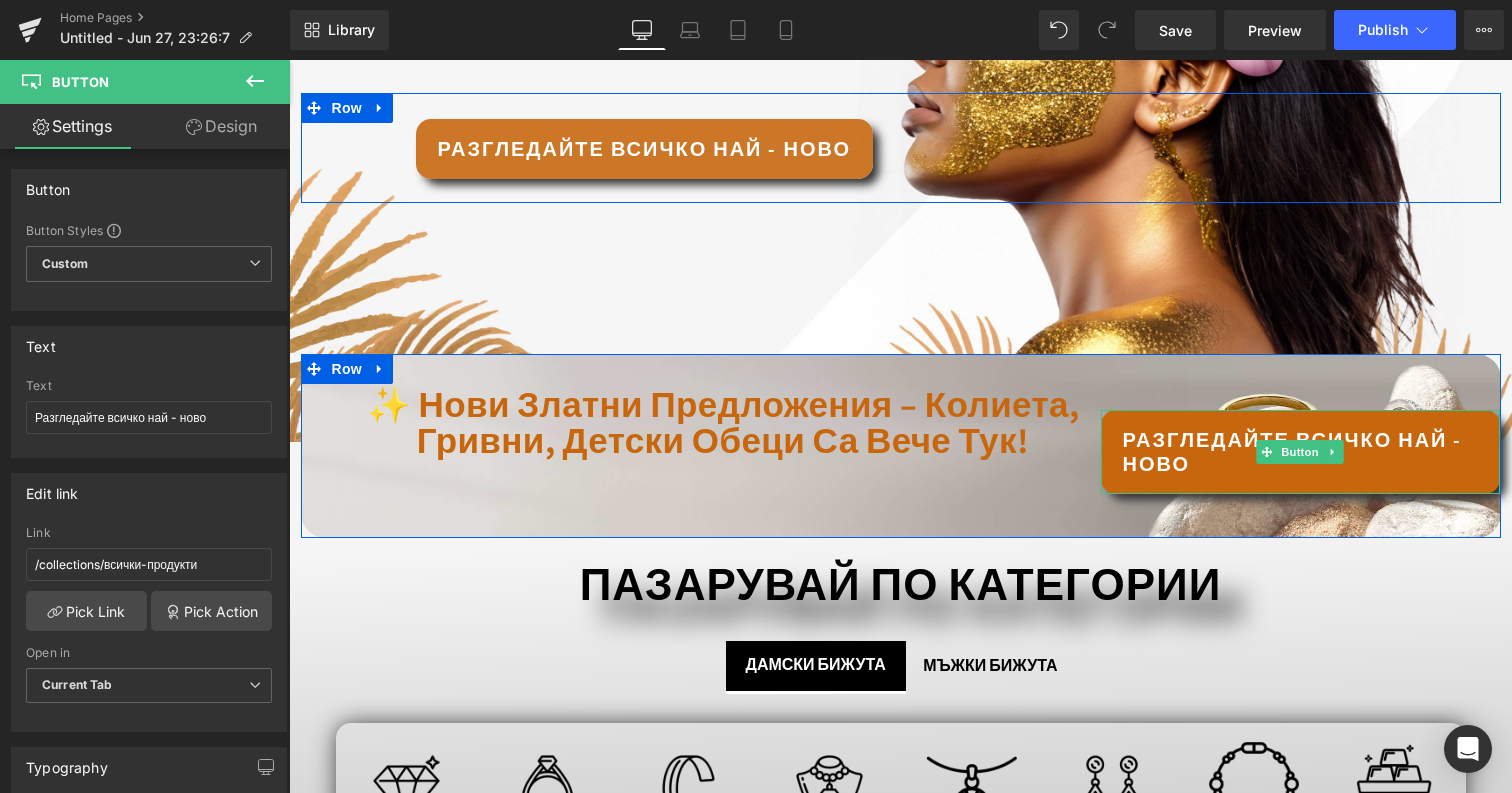 click on "Разгледайте всичко най - ново" at bounding box center (1301, 452) 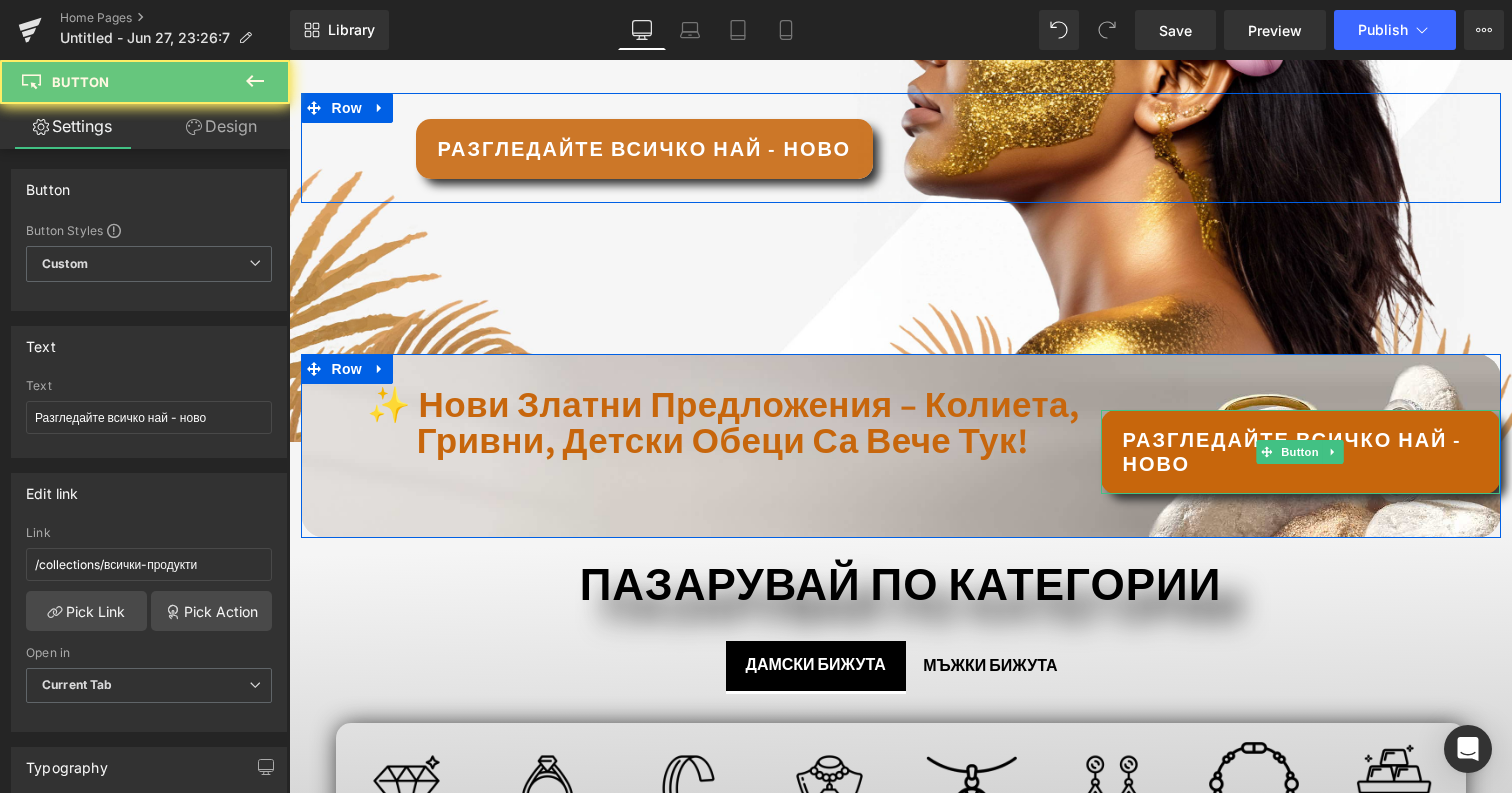 click on "Разгледайте всичко най - ново" at bounding box center [1301, 452] 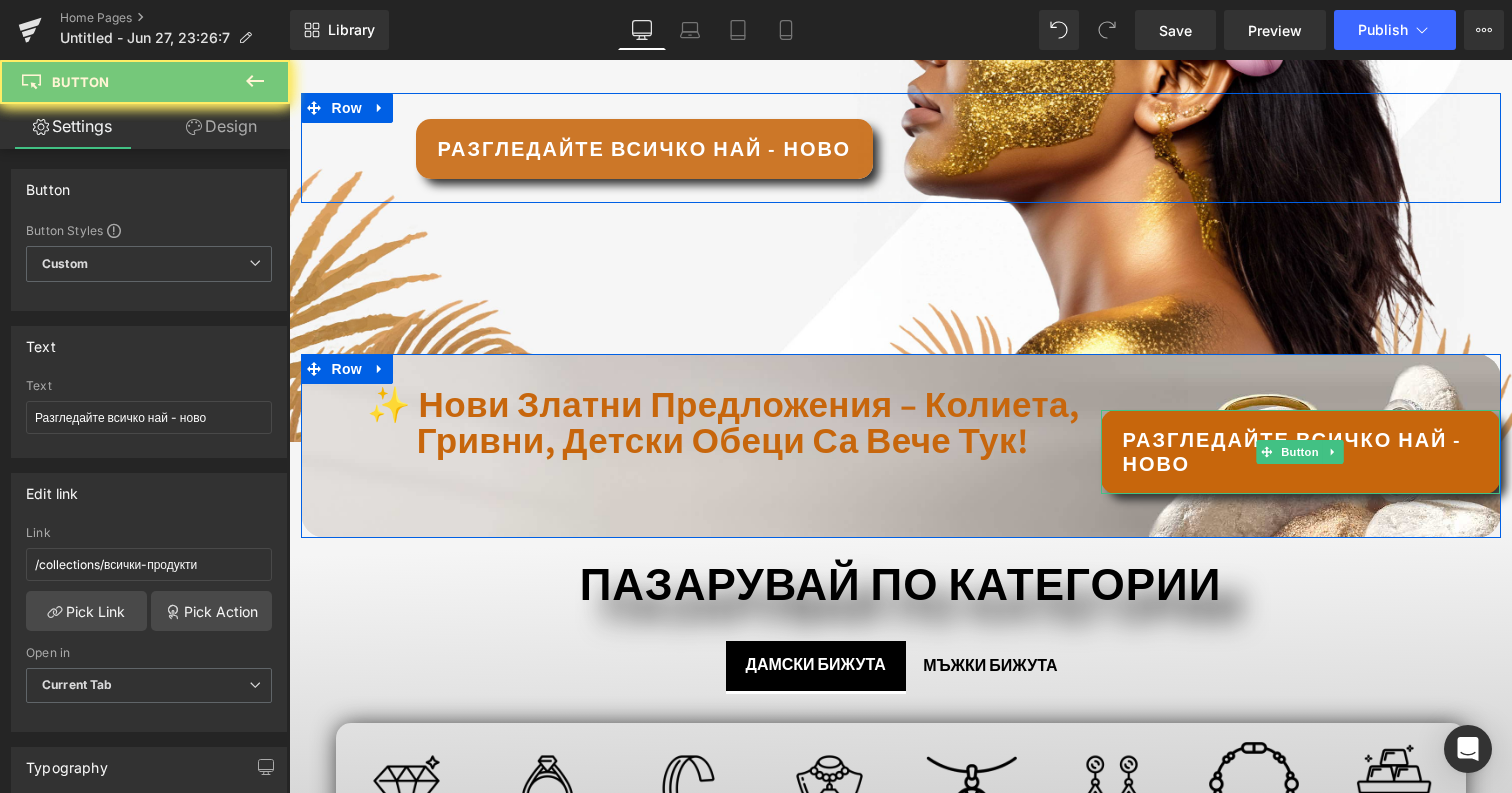 click on "Разгледайте всичко най - ново" at bounding box center (1301, 452) 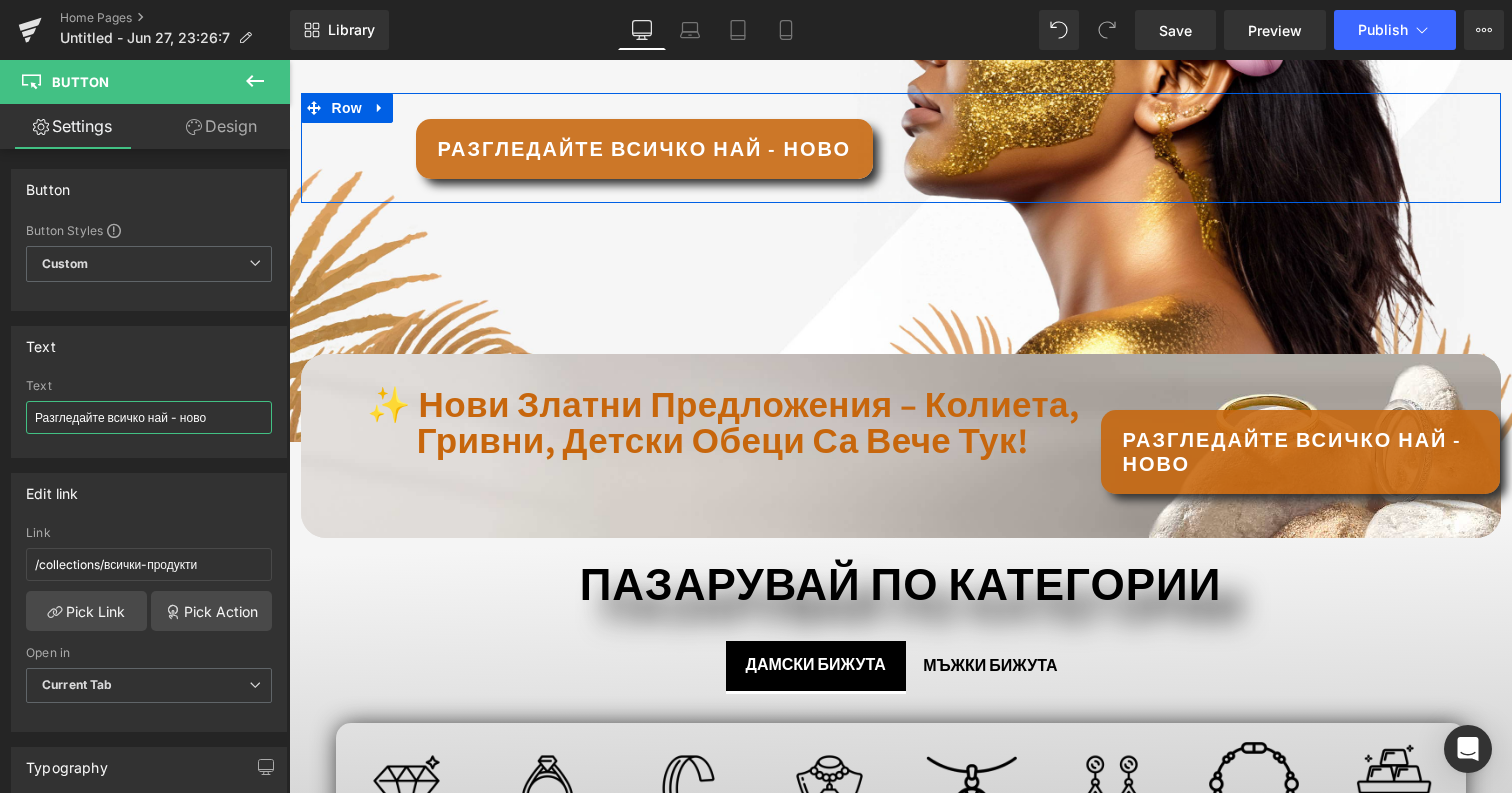 drag, startPoint x: 401, startPoint y: 478, endPoint x: 329, endPoint y: 460, distance: 74.215904 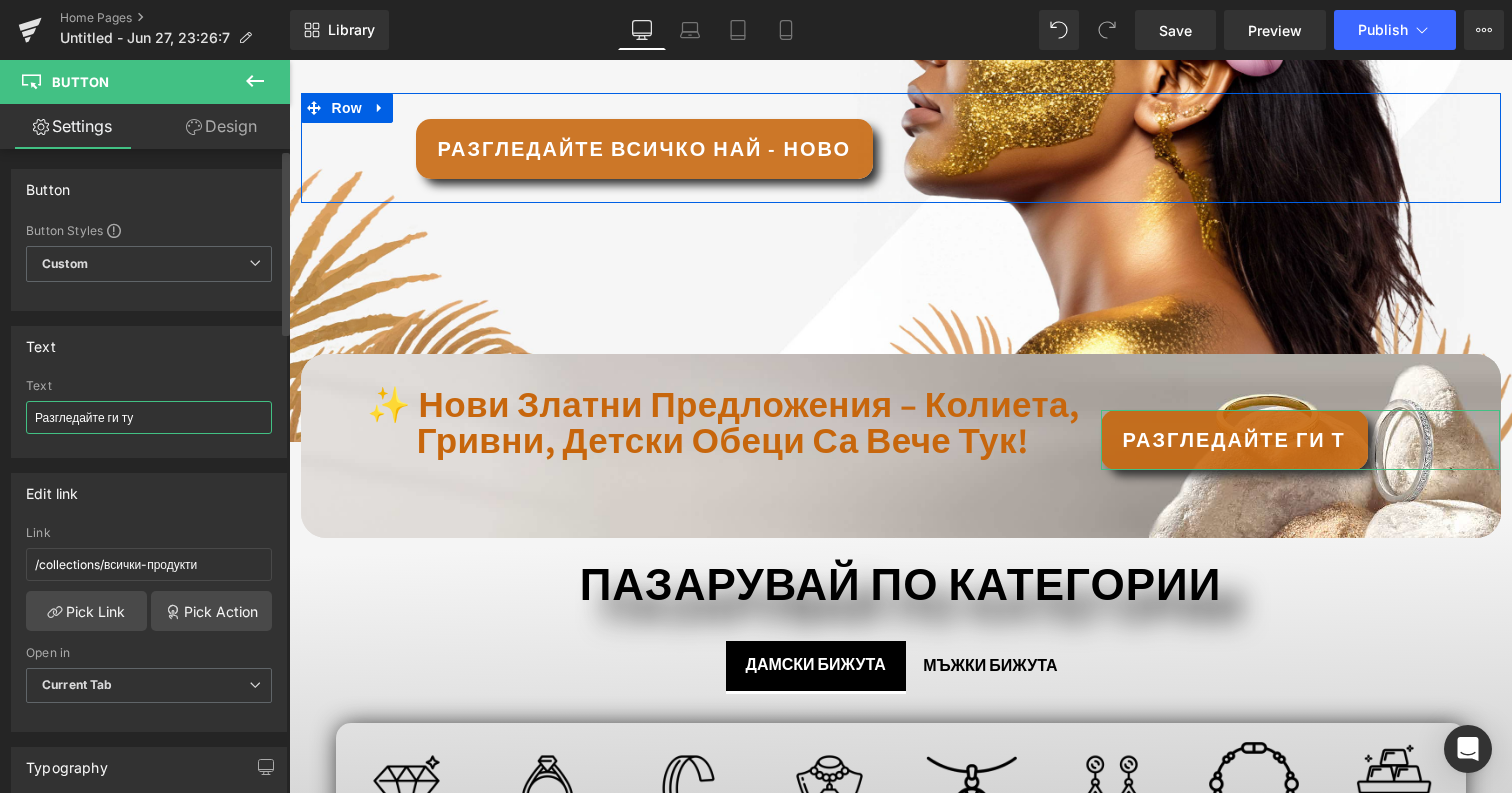 type on "Разгледайте ги тук" 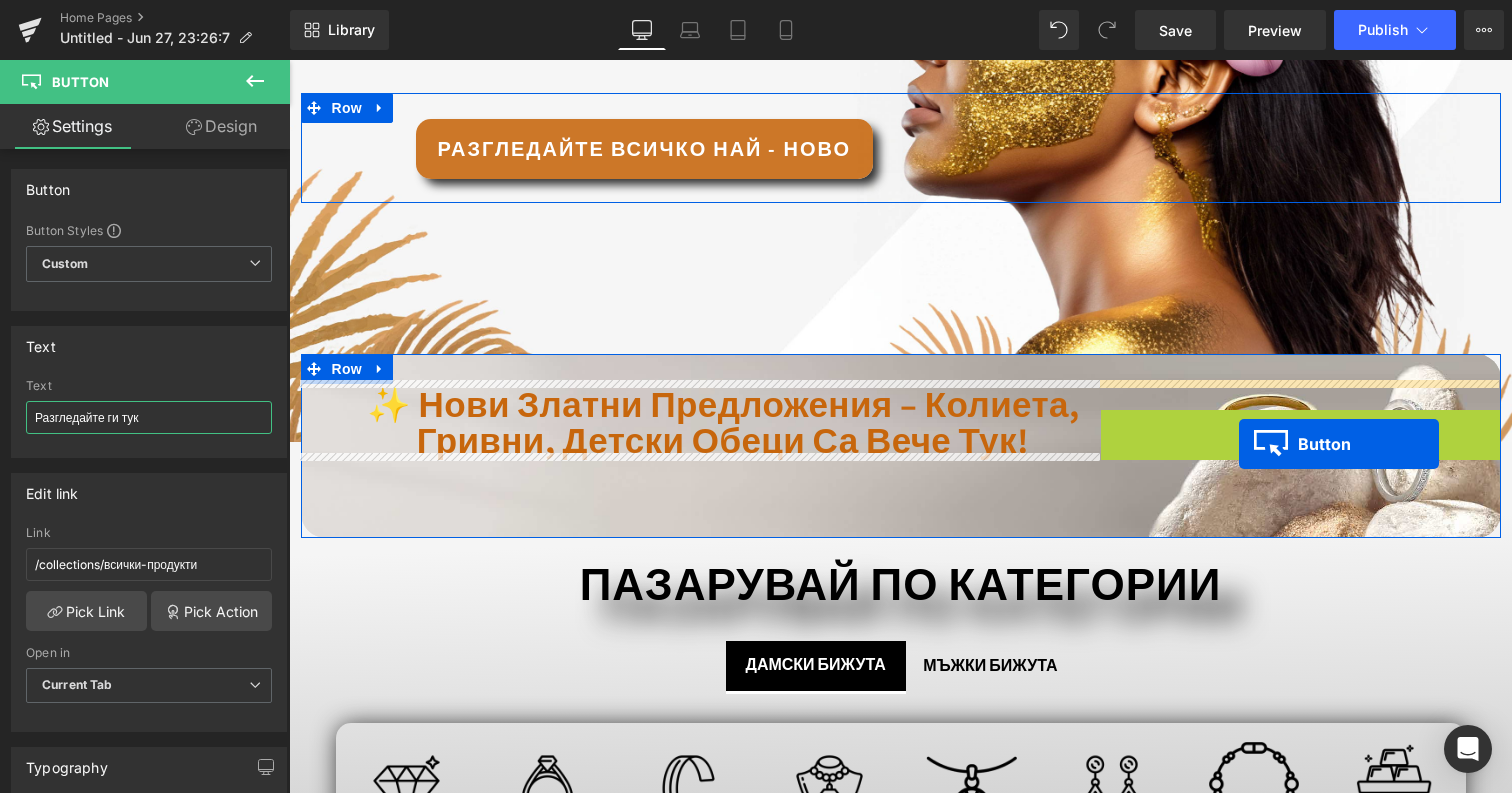 drag, startPoint x: 1223, startPoint y: 439, endPoint x: 1239, endPoint y: 444, distance: 16.763054 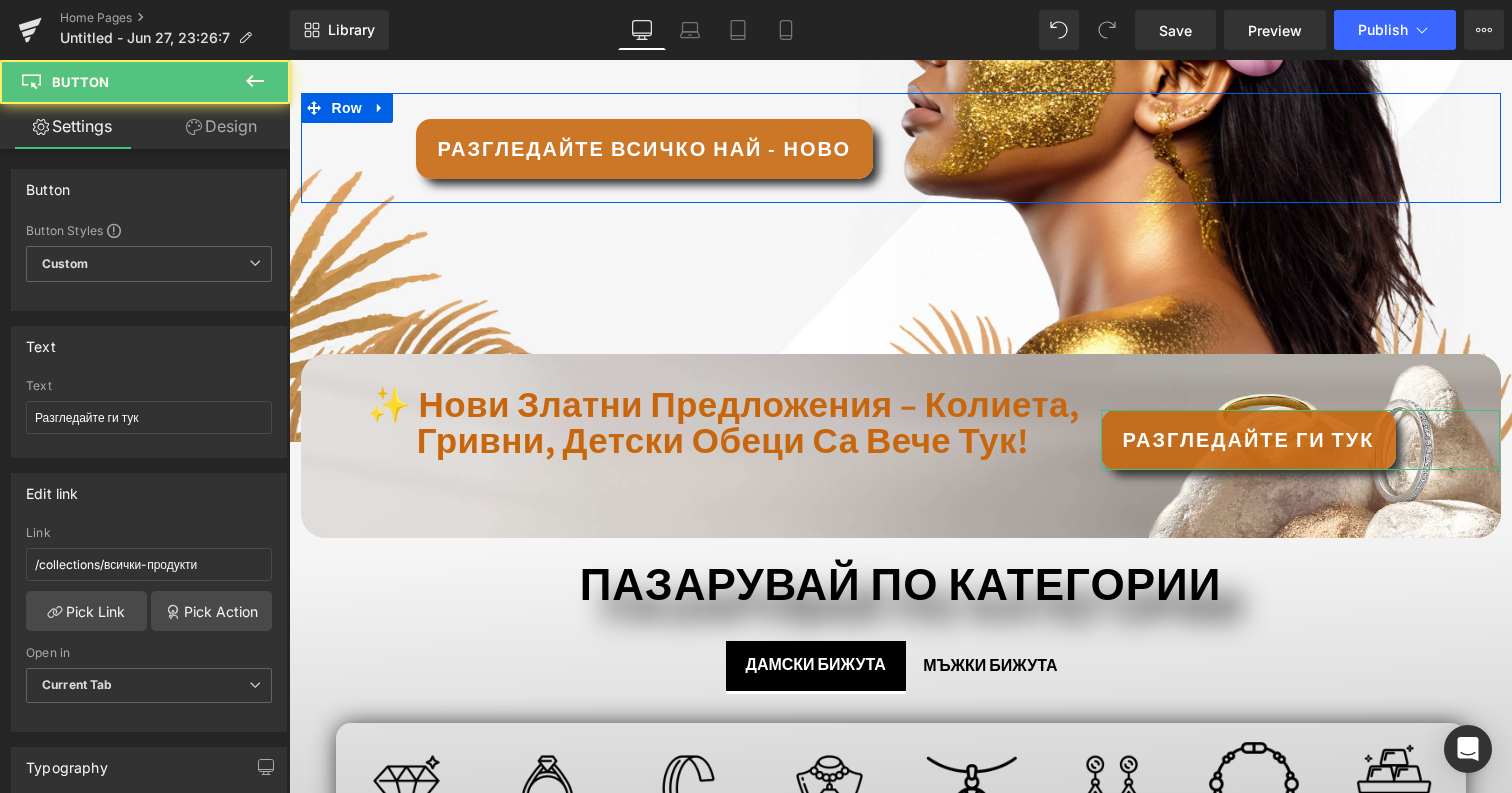 click on "Design" at bounding box center (221, 126) 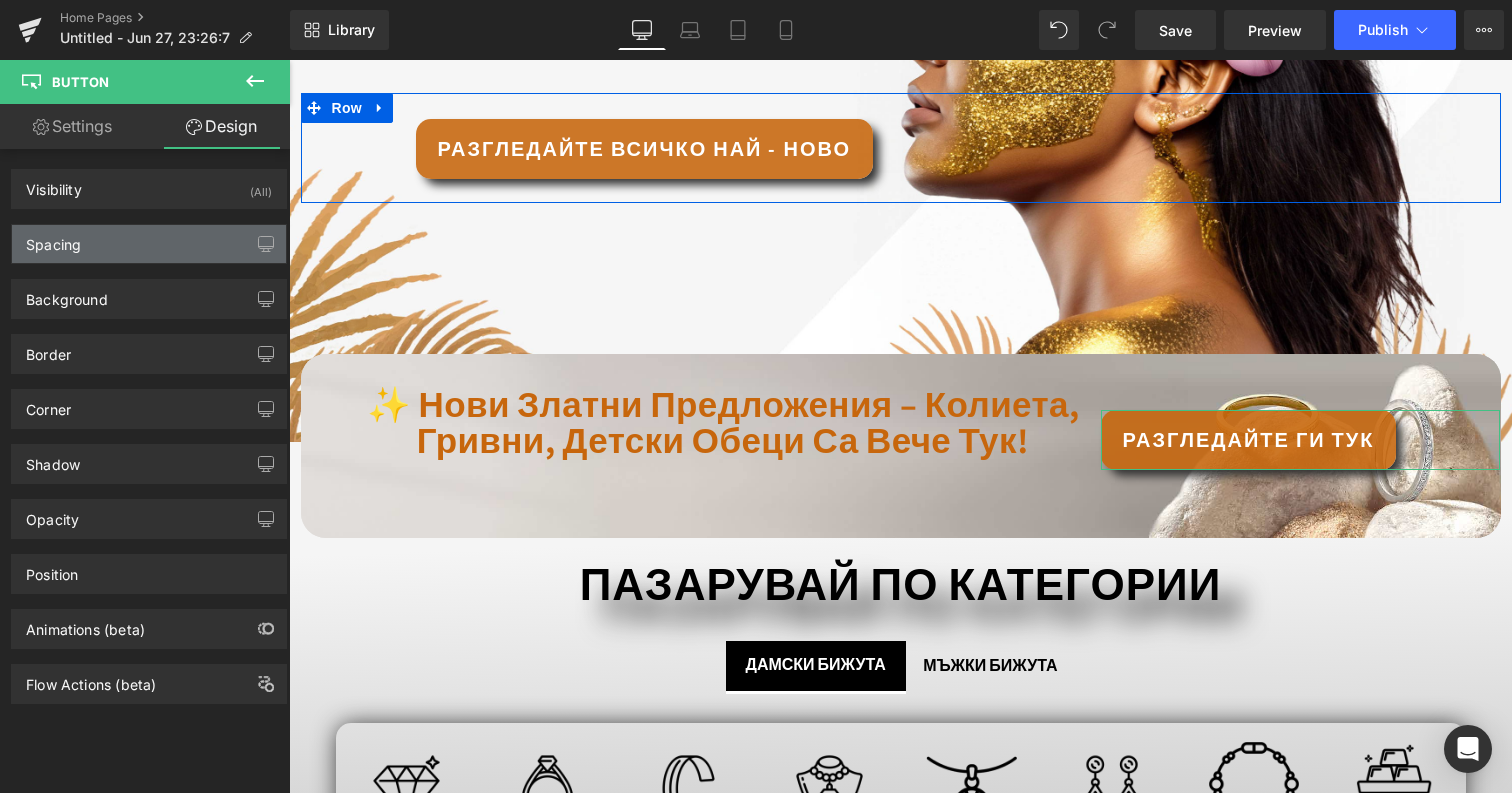 click on "Spacing" at bounding box center [149, 244] 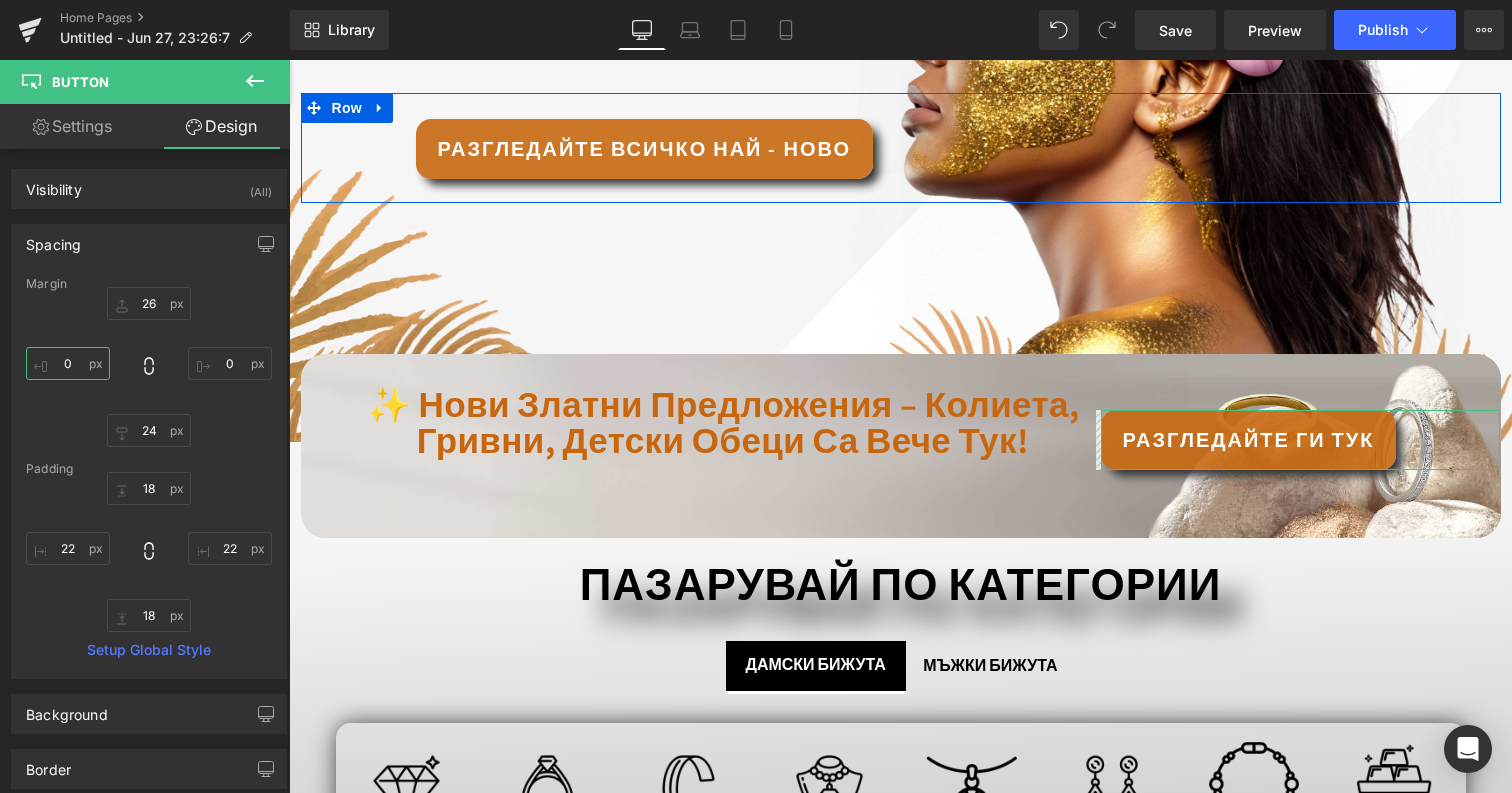 drag, startPoint x: 68, startPoint y: 373, endPoint x: 26, endPoint y: 360, distance: 43.965897 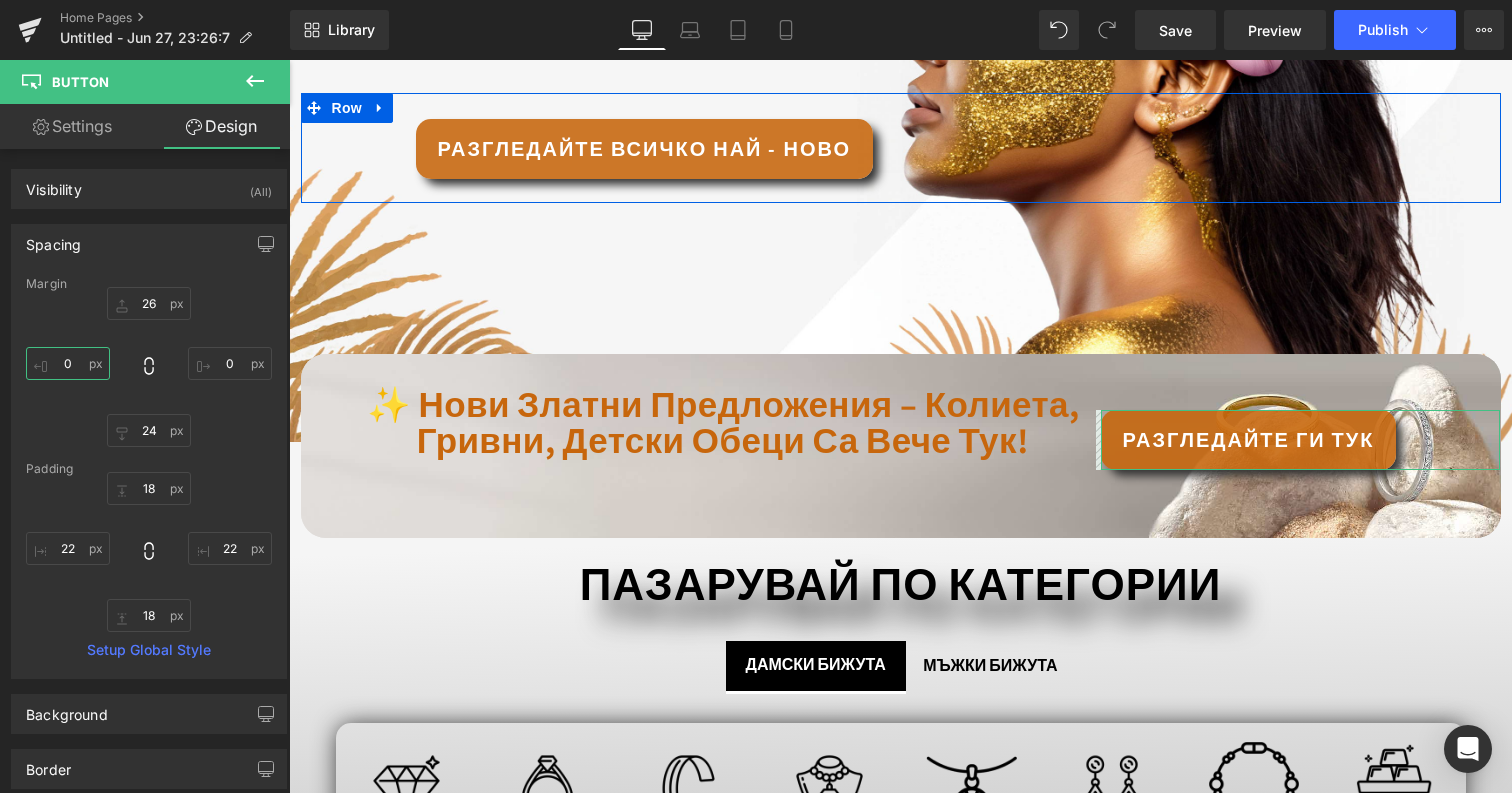 click on "0" at bounding box center (68, 363) 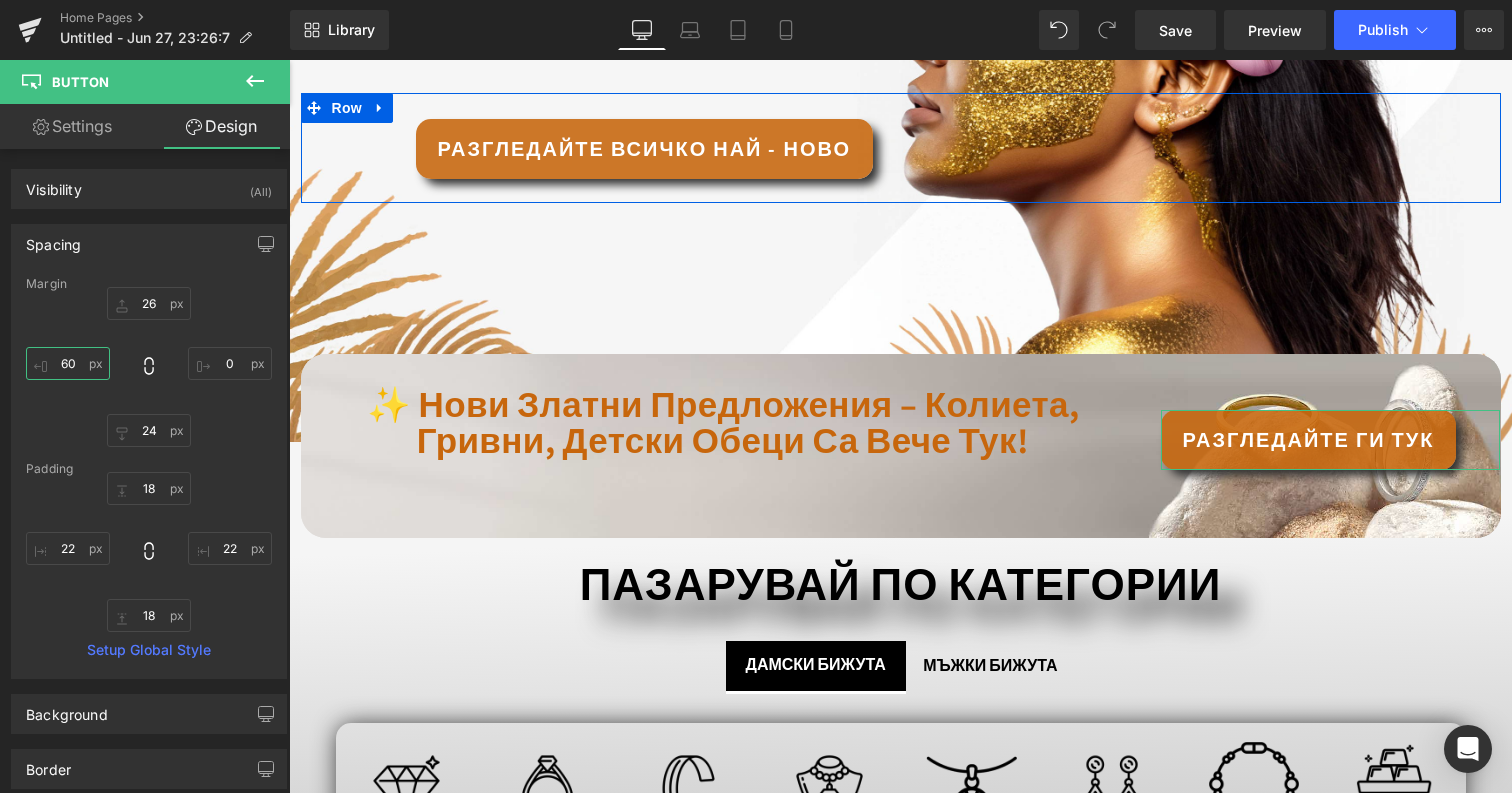 drag, startPoint x: 46, startPoint y: 364, endPoint x: 62, endPoint y: 304, distance: 62.0967 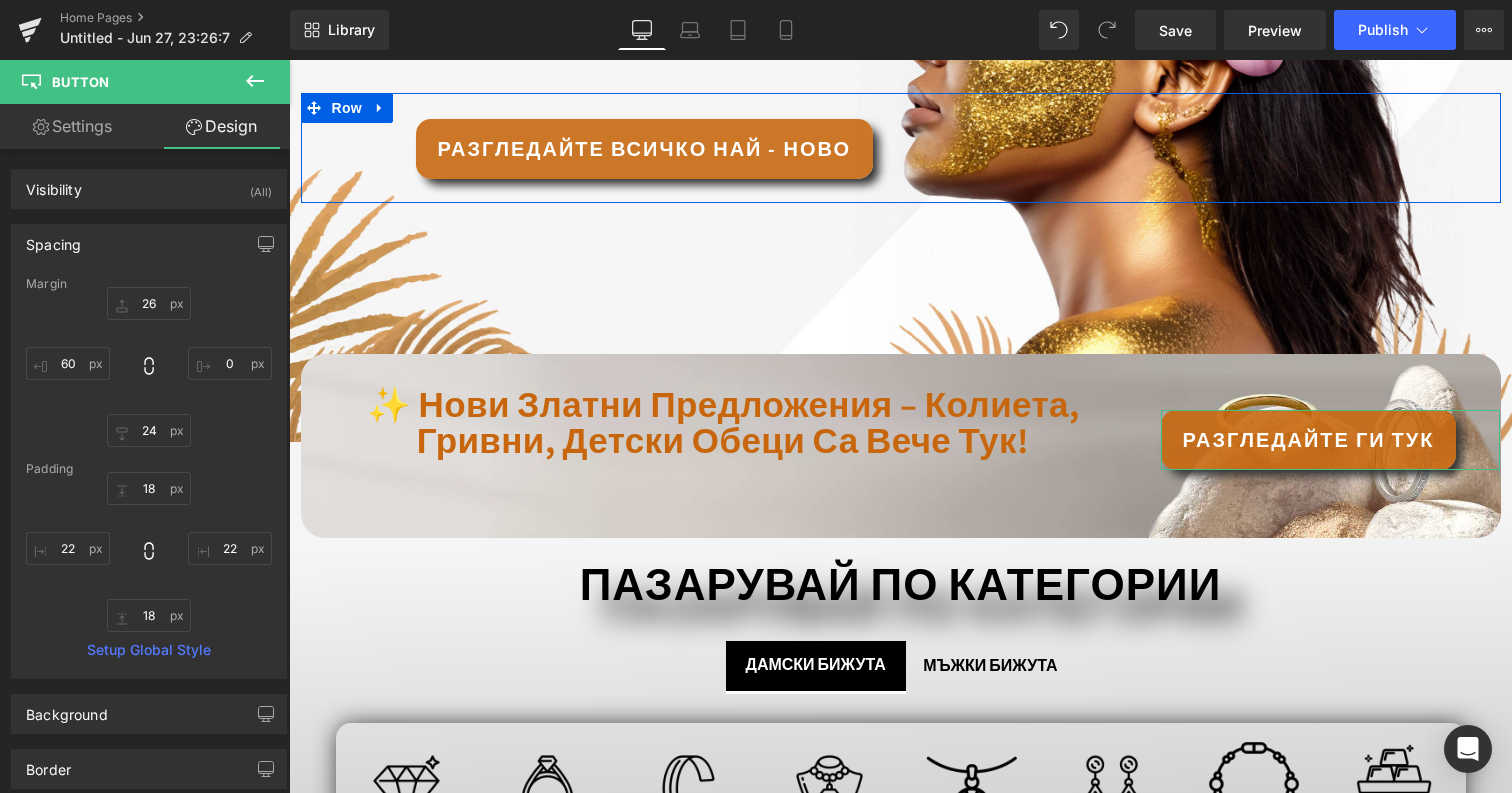 click on "26
0
24
0" at bounding box center [149, 367] 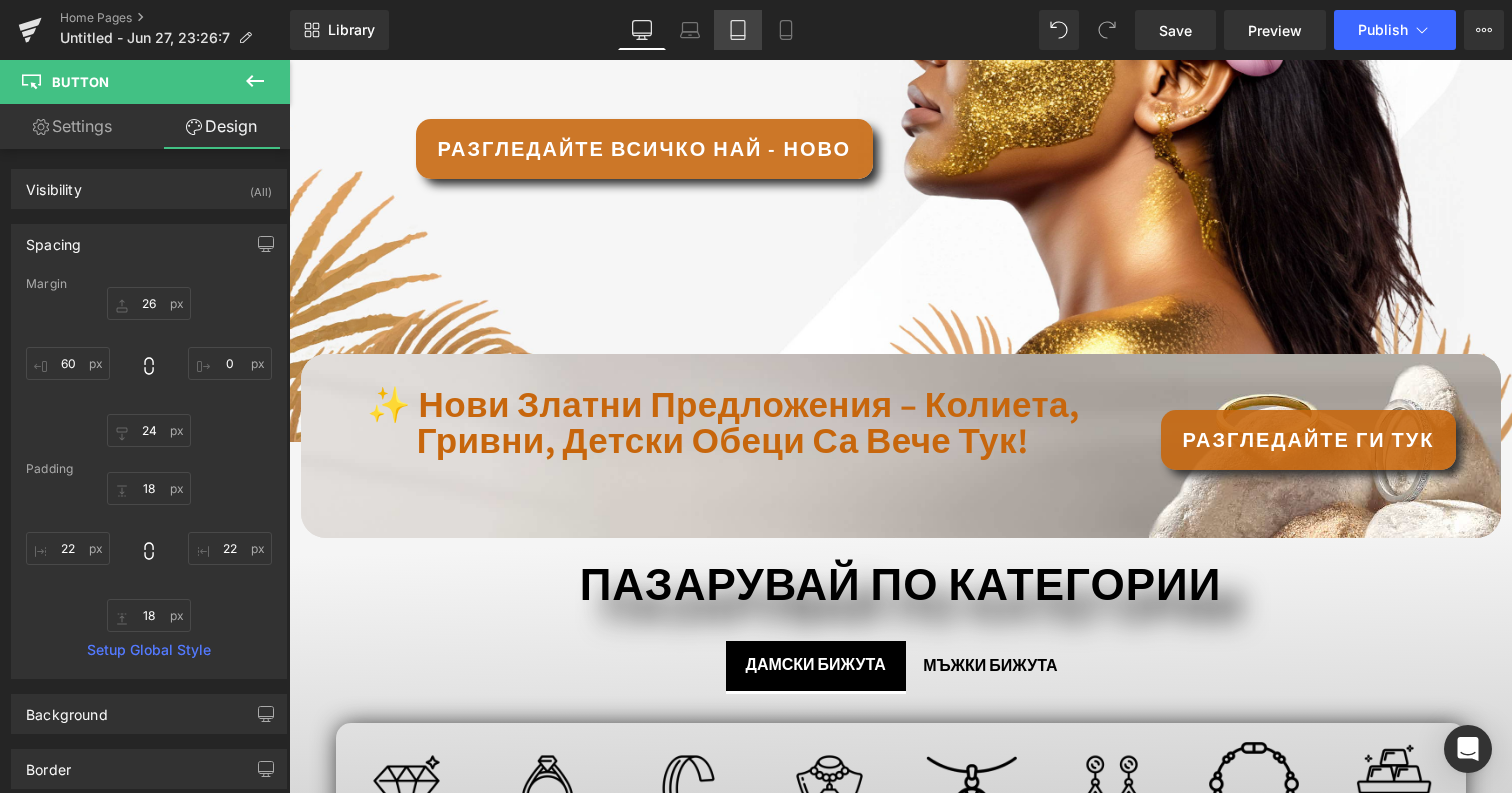 click 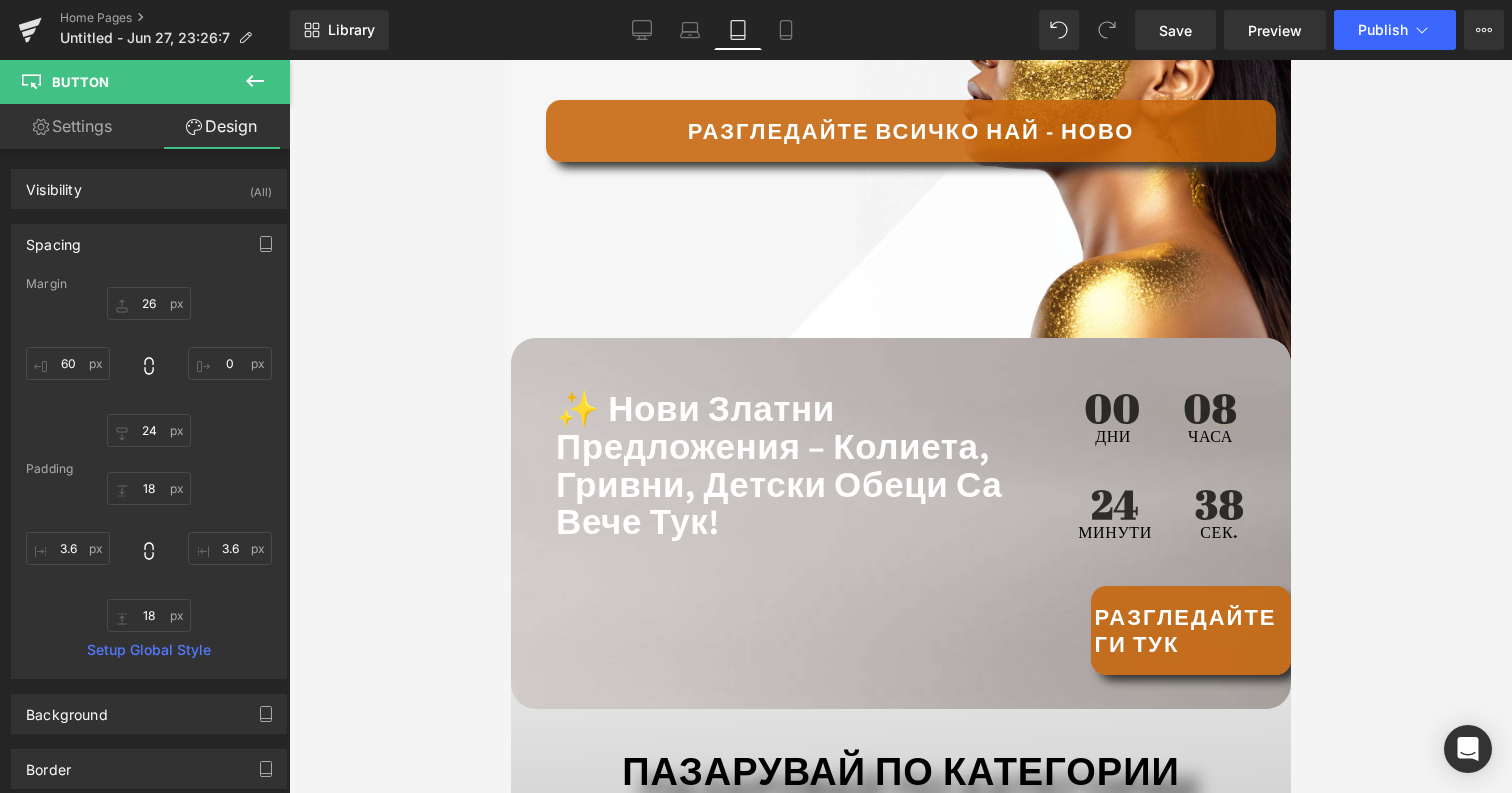 scroll, scrollTop: 650, scrollLeft: 0, axis: vertical 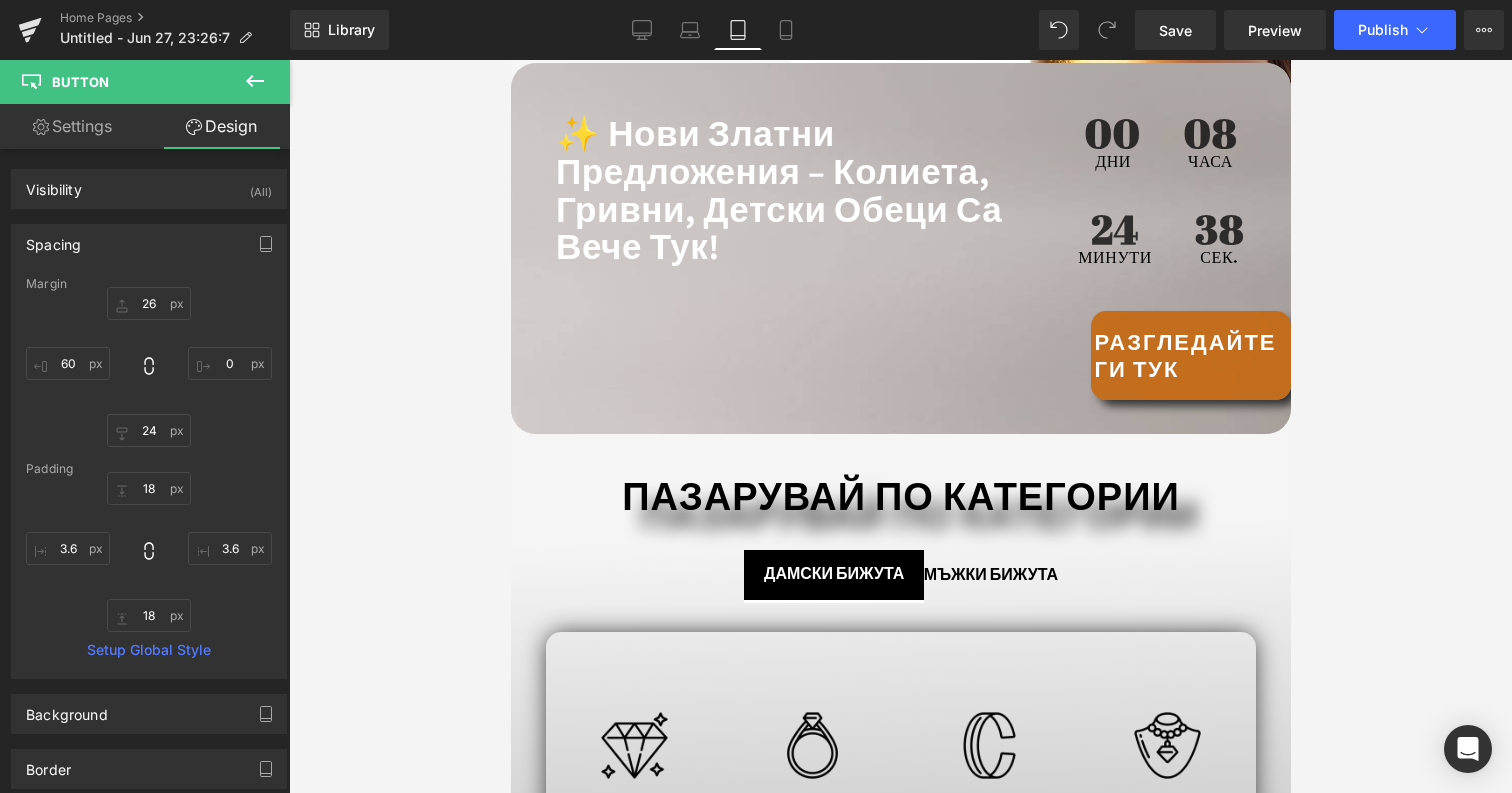 click on "Library Tablet Desktop Laptop Tablet Mobile Save Preview Publish Scheduled Upgrade Plan View Live Page View with current Template Save Template to Library Schedule Publish  Optimize  Publish Settings Shortcuts  Your page can’t be published   You've reached the maximum number of published pages on your plan  (1/1).  You need to upgrade your plan or unpublish all your pages to get 1 publish slot.   Unpublish pages   Upgrade plan" at bounding box center [901, 30] 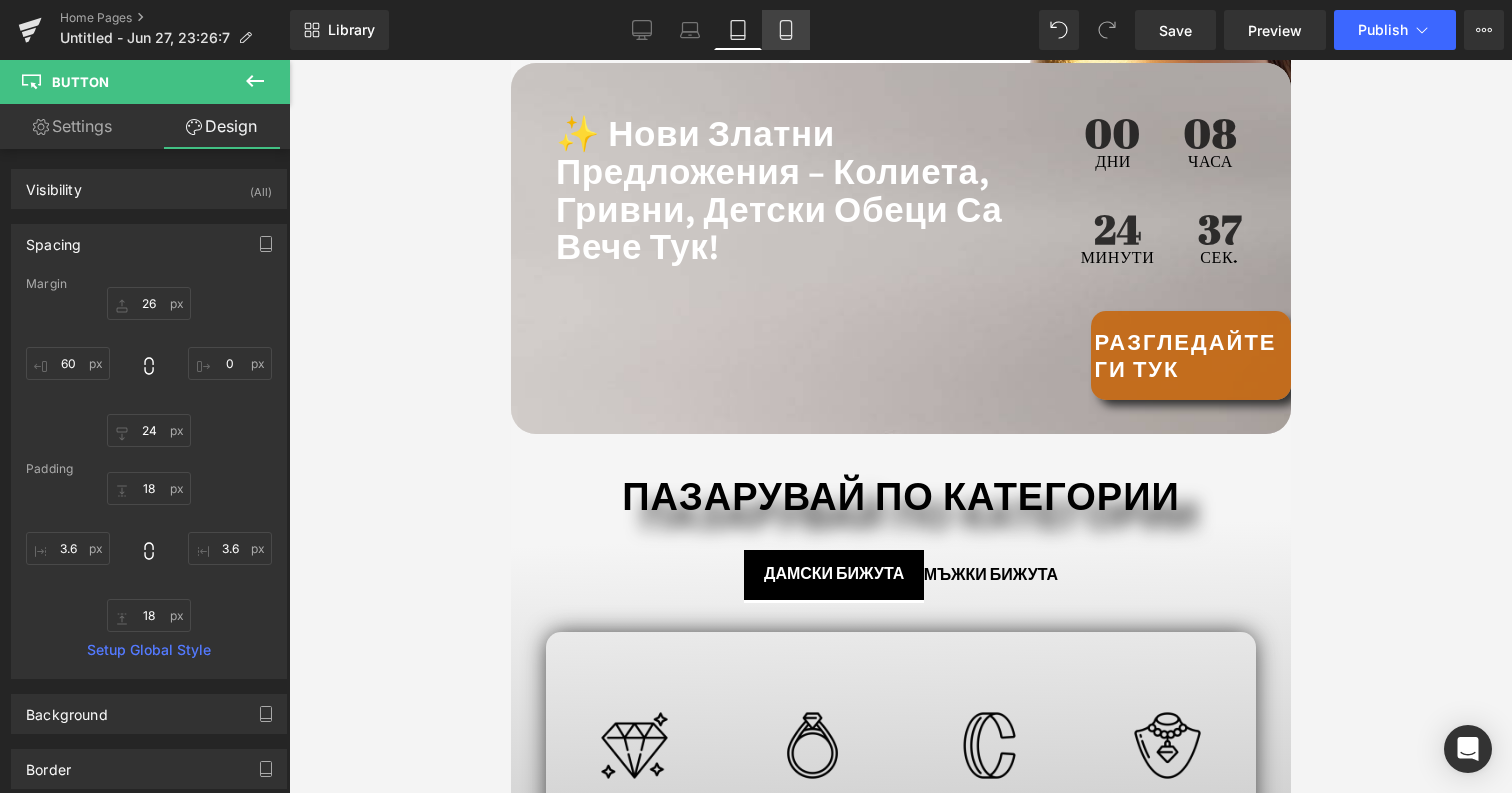 click on "Mobile" at bounding box center (786, 30) 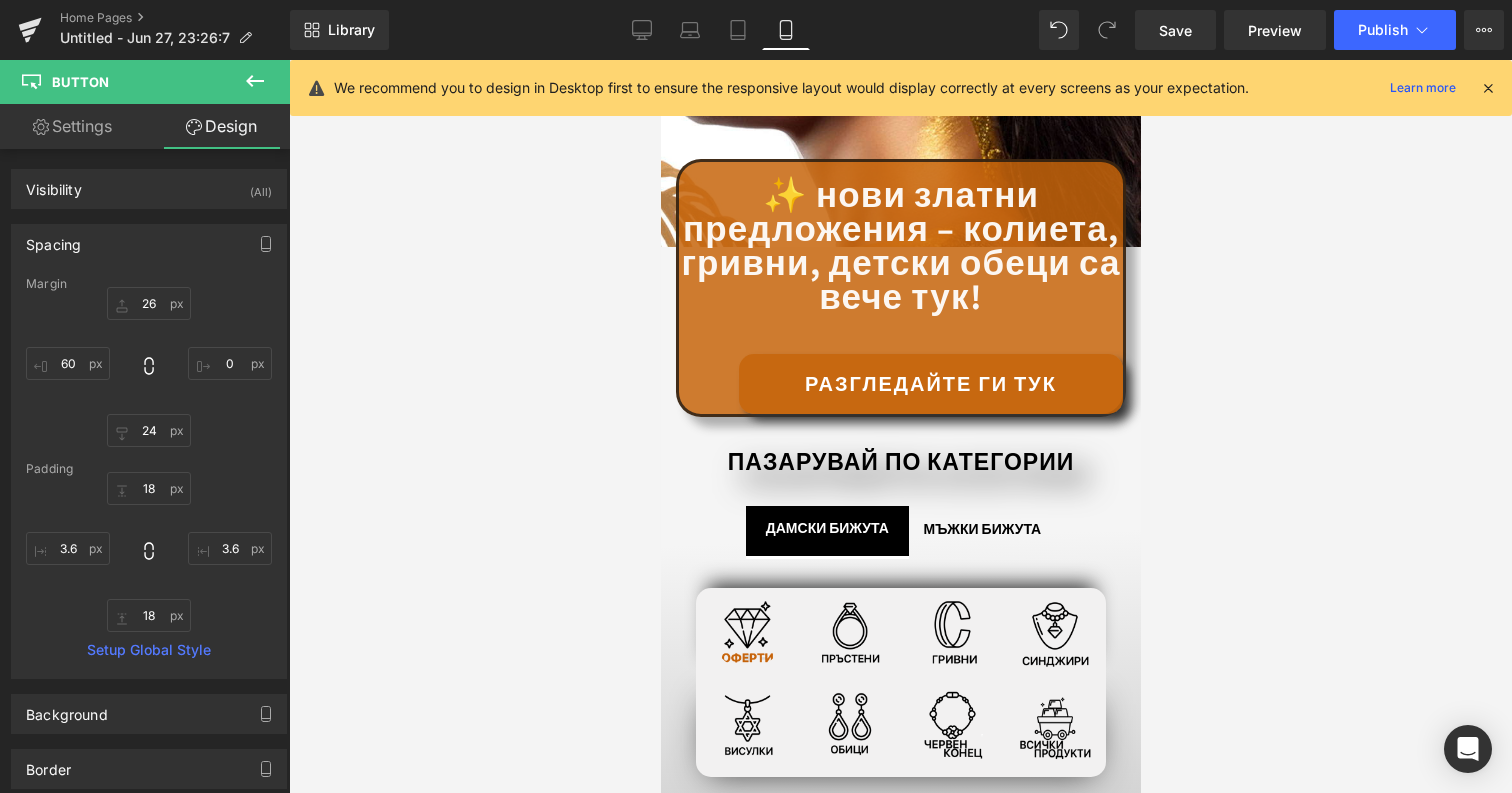 scroll, scrollTop: 726, scrollLeft: 0, axis: vertical 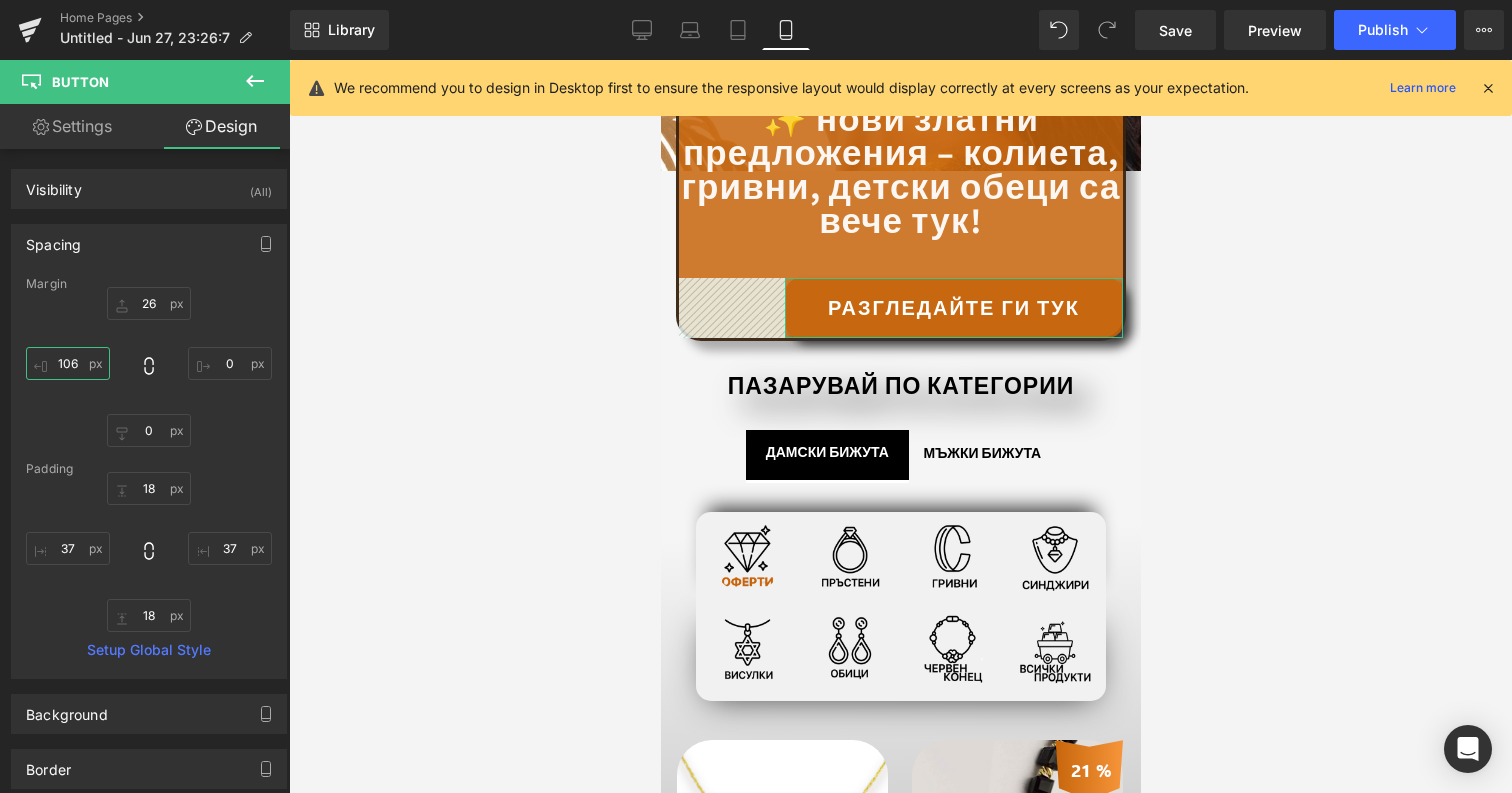 drag, startPoint x: 61, startPoint y: 371, endPoint x: 54, endPoint y: 327, distance: 44.553337 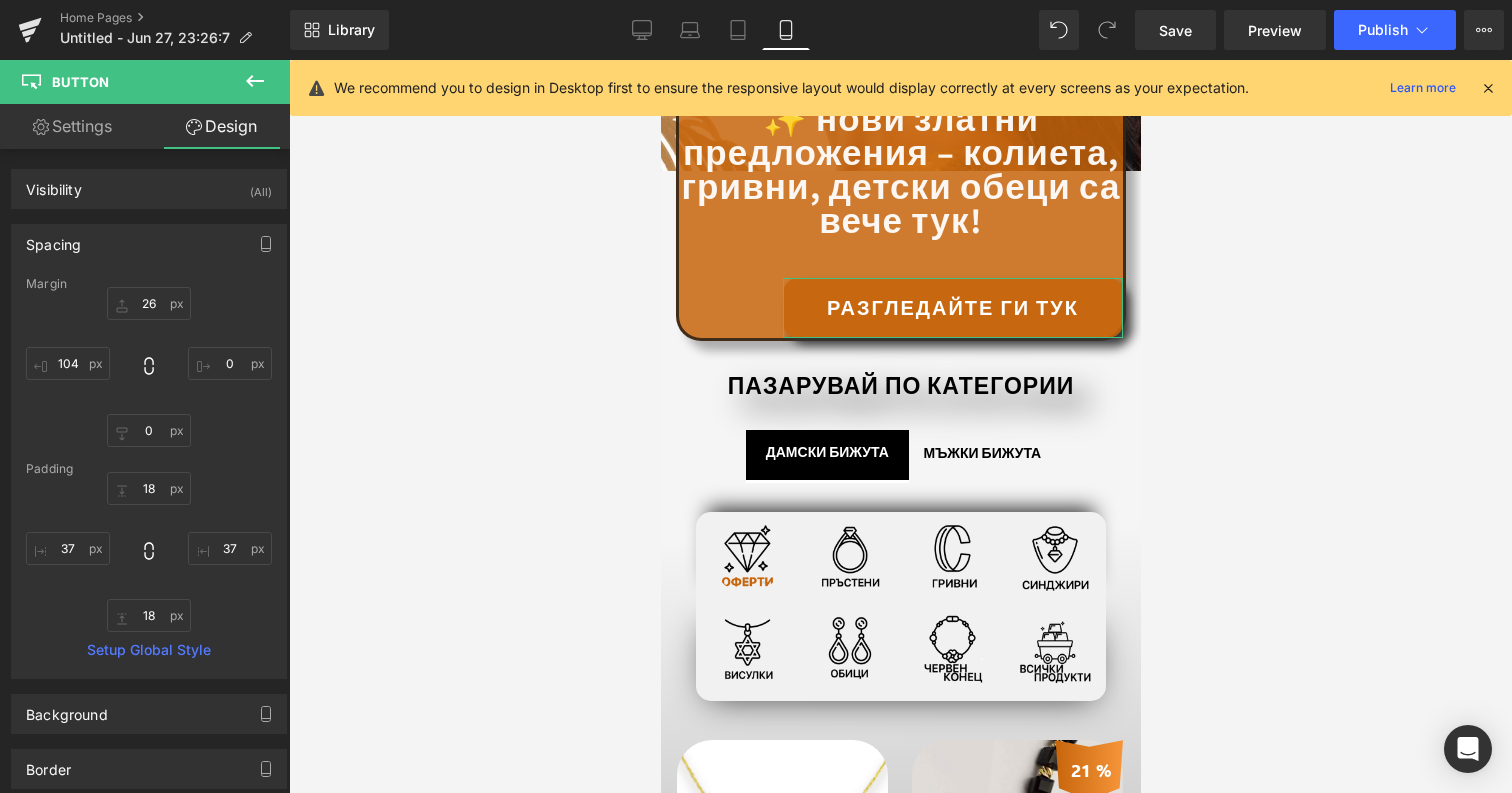 click on "26
0
24
0" at bounding box center [149, 367] 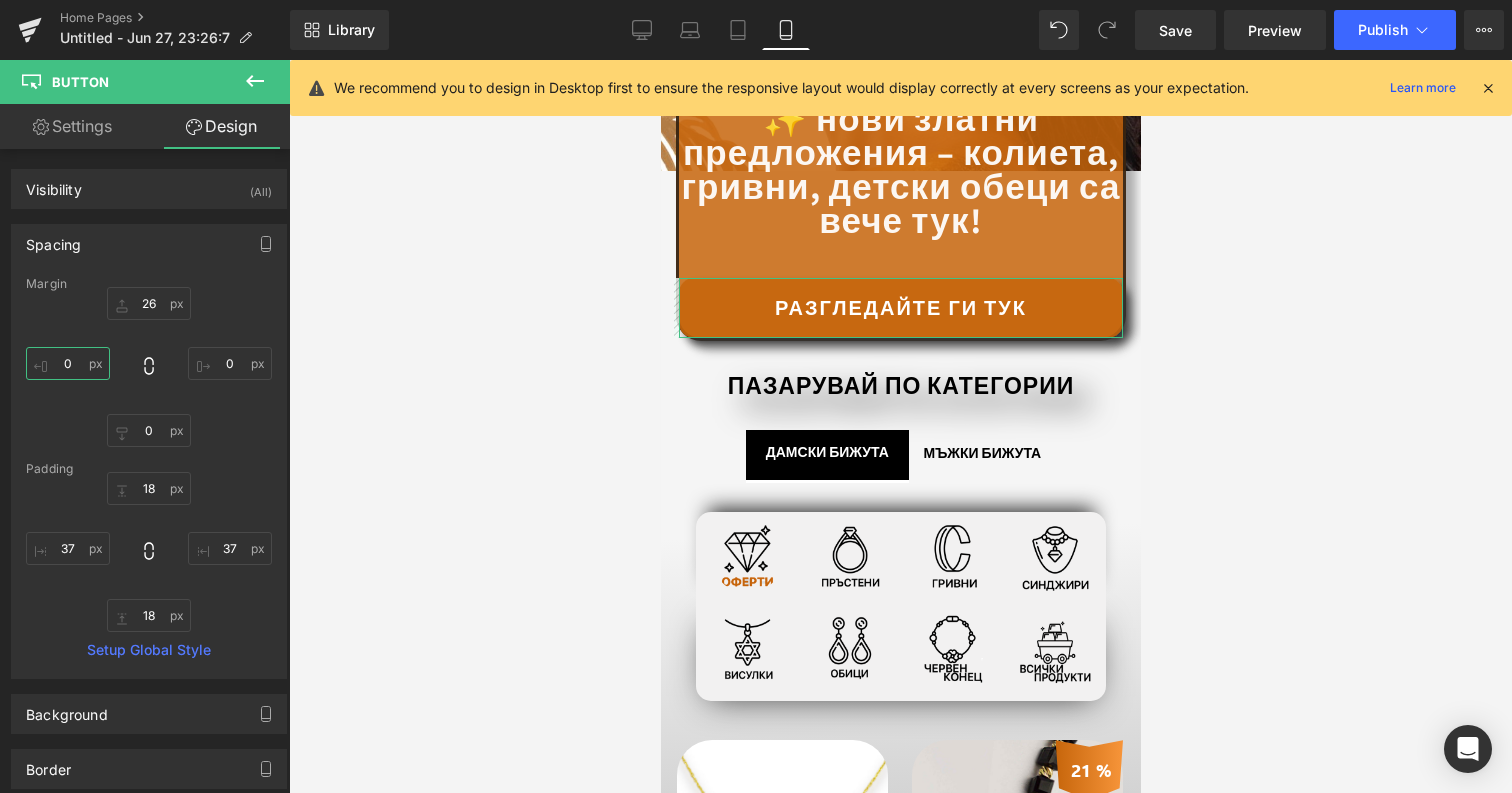 drag, startPoint x: 45, startPoint y: 372, endPoint x: 47, endPoint y: 477, distance: 105.01904 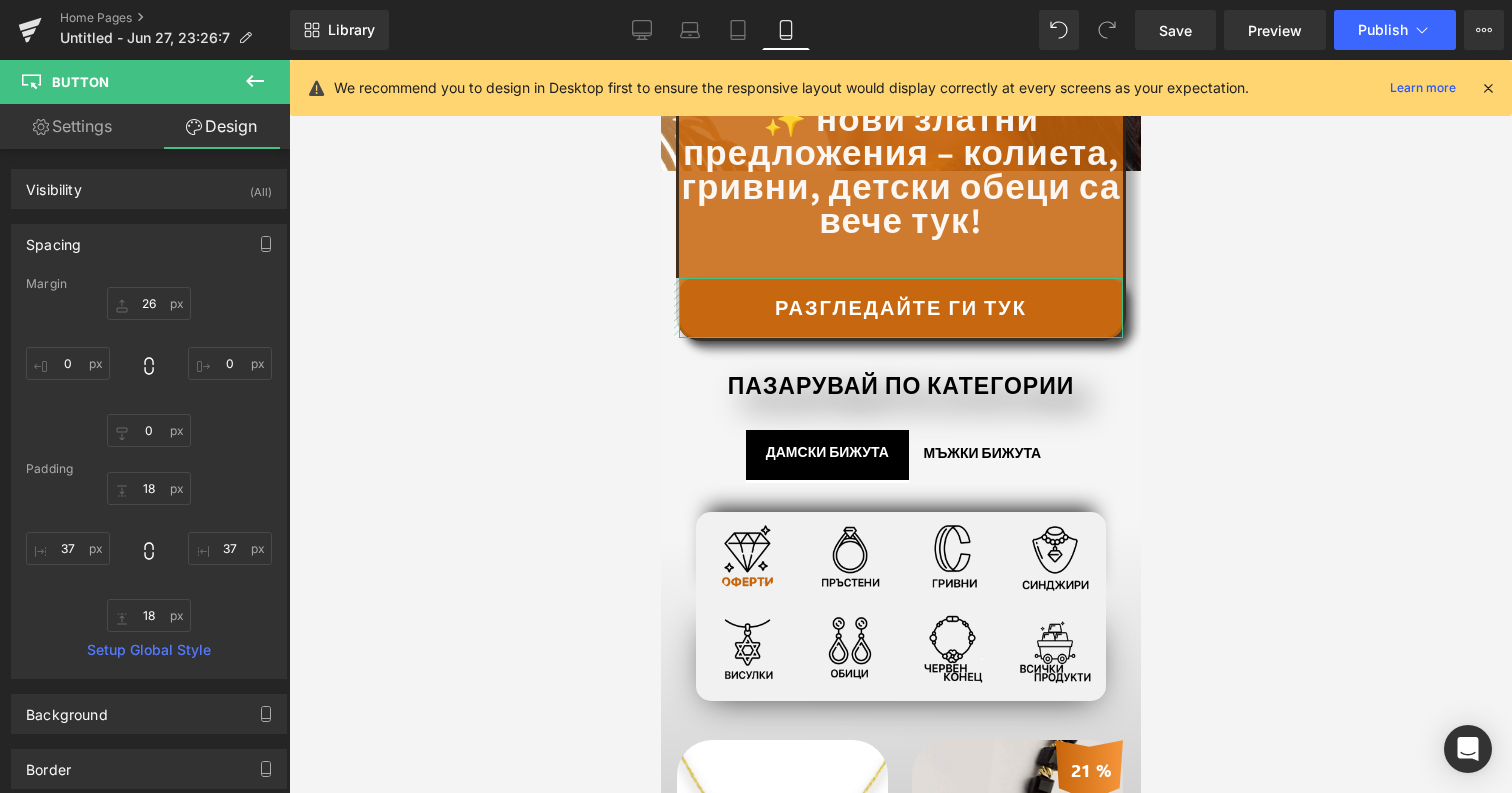 click on "Margin
26
0
24
0
Padding
18
22
18
22
Setup Global Style" at bounding box center [149, 477] 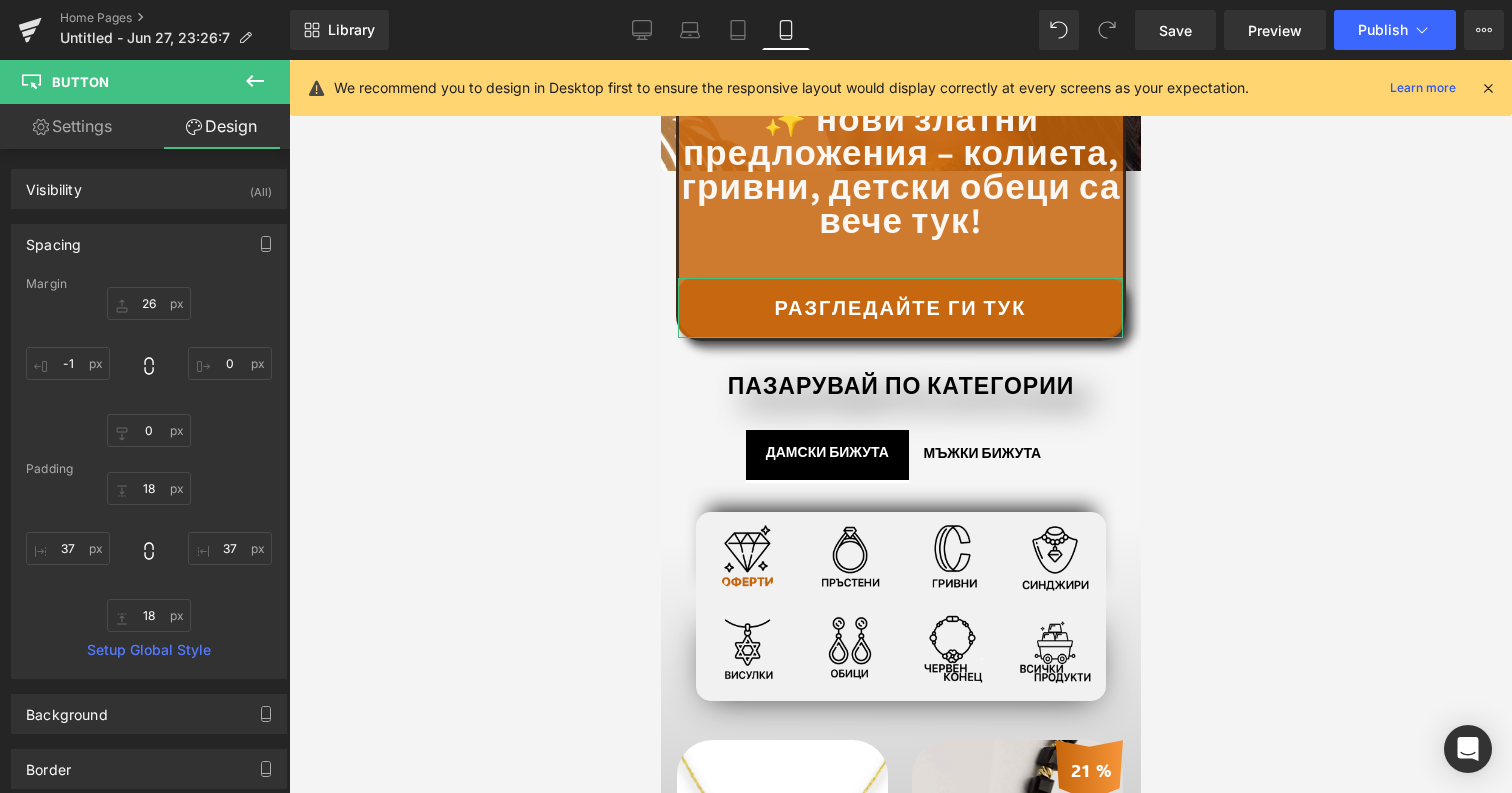 click on "Settings" at bounding box center (72, 126) 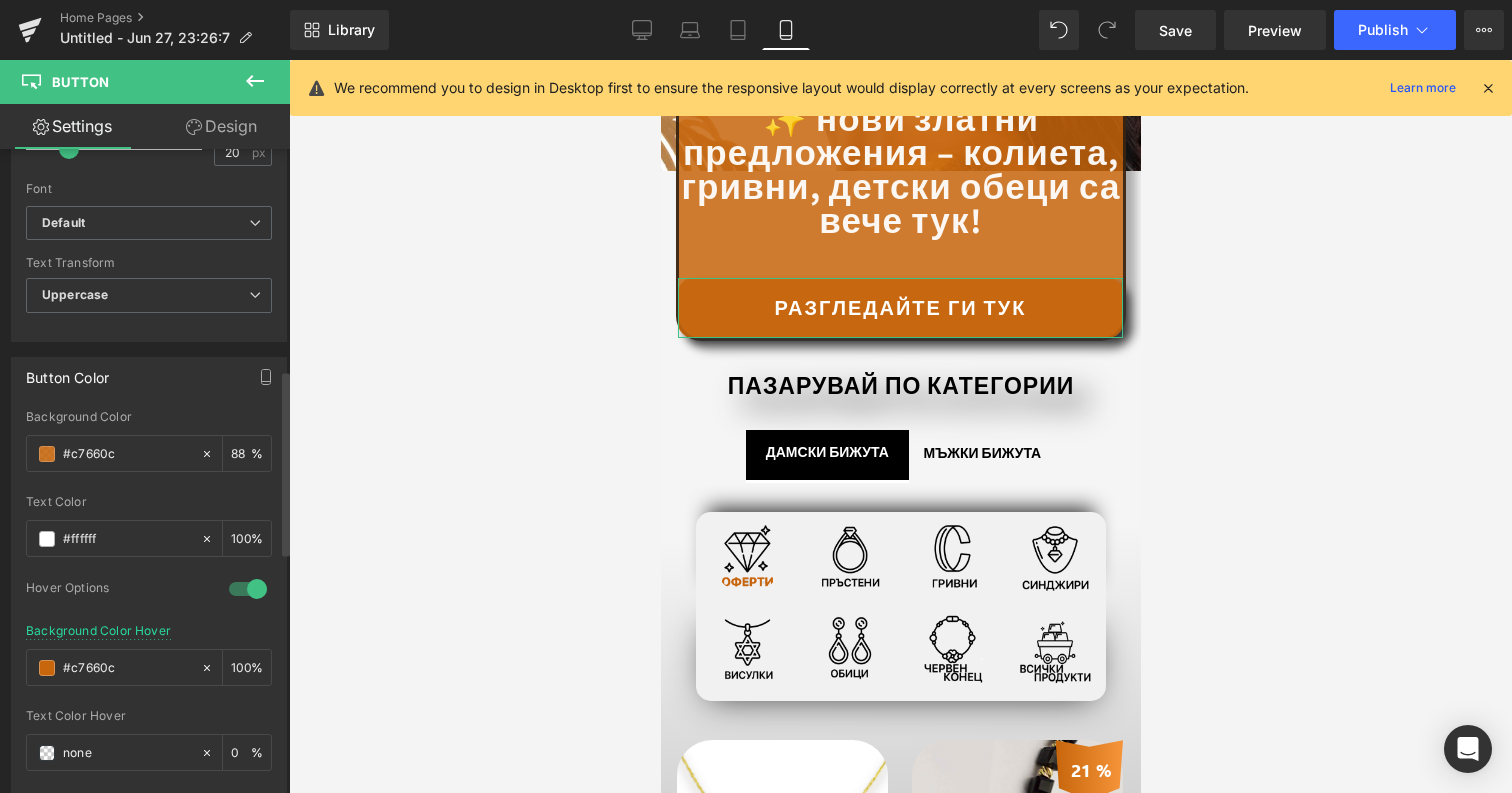 scroll, scrollTop: 793, scrollLeft: 0, axis: vertical 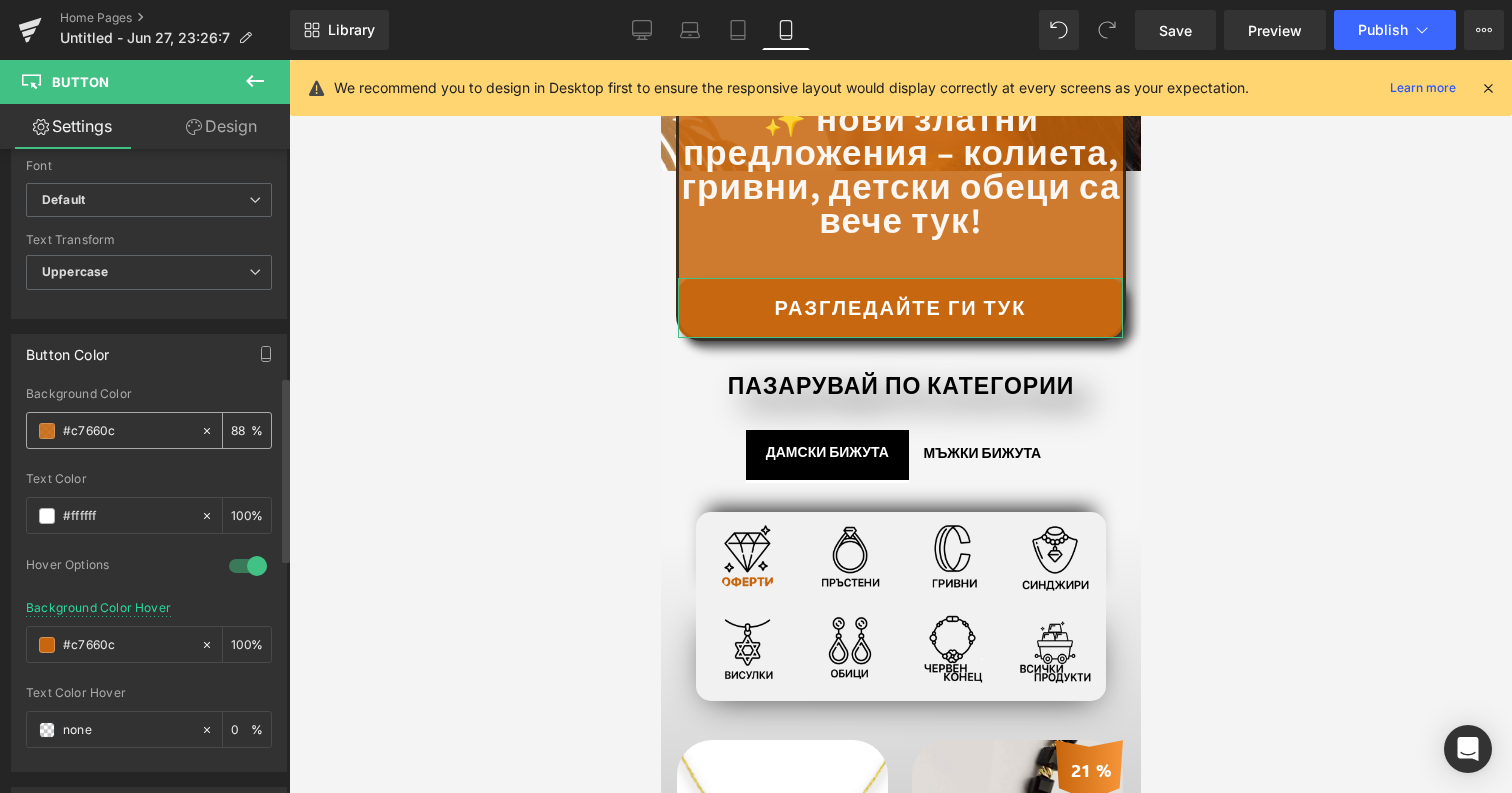 click on "#c7660c" at bounding box center [127, 431] 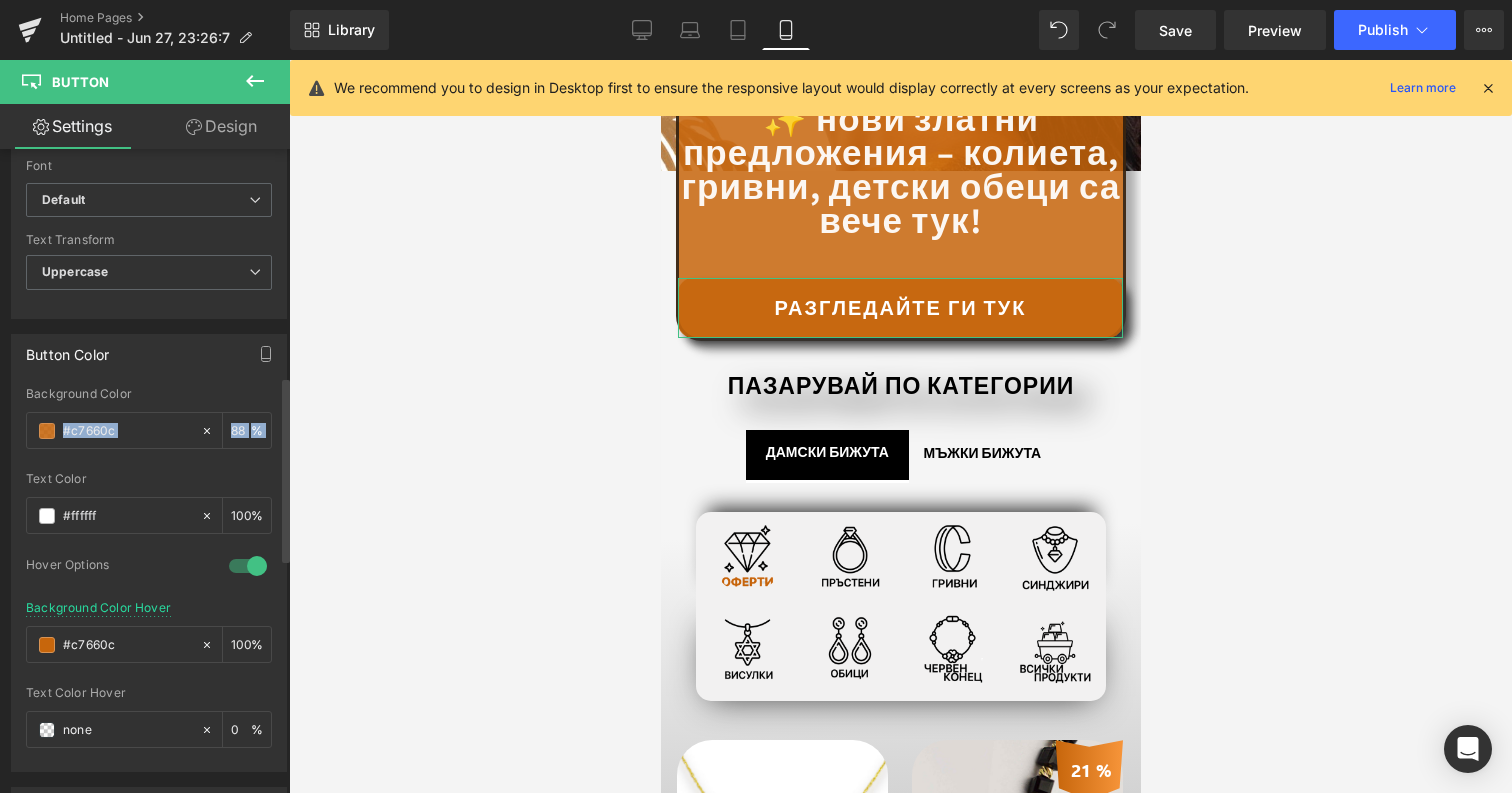 drag, startPoint x: 52, startPoint y: 427, endPoint x: 47, endPoint y: 468, distance: 41.303753 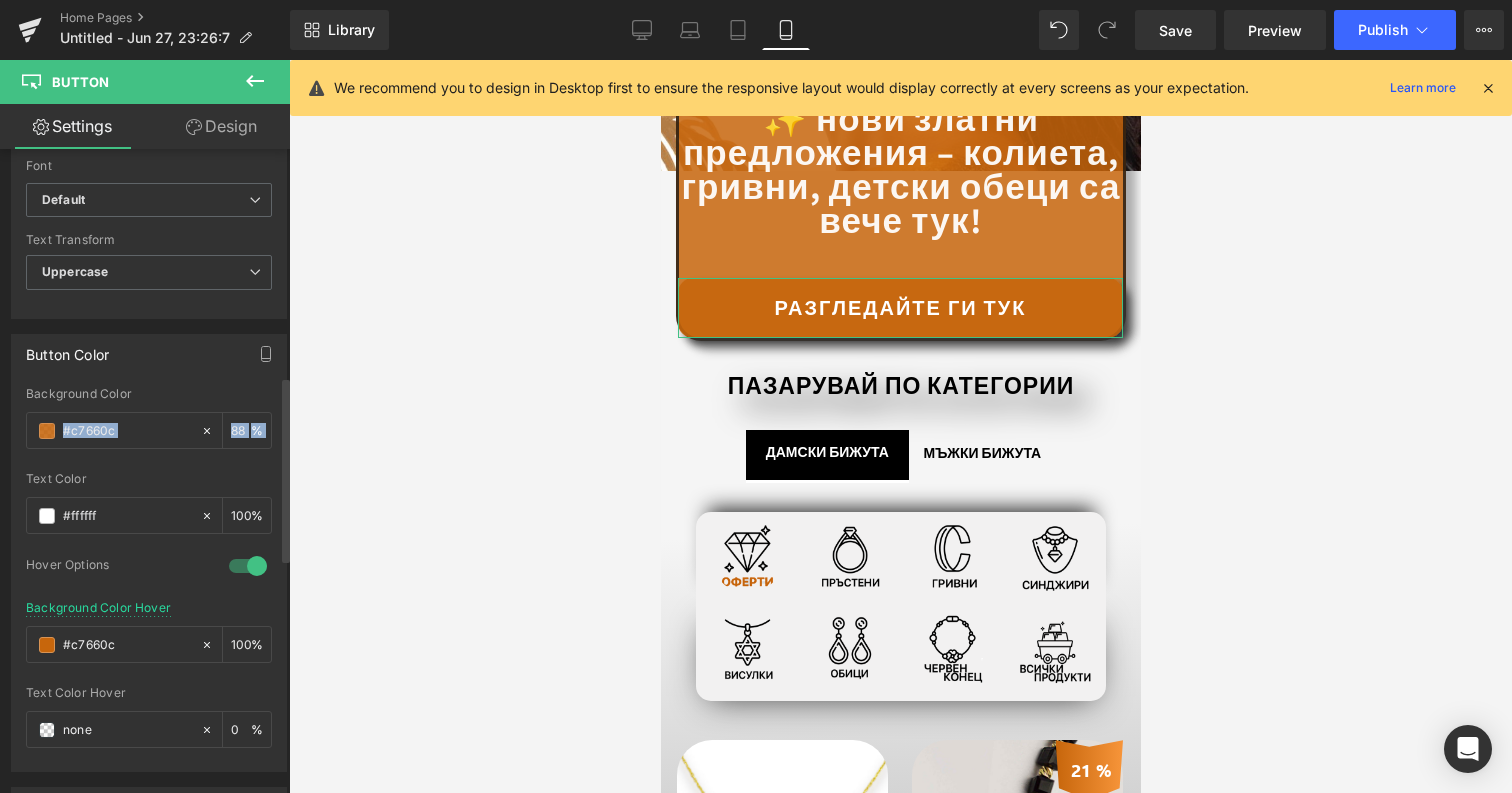 click on "rgba(199, 102, 12, 0.88) Background Color #c7660c 88 % rgba(255, 255, 255, 1) Text Color #ffffff 100 % 1 Hover Options #c7660c Background Color Hover #c7660c 100 % none Text Color Hover none 0 %" at bounding box center (149, 579) 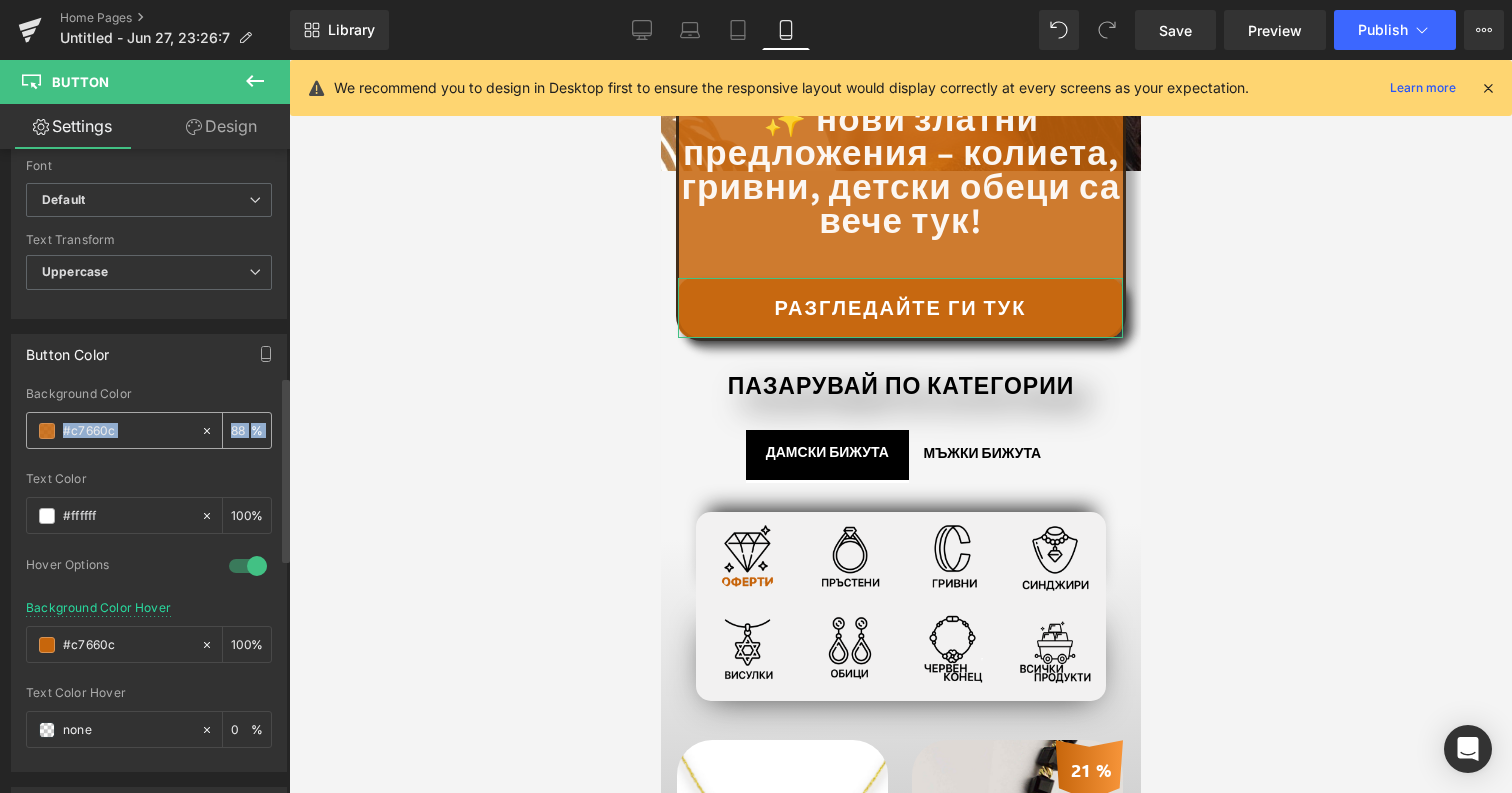 click at bounding box center [47, 431] 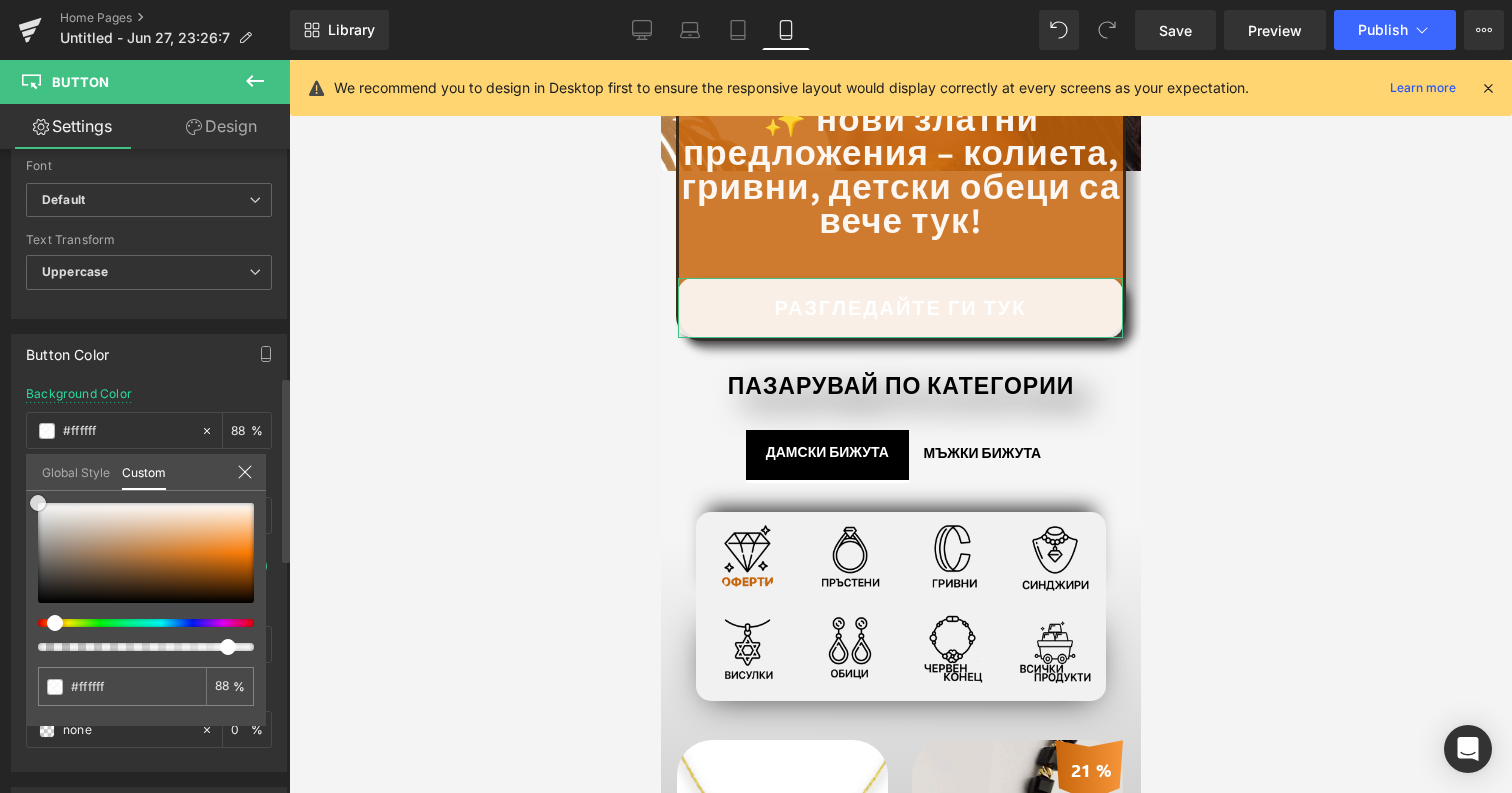 drag, startPoint x: 59, startPoint y: 521, endPoint x: 0, endPoint y: 464, distance: 82.036575 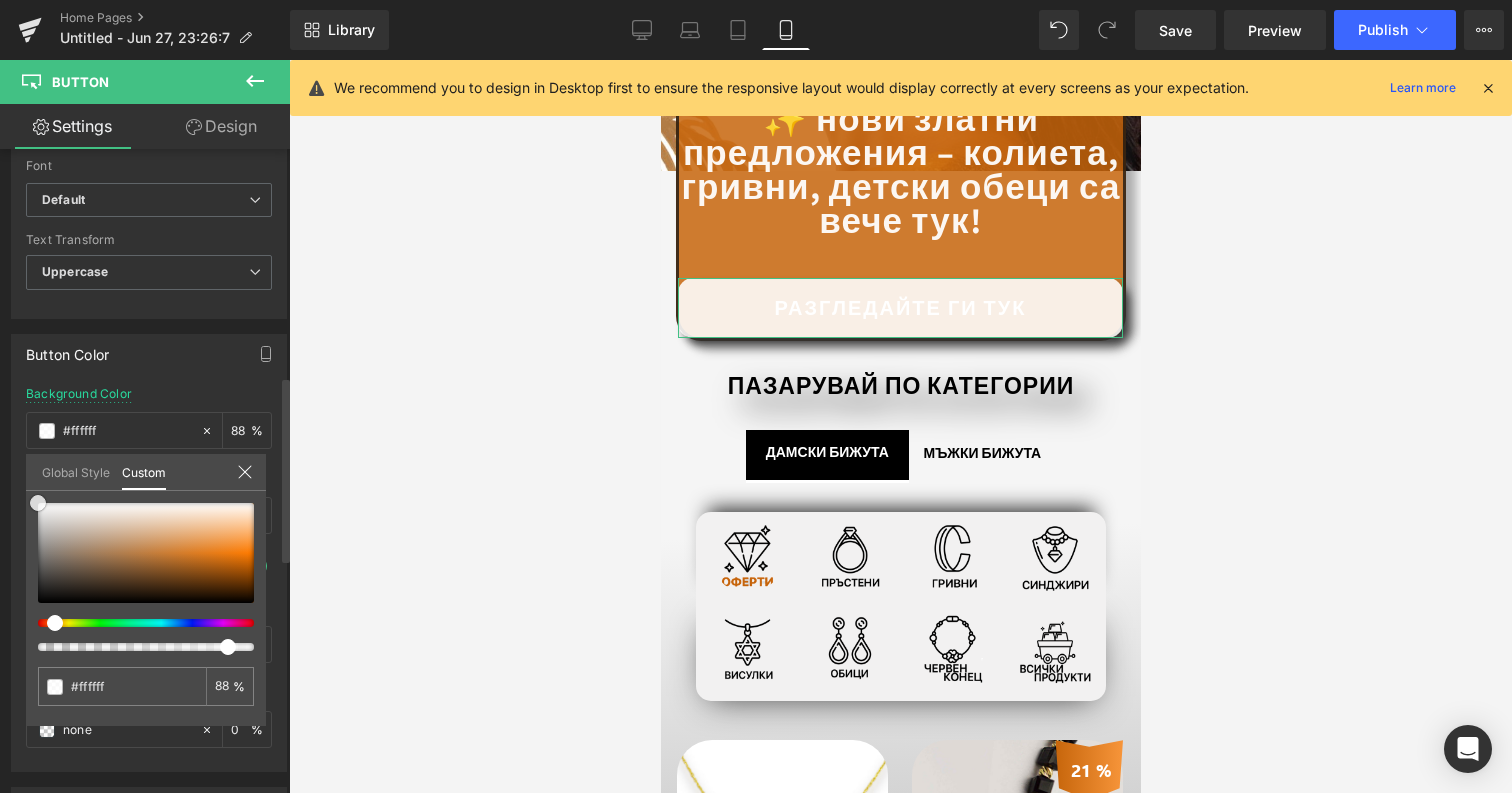 click on "Button Color rgba(199, 102, 12, 0.88) Background Color #c7660c 88 % rgba(255, 255, 255, 1) Text Color #ffffff 100 % 1 Hover Options #c7660c Background Color Hover #c7660c 100 % none Text Color Hover none 0 % Global Style Custom Setup Global Style #c7660c 88 %" at bounding box center (149, 545) 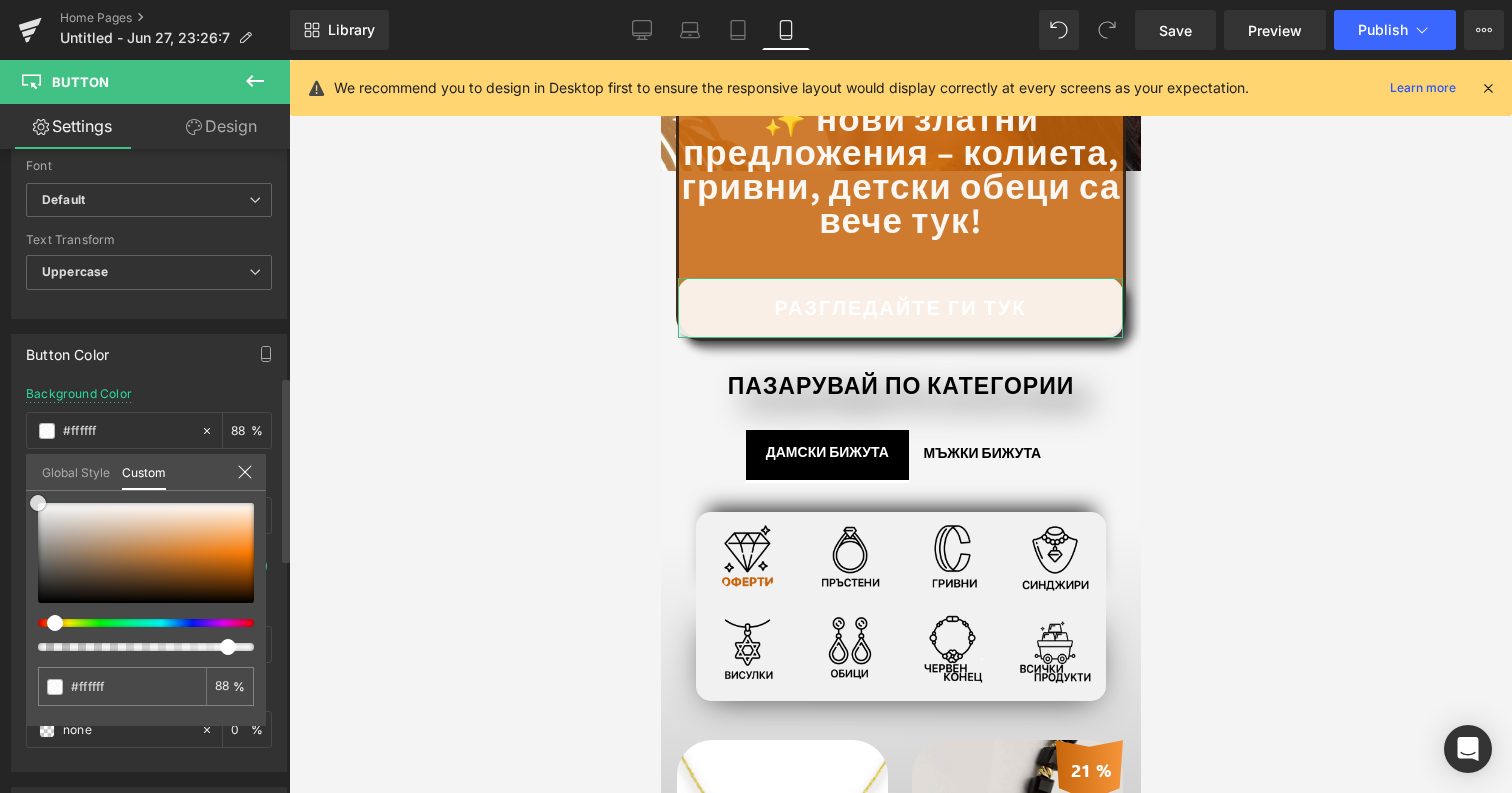 drag, startPoint x: 49, startPoint y: 506, endPoint x: 0, endPoint y: 445, distance: 78.24321 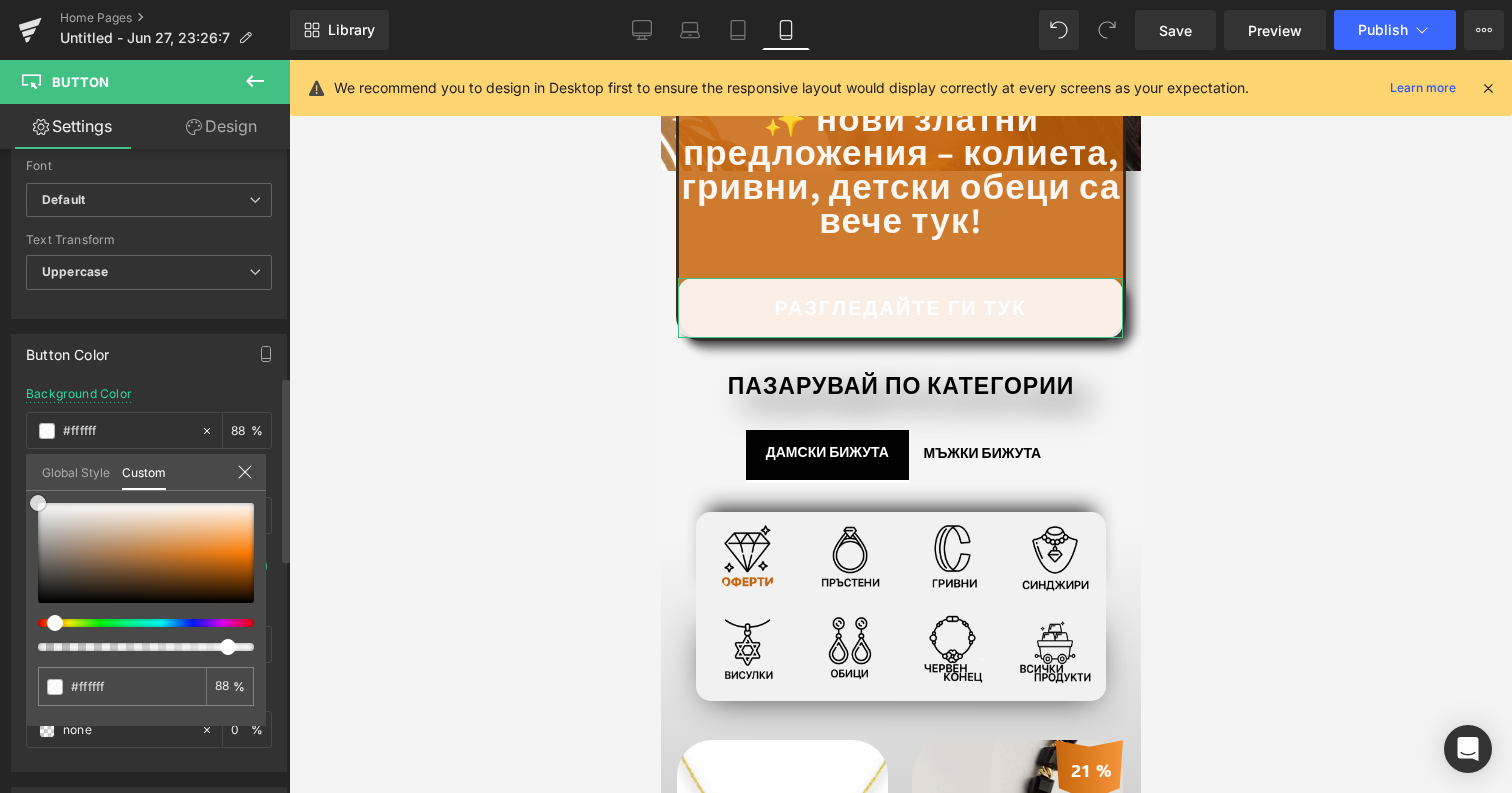 click on "Button Color rgba(199, 102, 12, 0.88) Background Color #c7660c 88 % rgba(255, 255, 255, 1) Text Color #ffffff 100 % 1 Hover Options #c7660c Background Color Hover #c7660c 100 % none Text Color Hover none 0 % Global Style Custom Setup Global Style #c7660c 88 %" at bounding box center [149, 545] 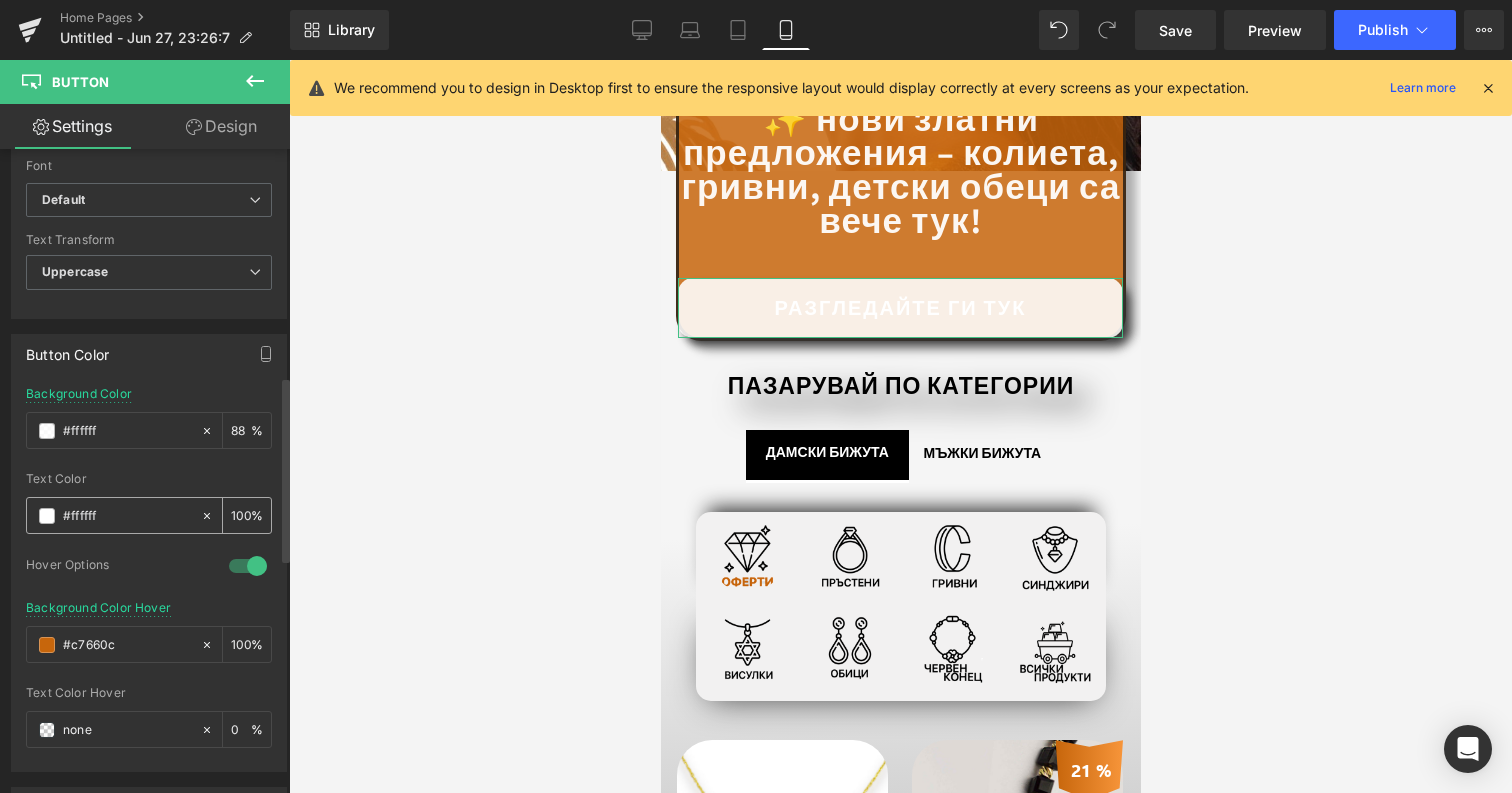 click on "#ffffff" at bounding box center (127, 516) 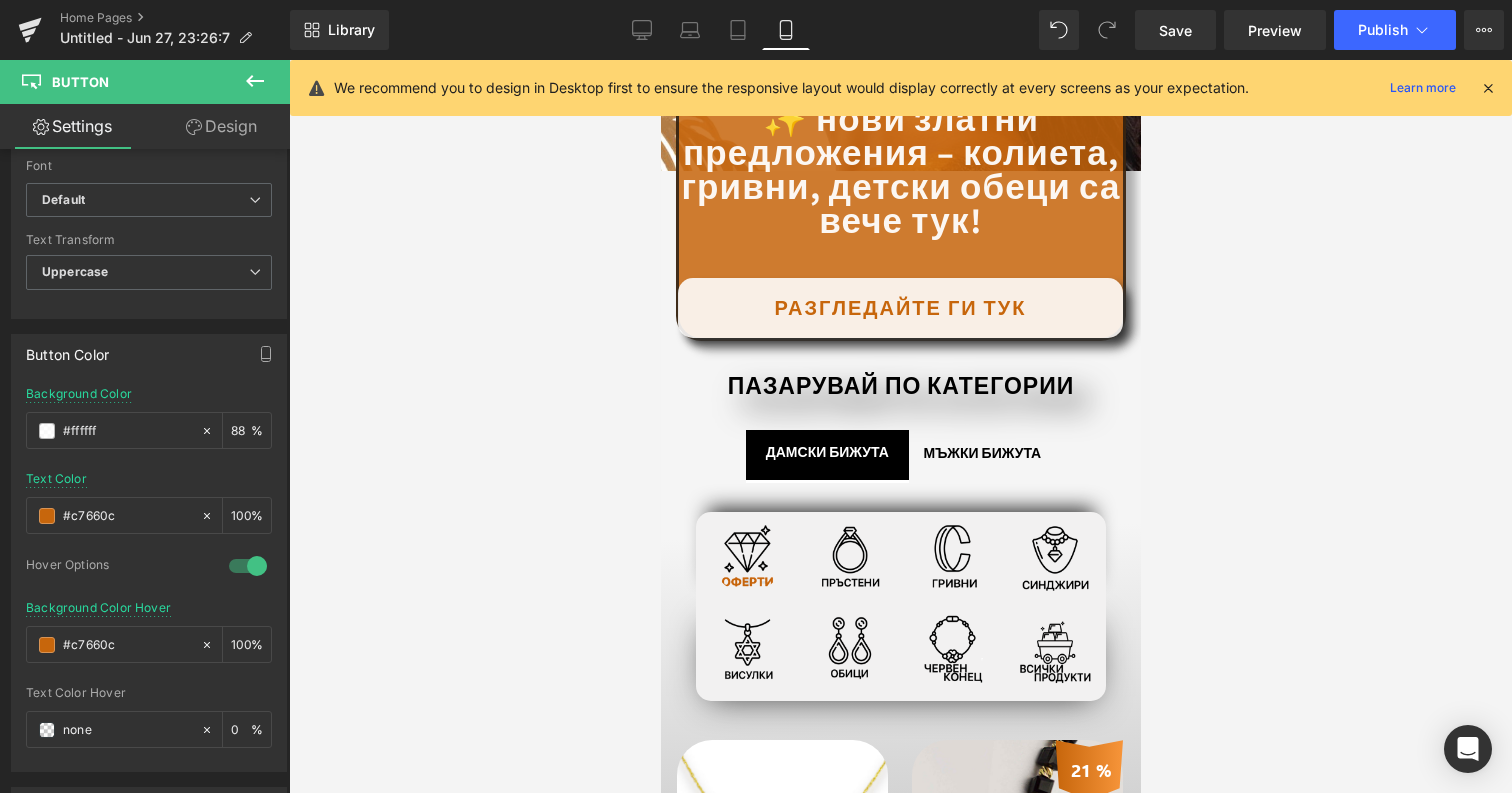 type on "#c7660c" 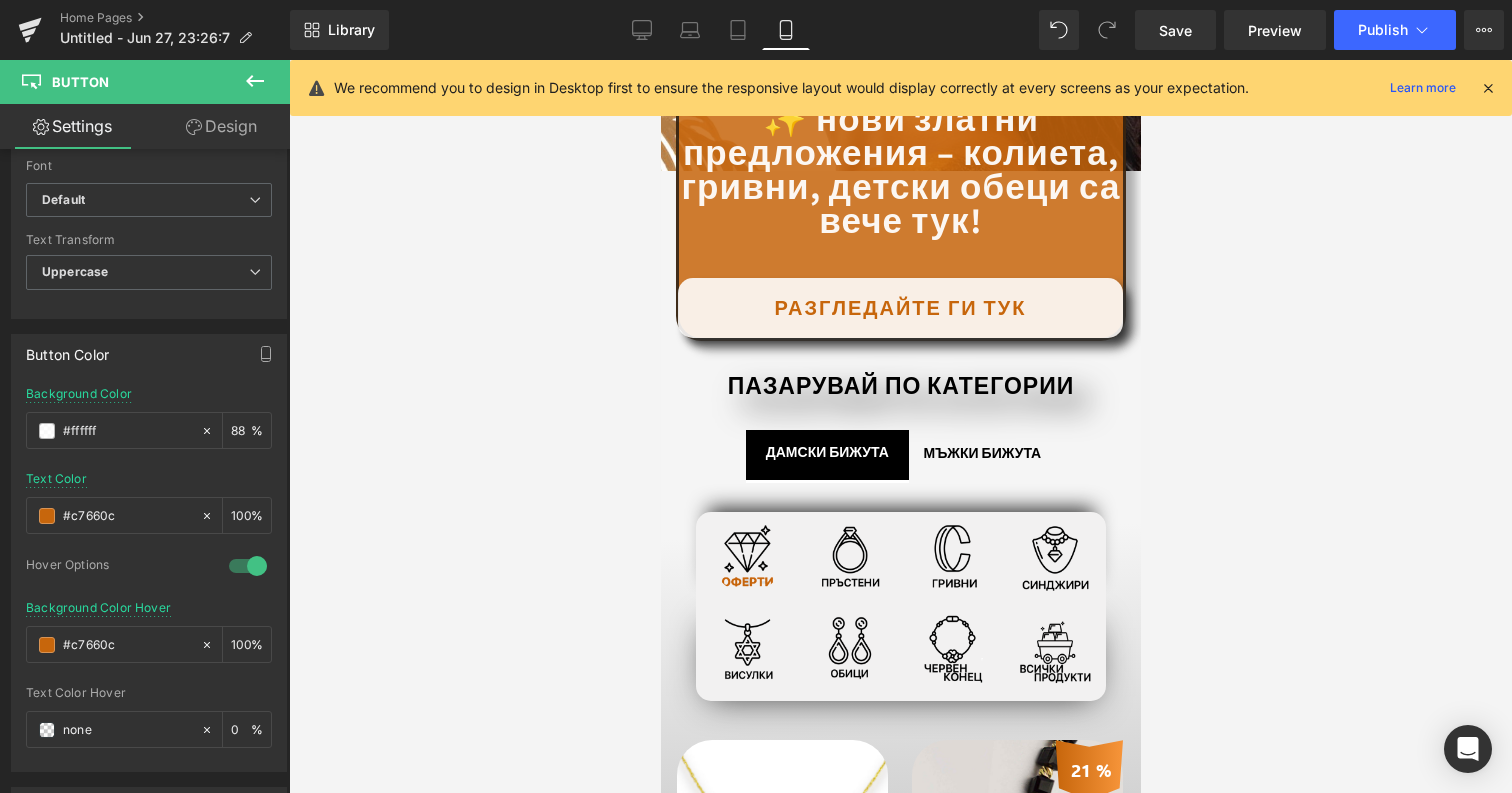 click on "Преминаване към съдържанието
Уважаеми клиенти, цените на златото се променят! Възможни са корекции в цените на някои продукти. При нужда ще се свържем с вас.
Начало
Български продукти
Злато на Конец
Злато на Конец" at bounding box center (900, 2619) 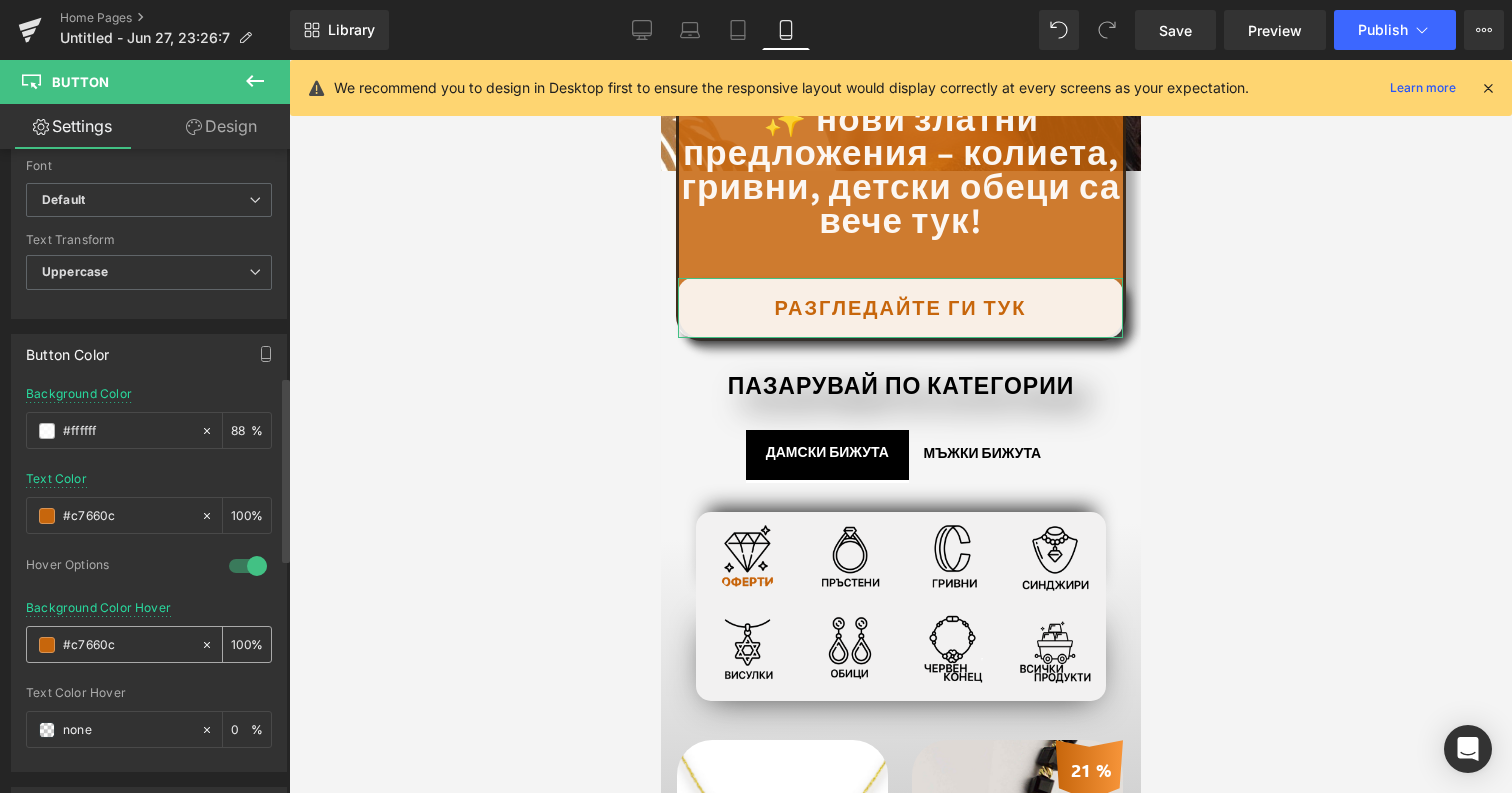 click on "#c7660c" at bounding box center [127, 645] 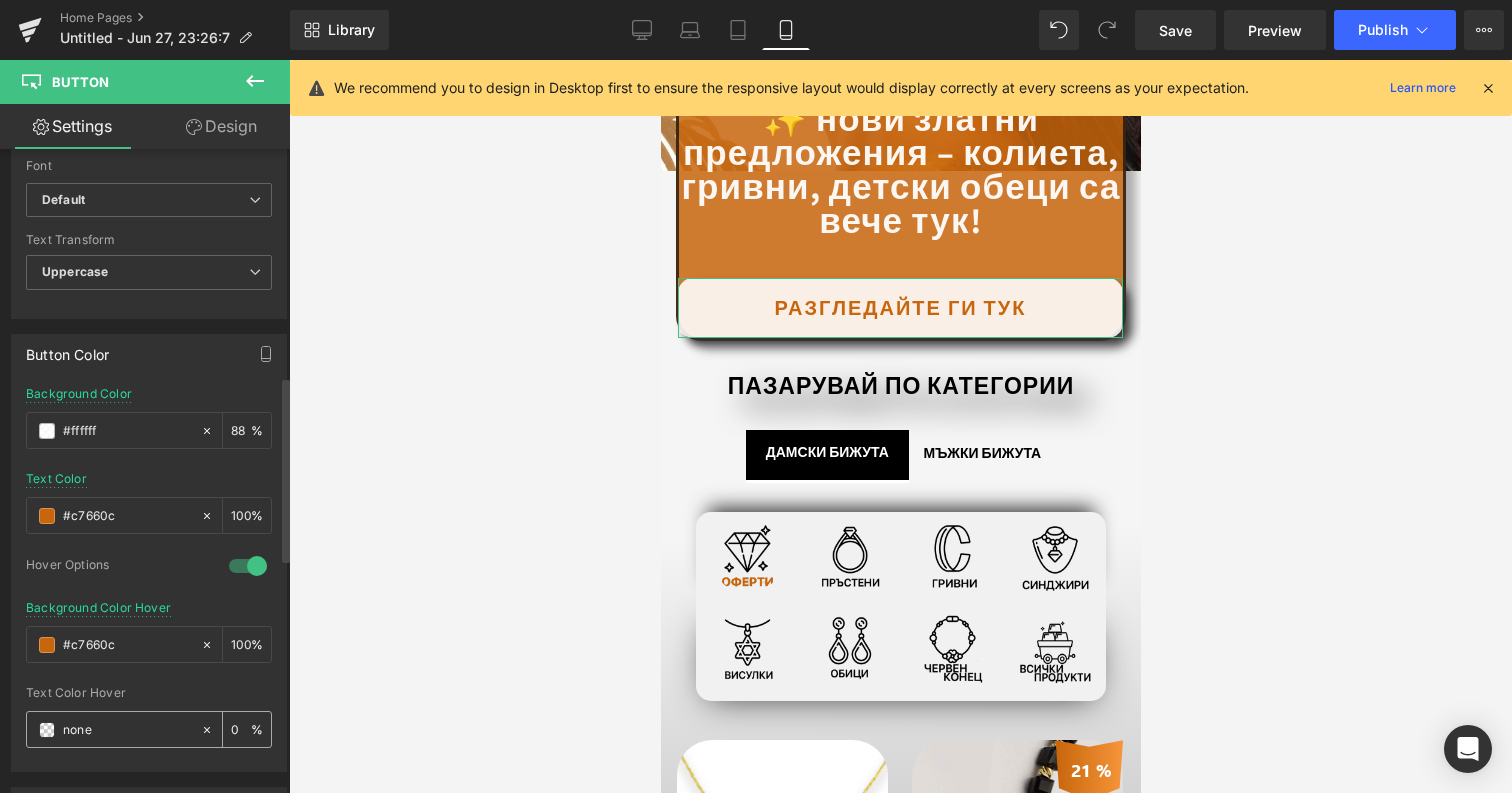 click on "none" at bounding box center (127, 730) 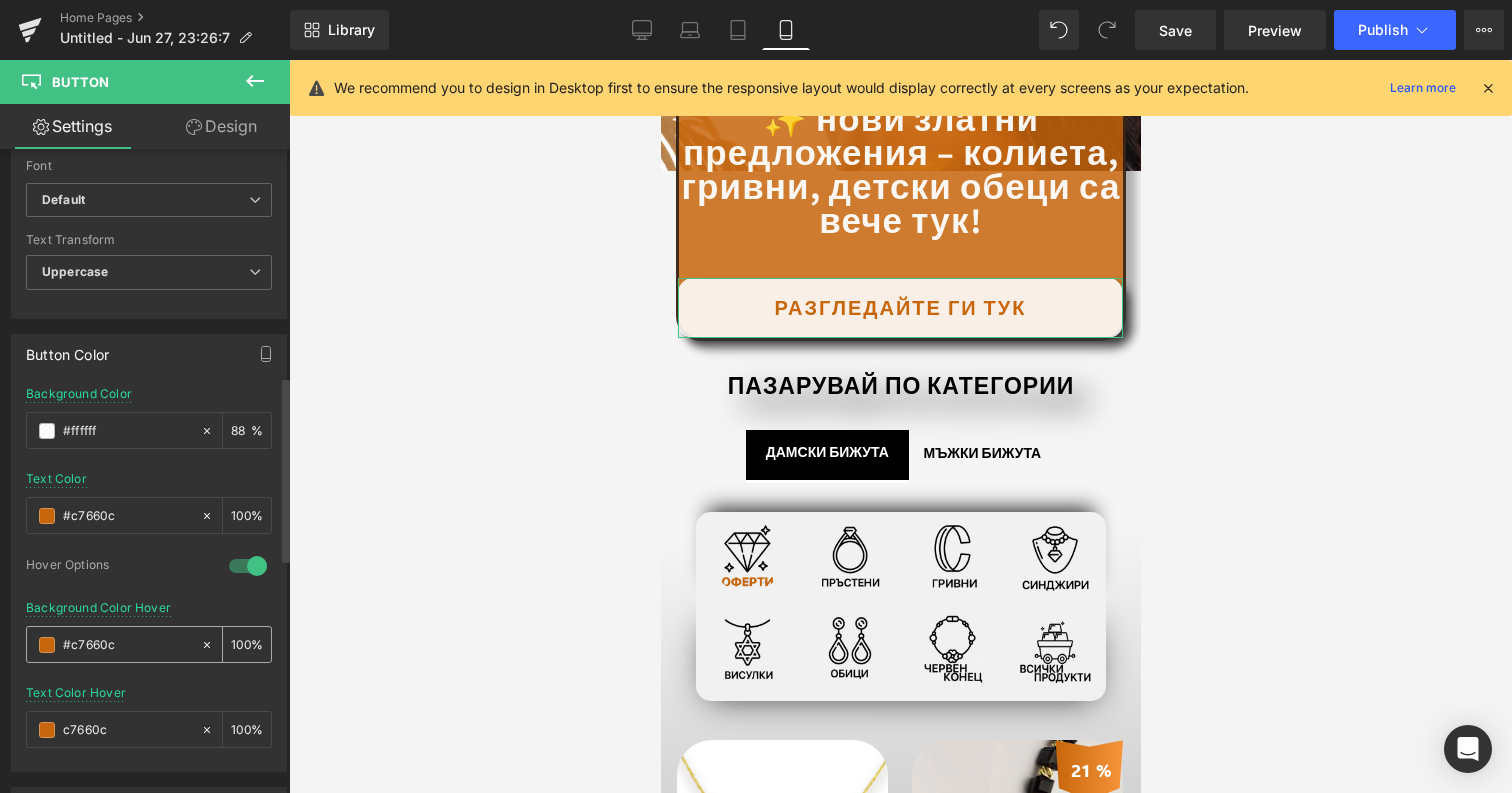 type on "c7660c" 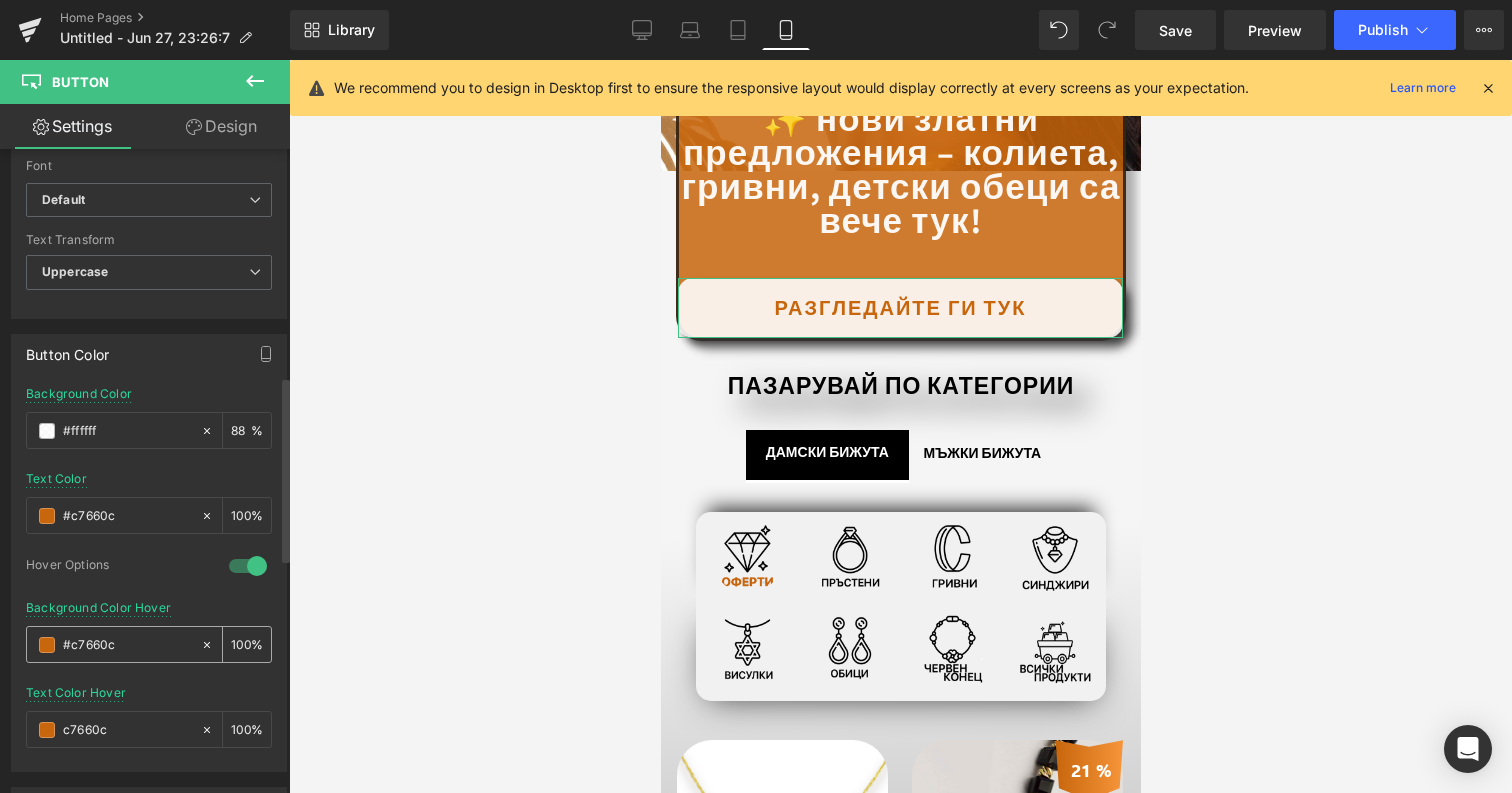 click on "#c7660c" at bounding box center [127, 645] 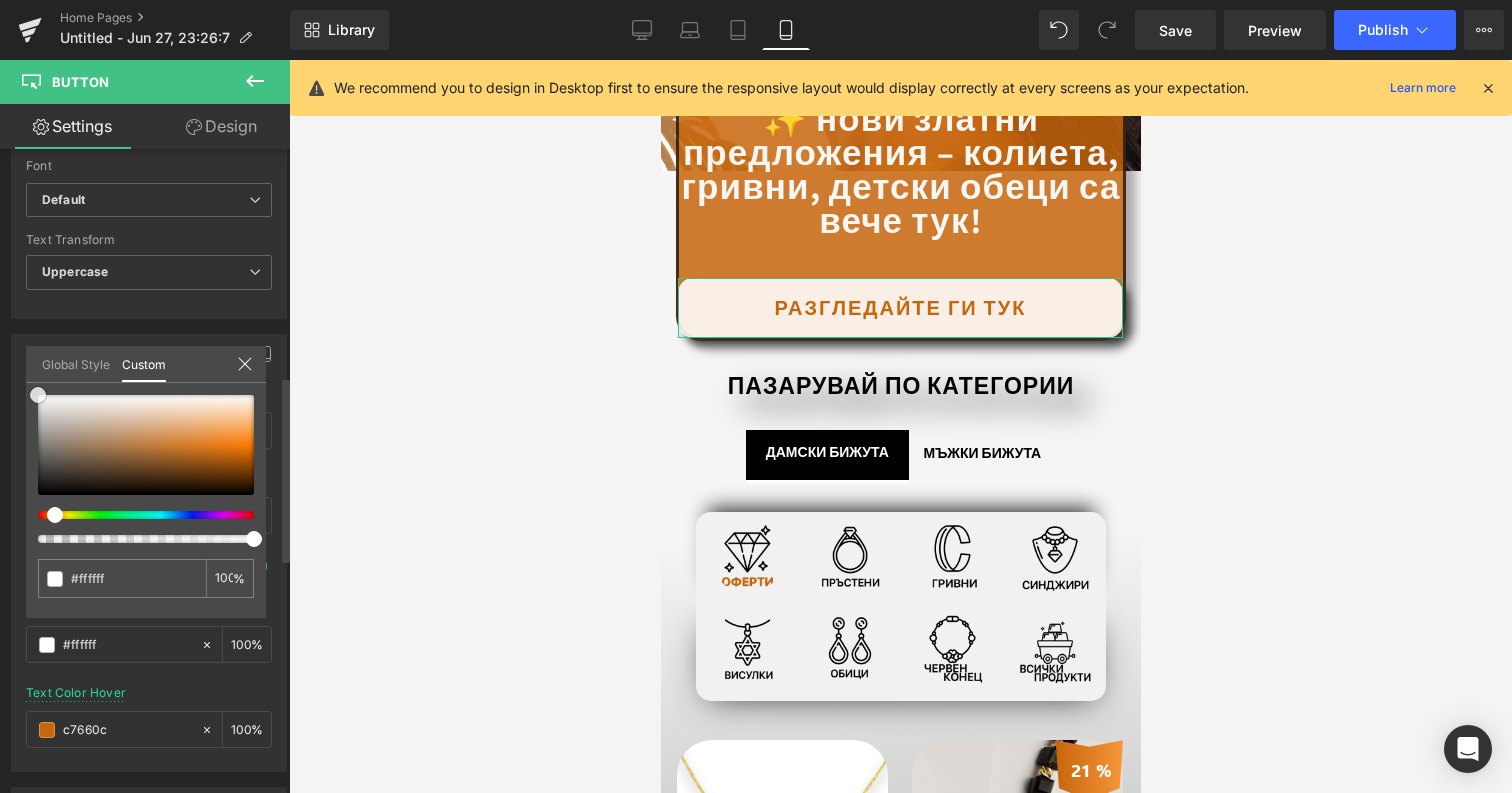 drag, startPoint x: 88, startPoint y: 436, endPoint x: 0, endPoint y: 317, distance: 148.00337 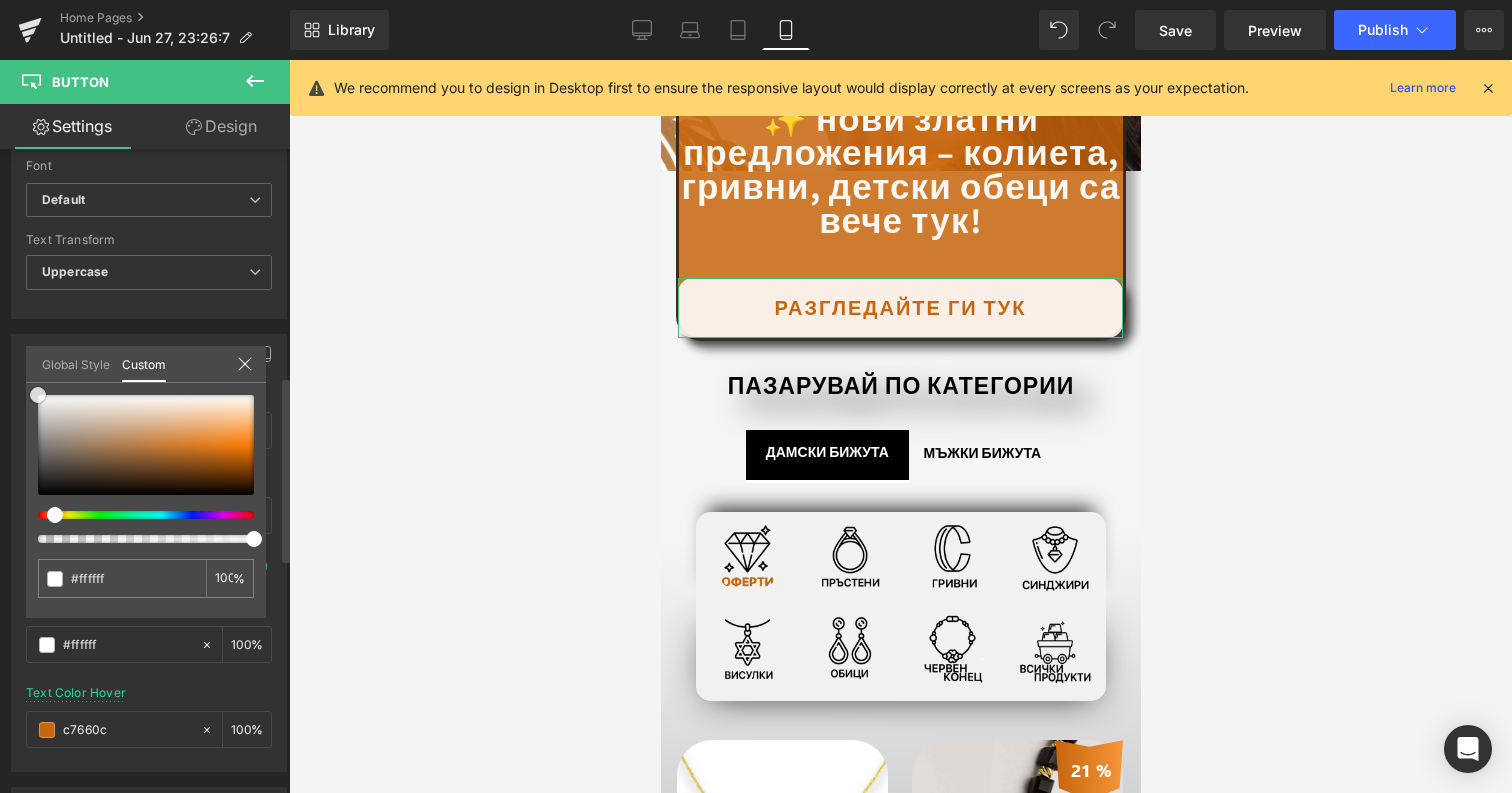 click on "Button Color rgba(199, 102, 12, 0.88) Background Color #c7660c 88 % rgba(255, 255, 255, 1) Text Color #c7660c 100 % 1 Hover Options #c7660c Background Color Hover #c7660c 100 % none Text Color Hover c7660c 0 % Global Style Custom Setup Global Style #c7660c 100 %" at bounding box center (149, 545) 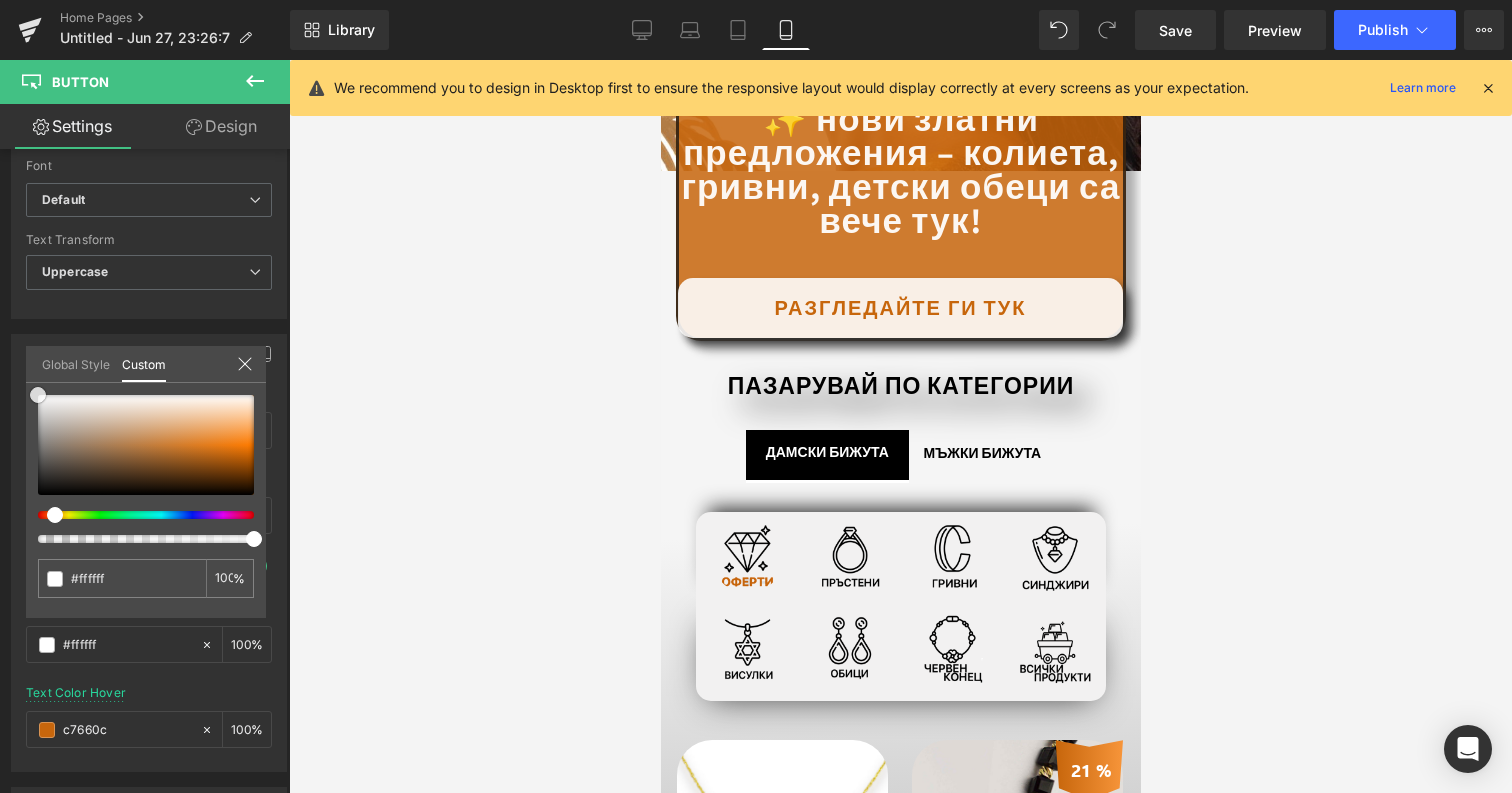 click at bounding box center [900, 426] 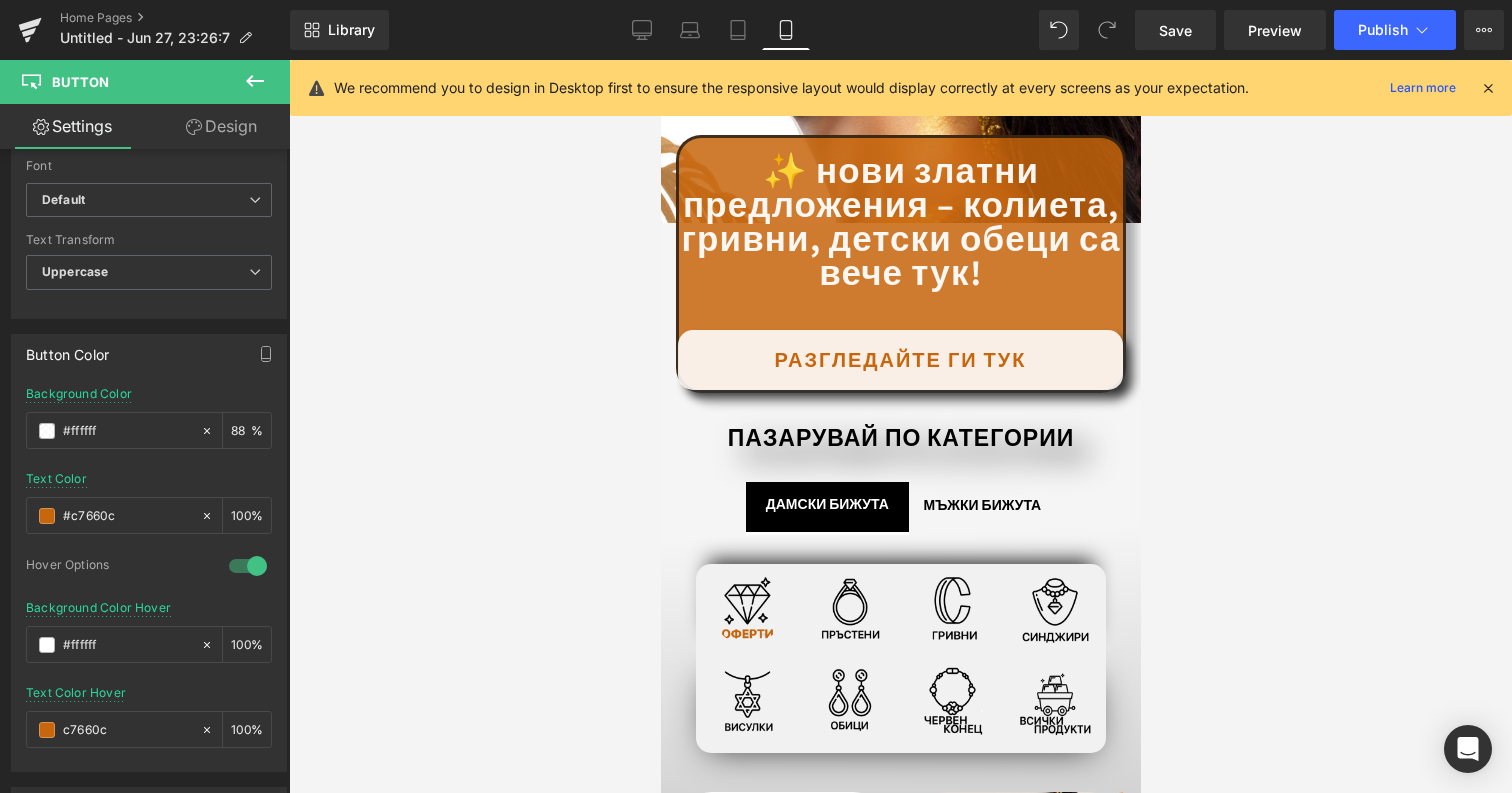 scroll, scrollTop: 660, scrollLeft: 0, axis: vertical 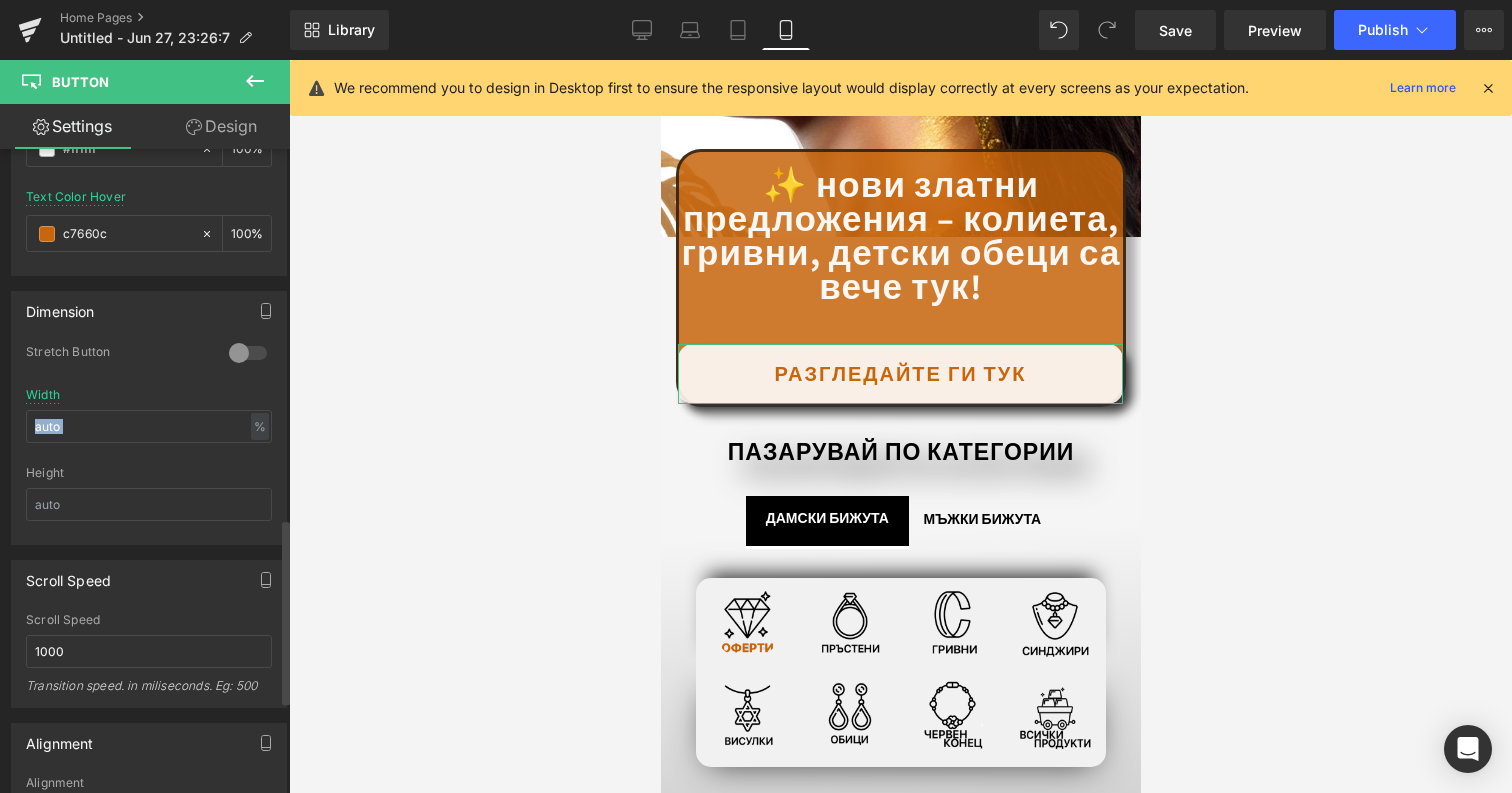 drag, startPoint x: 253, startPoint y: 424, endPoint x: 257, endPoint y: 388, distance: 36.221542 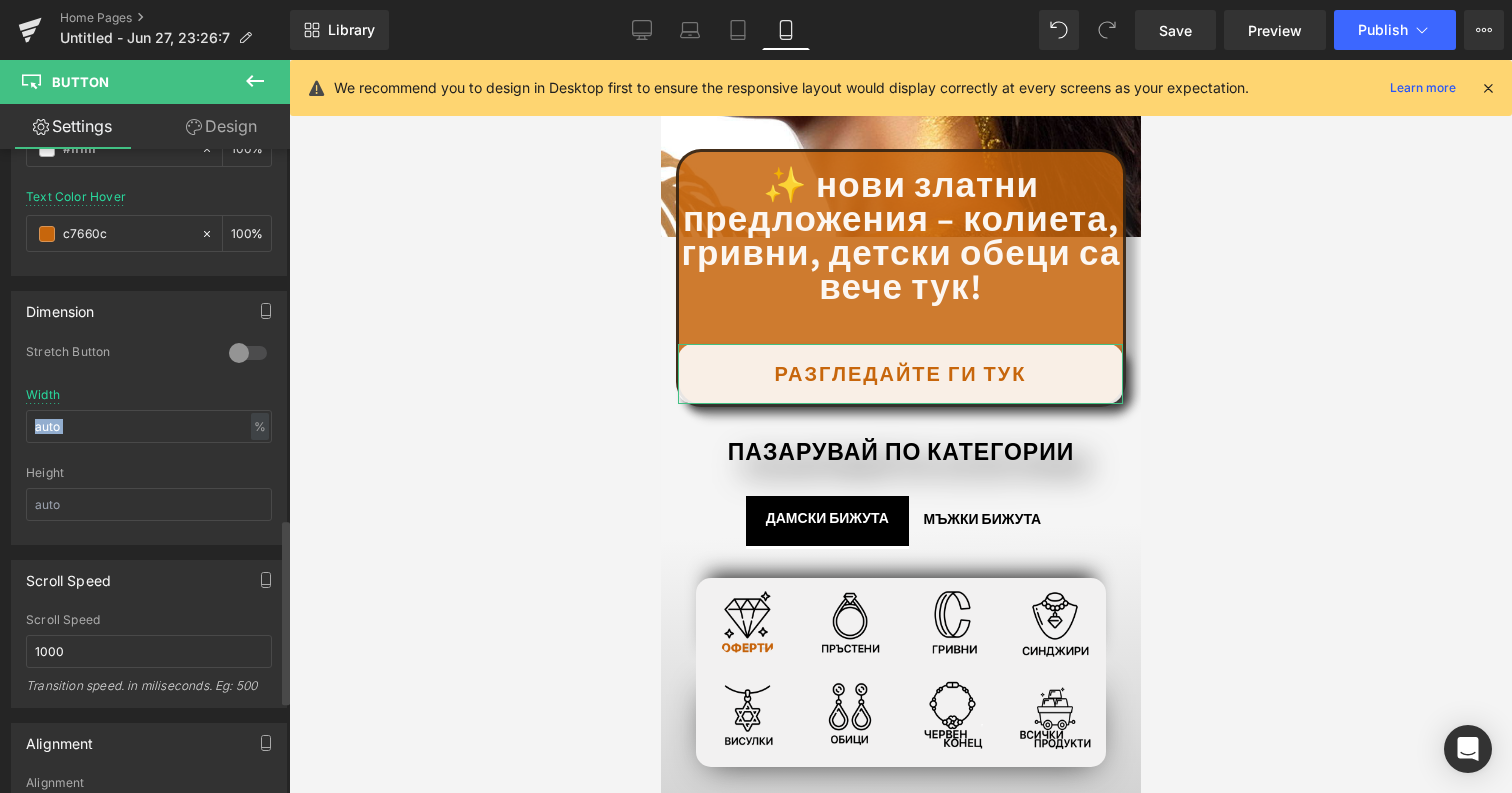 click on "Width % % px" at bounding box center [149, 427] 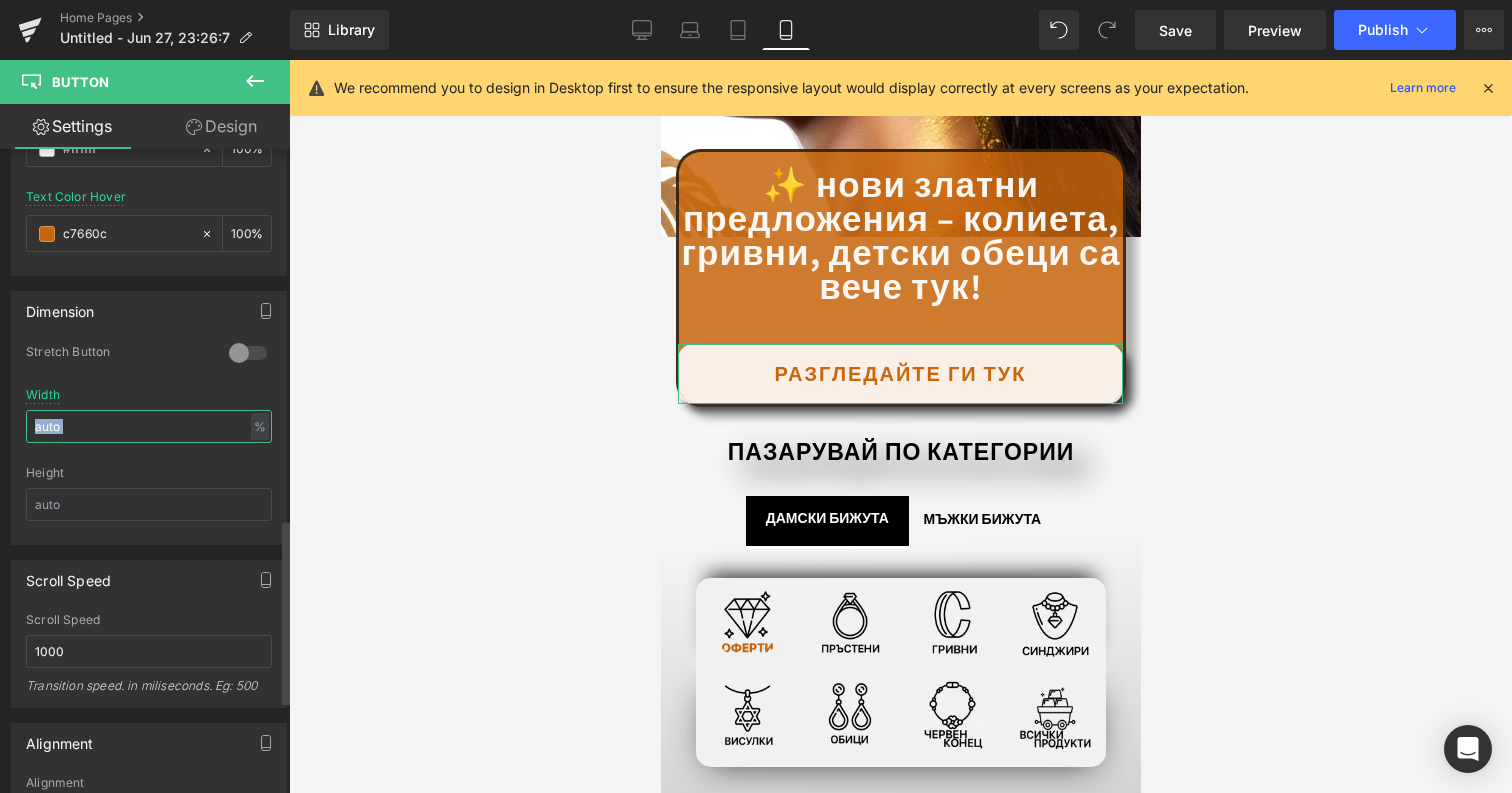 click at bounding box center (149, 426) 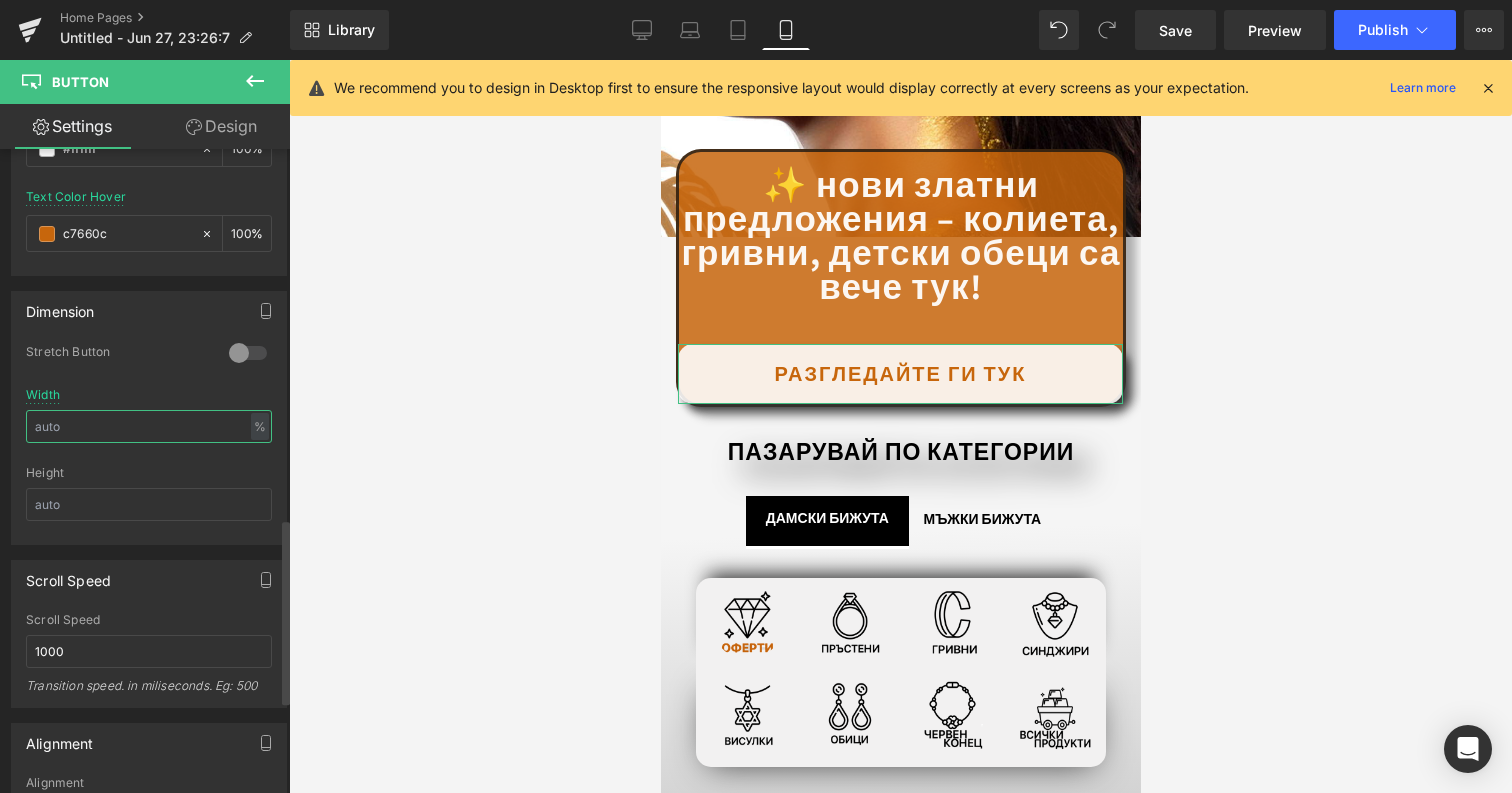 click at bounding box center (149, 426) 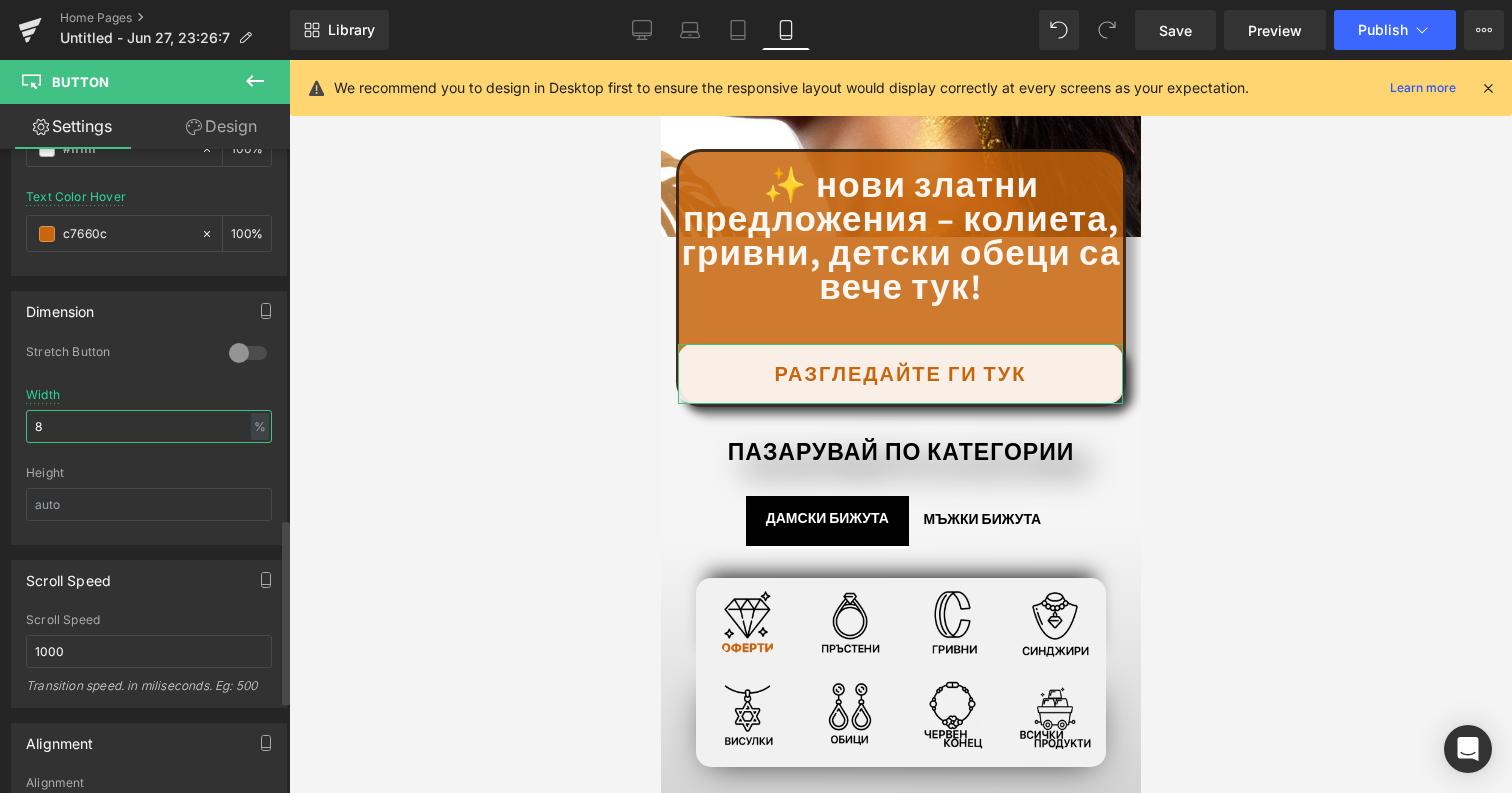 type on "80" 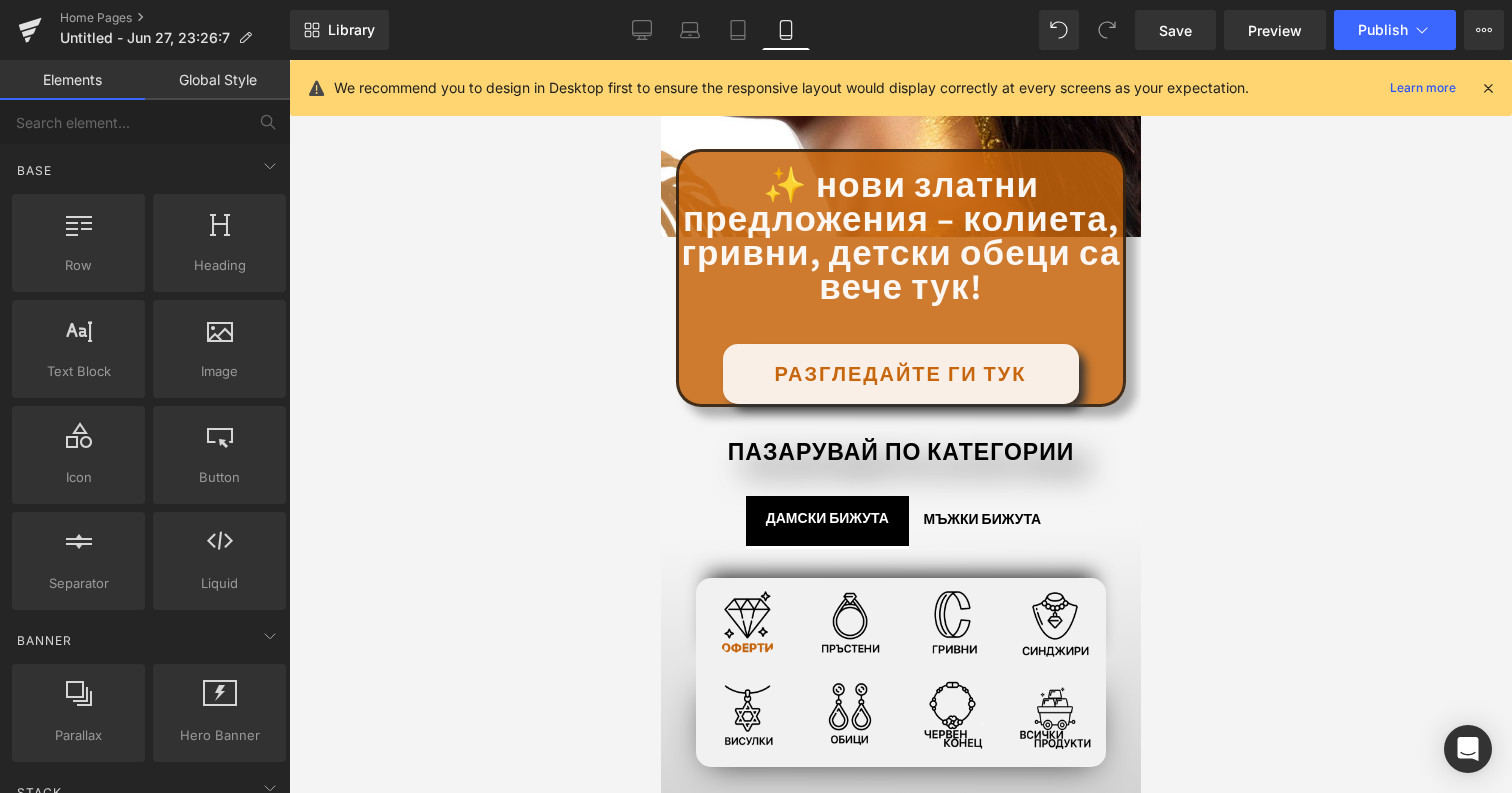 click at bounding box center (900, 426) 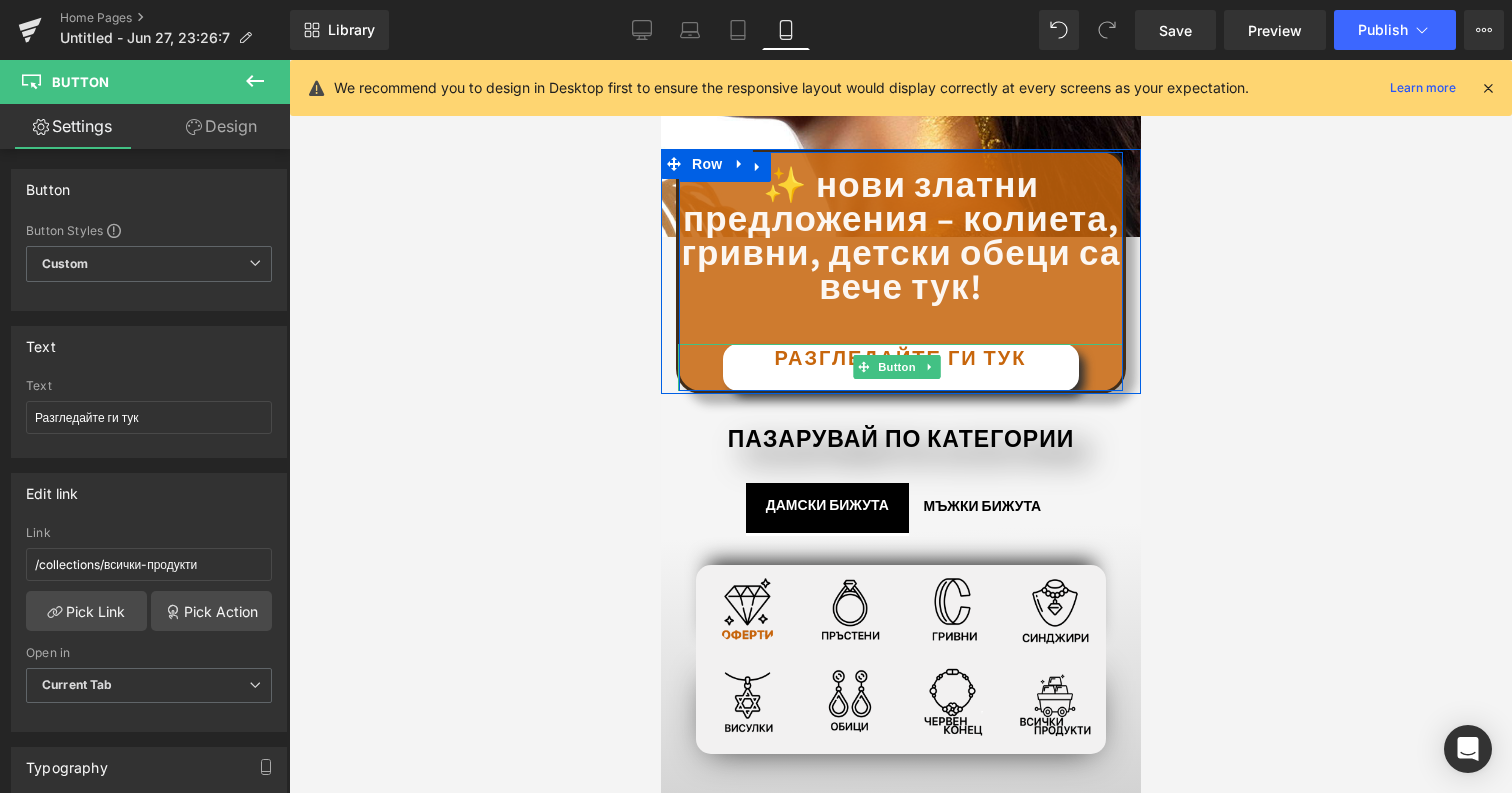 drag, startPoint x: 941, startPoint y: 375, endPoint x: 942, endPoint y: 386, distance: 11.045361 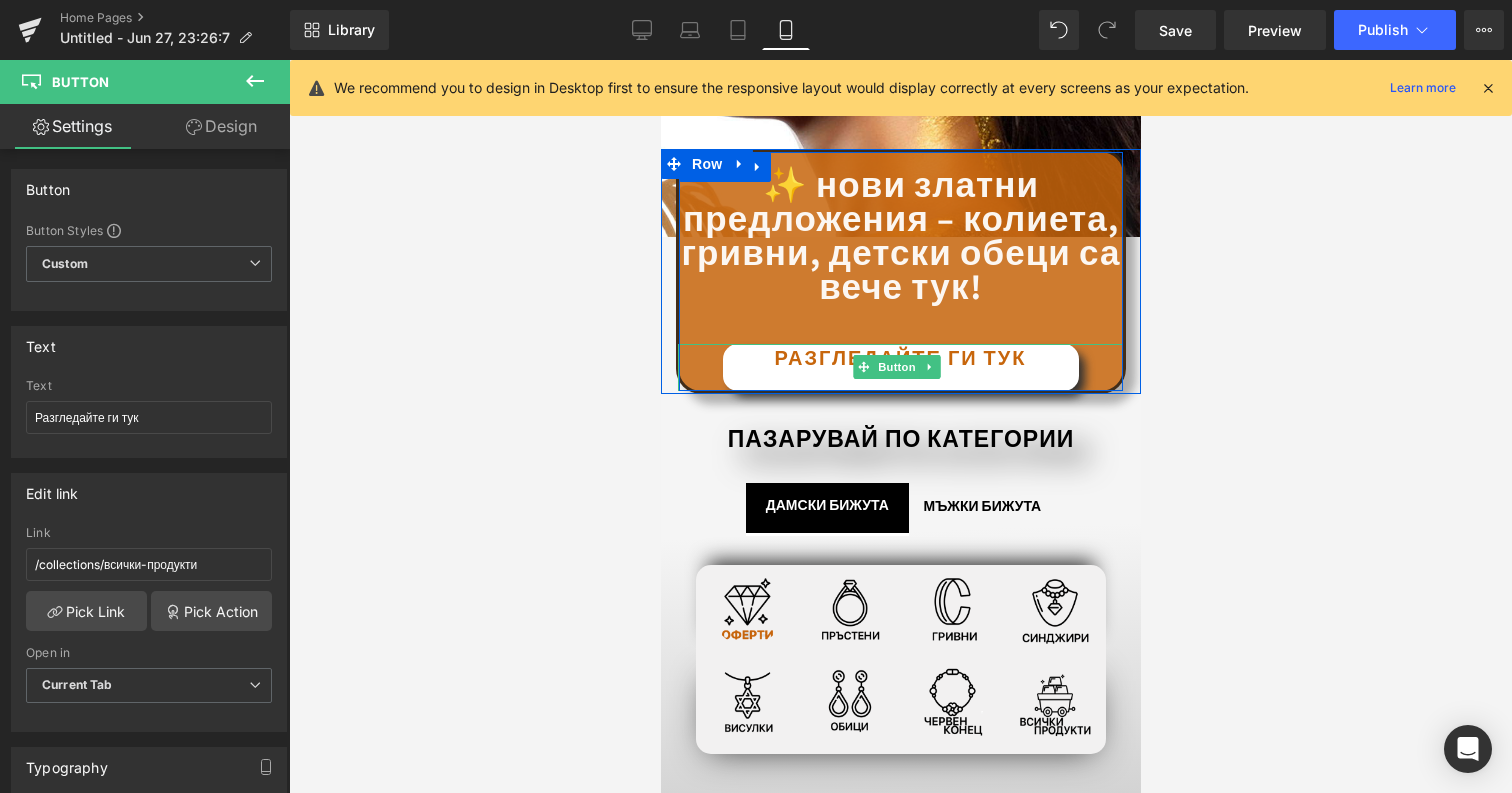 click on "Разгледайте ги тук Button" at bounding box center [899, 367] 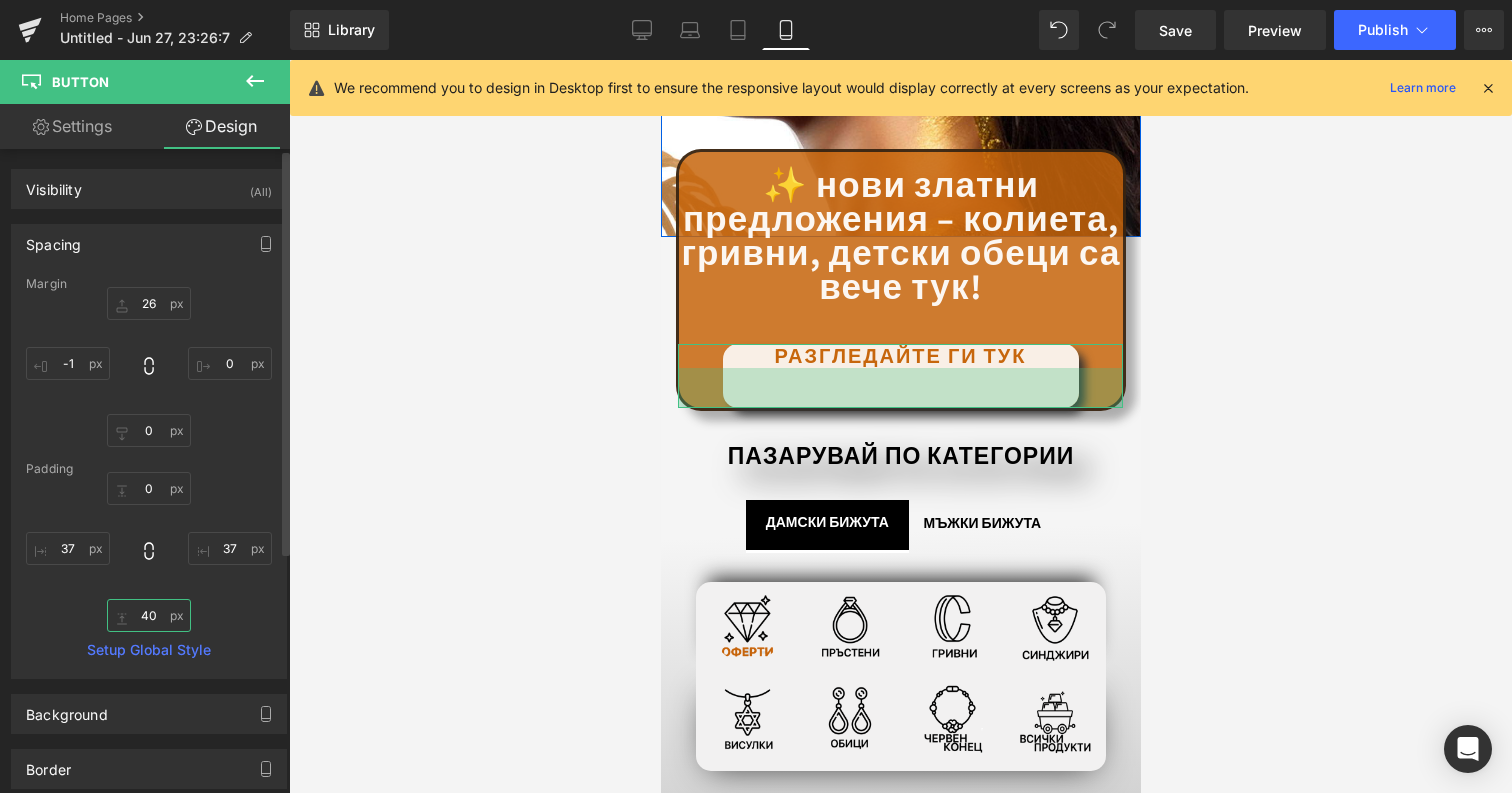 drag, startPoint x: 158, startPoint y: 606, endPoint x: 162, endPoint y: 587, distance: 19.416489 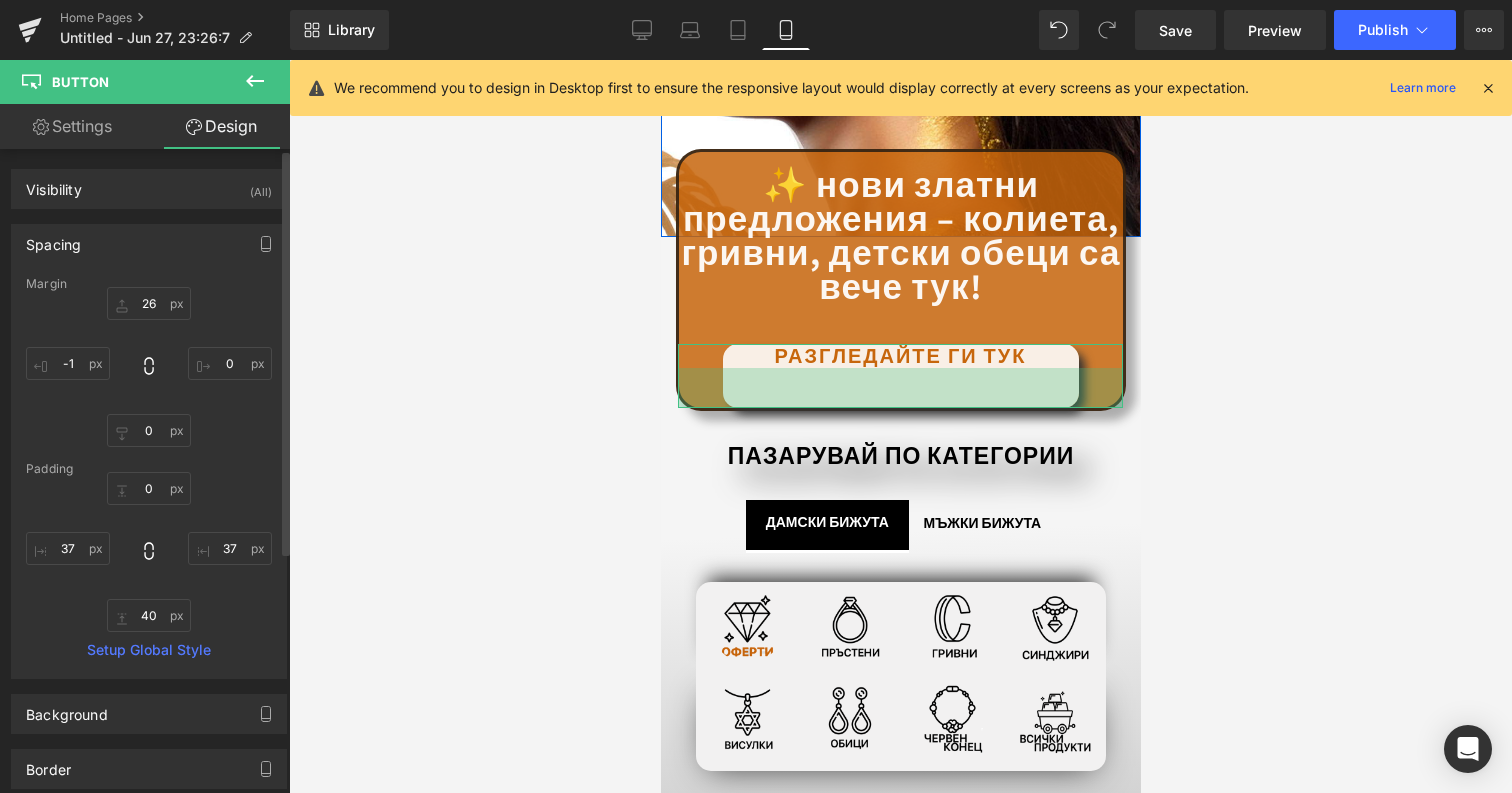 click on "0
37
18
37" at bounding box center [149, 552] 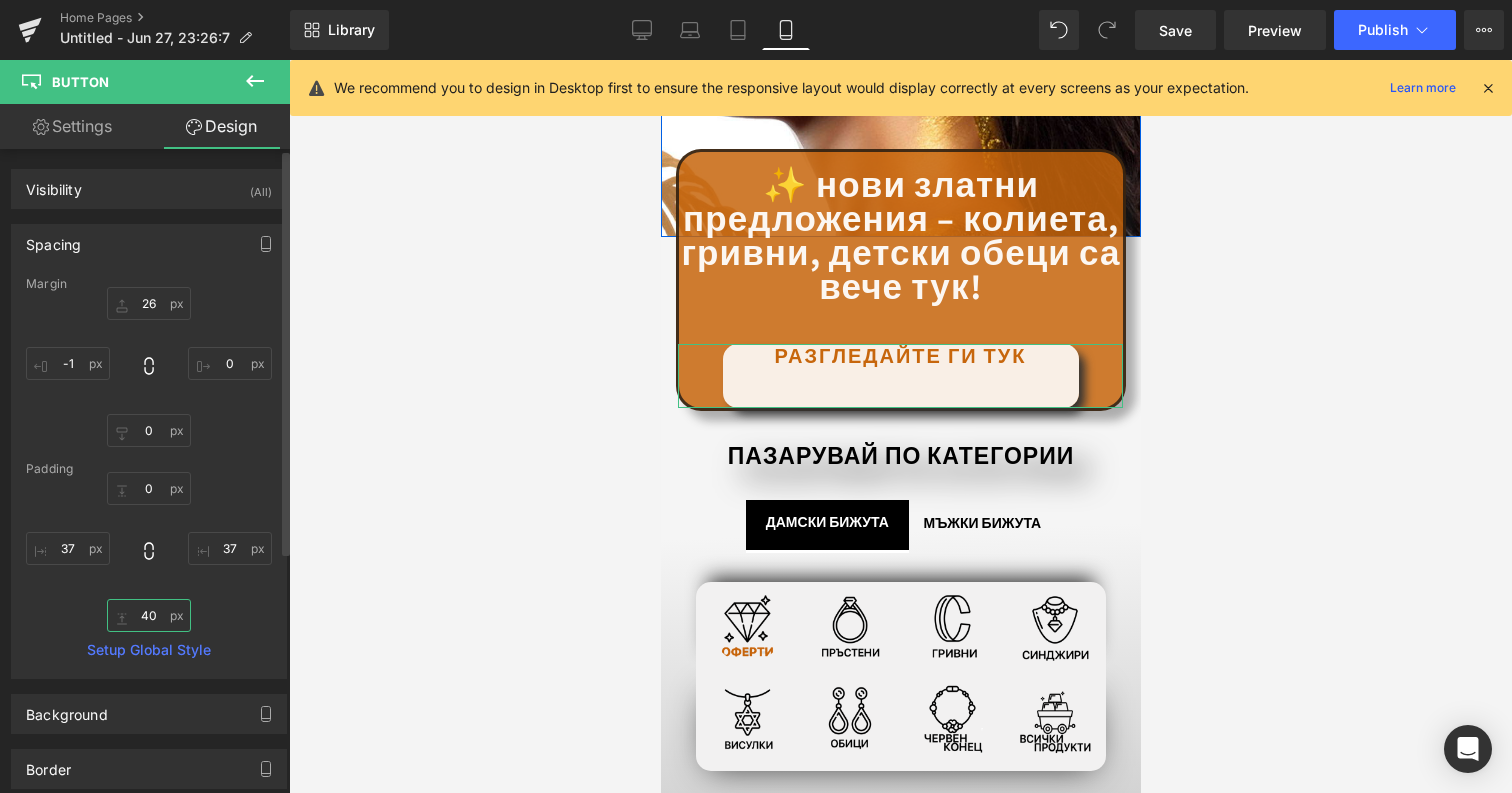click on "18" at bounding box center (149, 615) 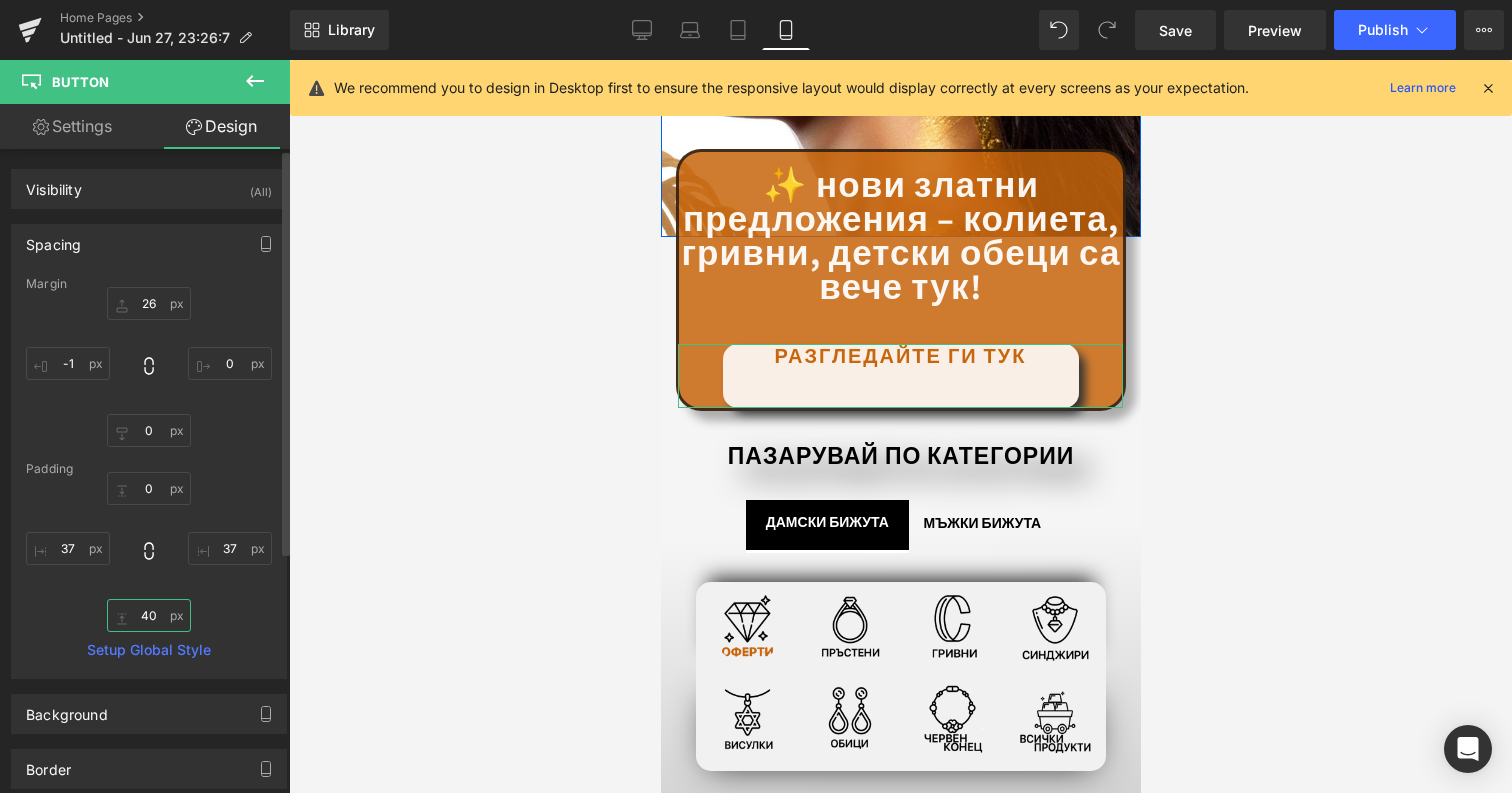 click on "18" at bounding box center [149, 615] 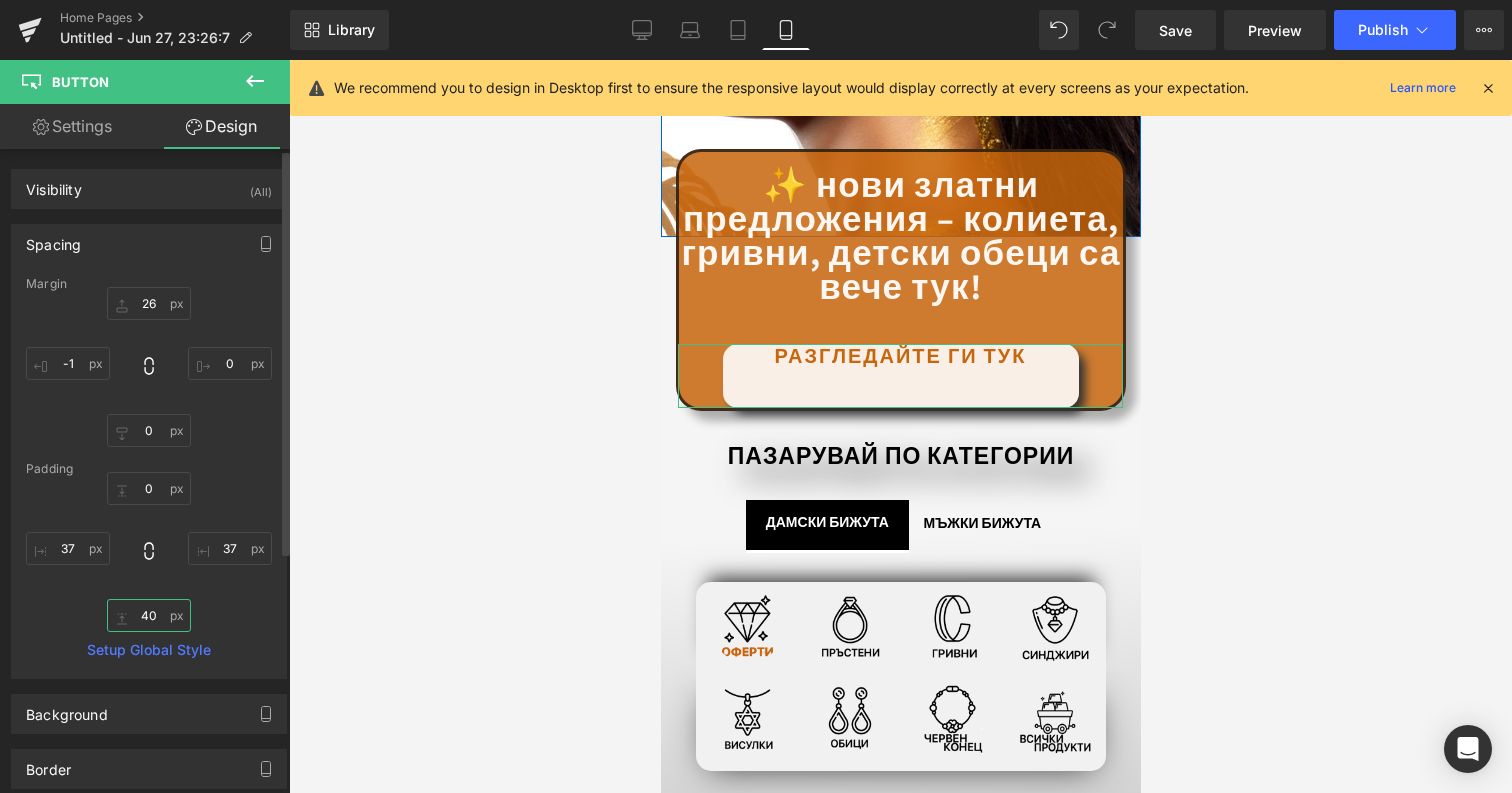 click on "18" at bounding box center [149, 615] 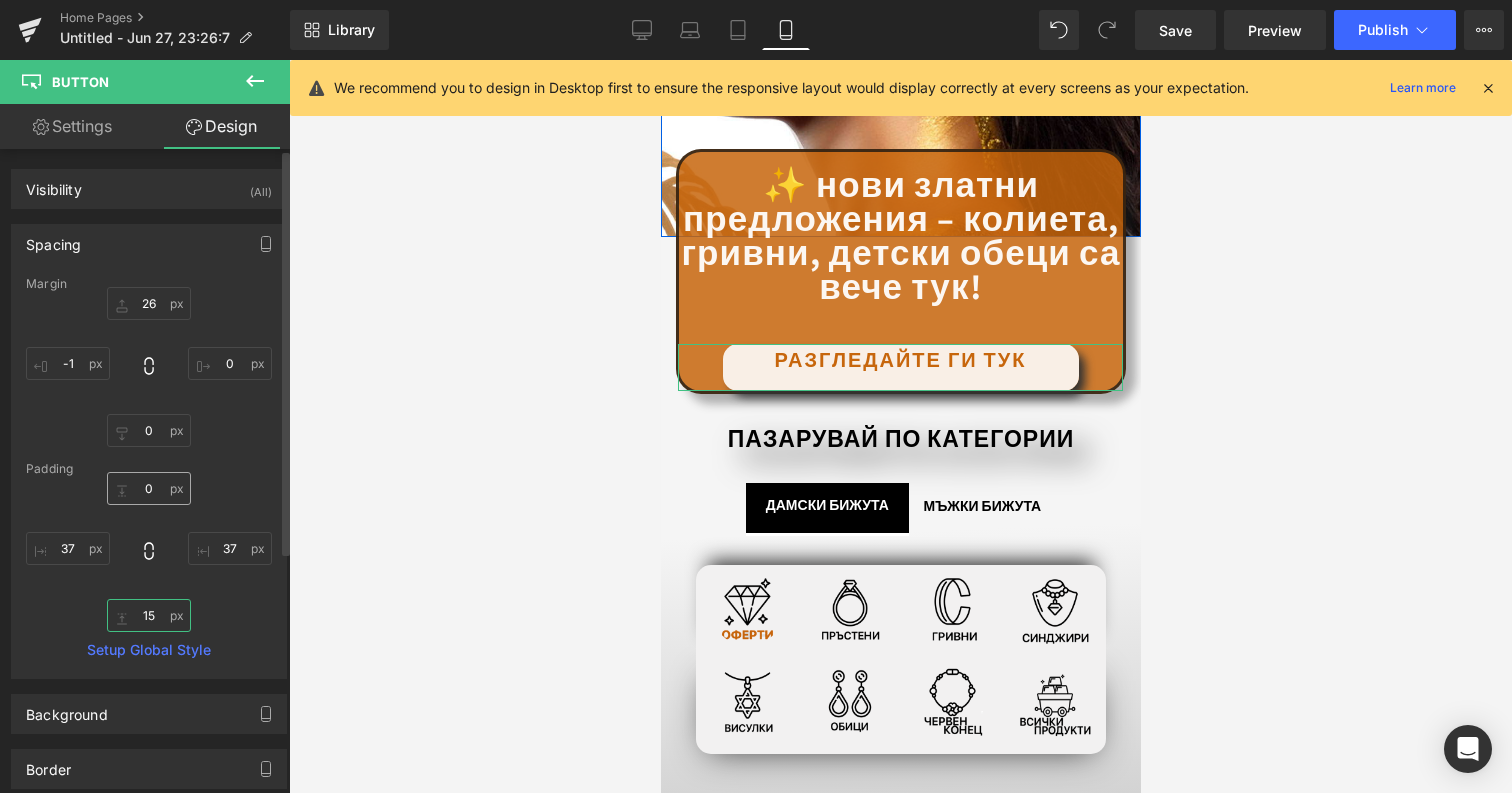 type on "15" 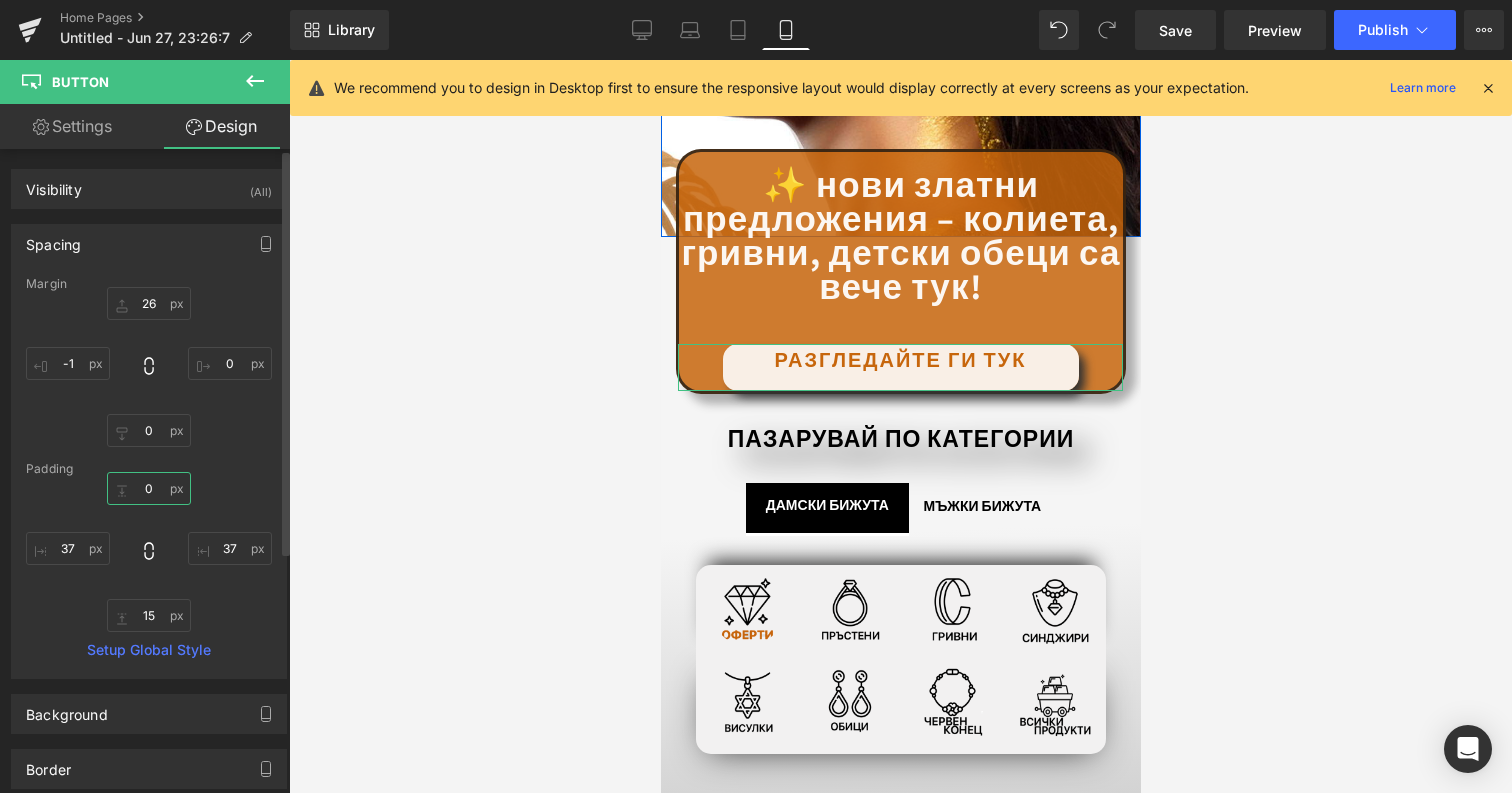 click on "0" at bounding box center [149, 488] 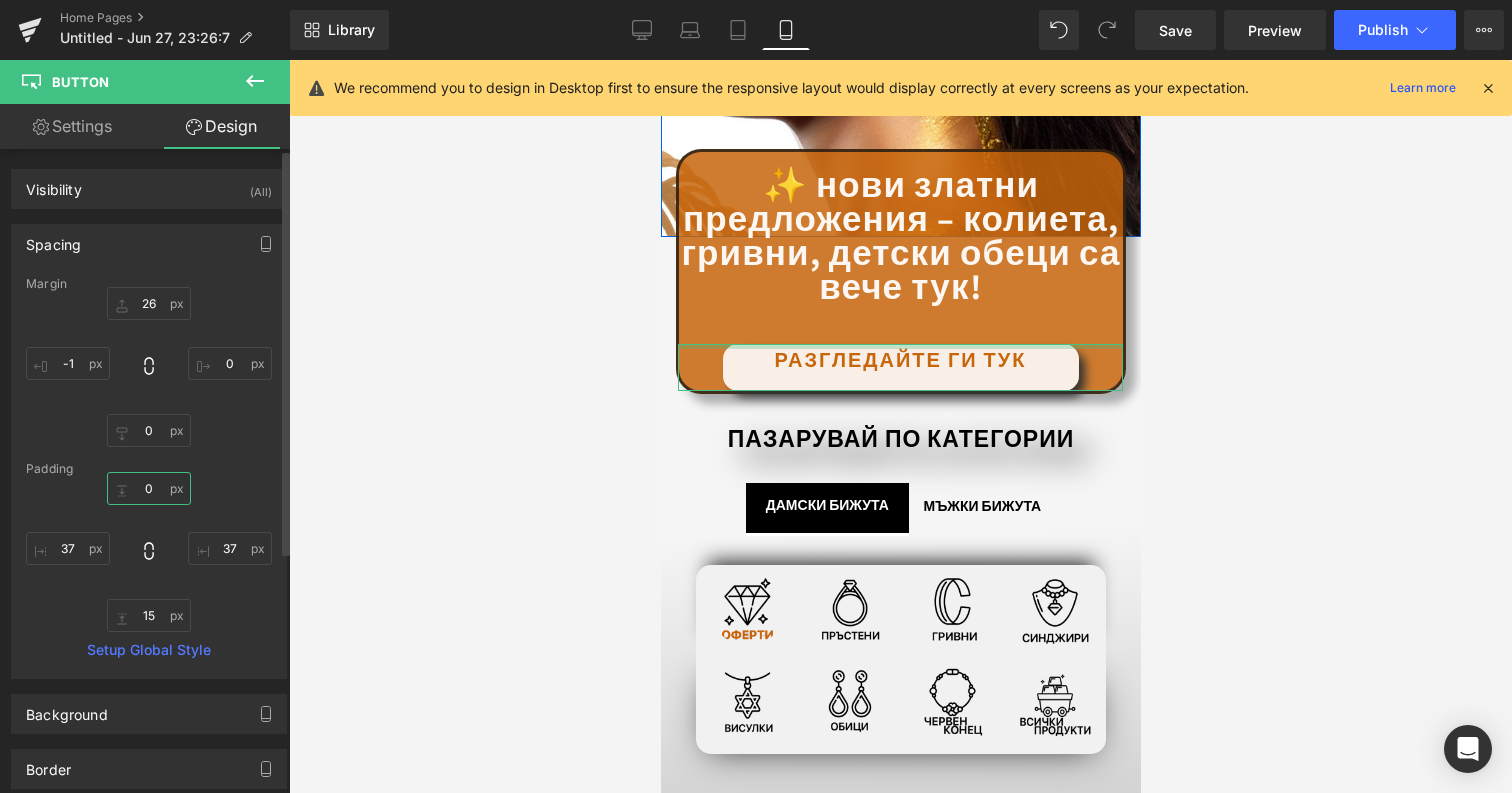 click on "0" at bounding box center (149, 488) 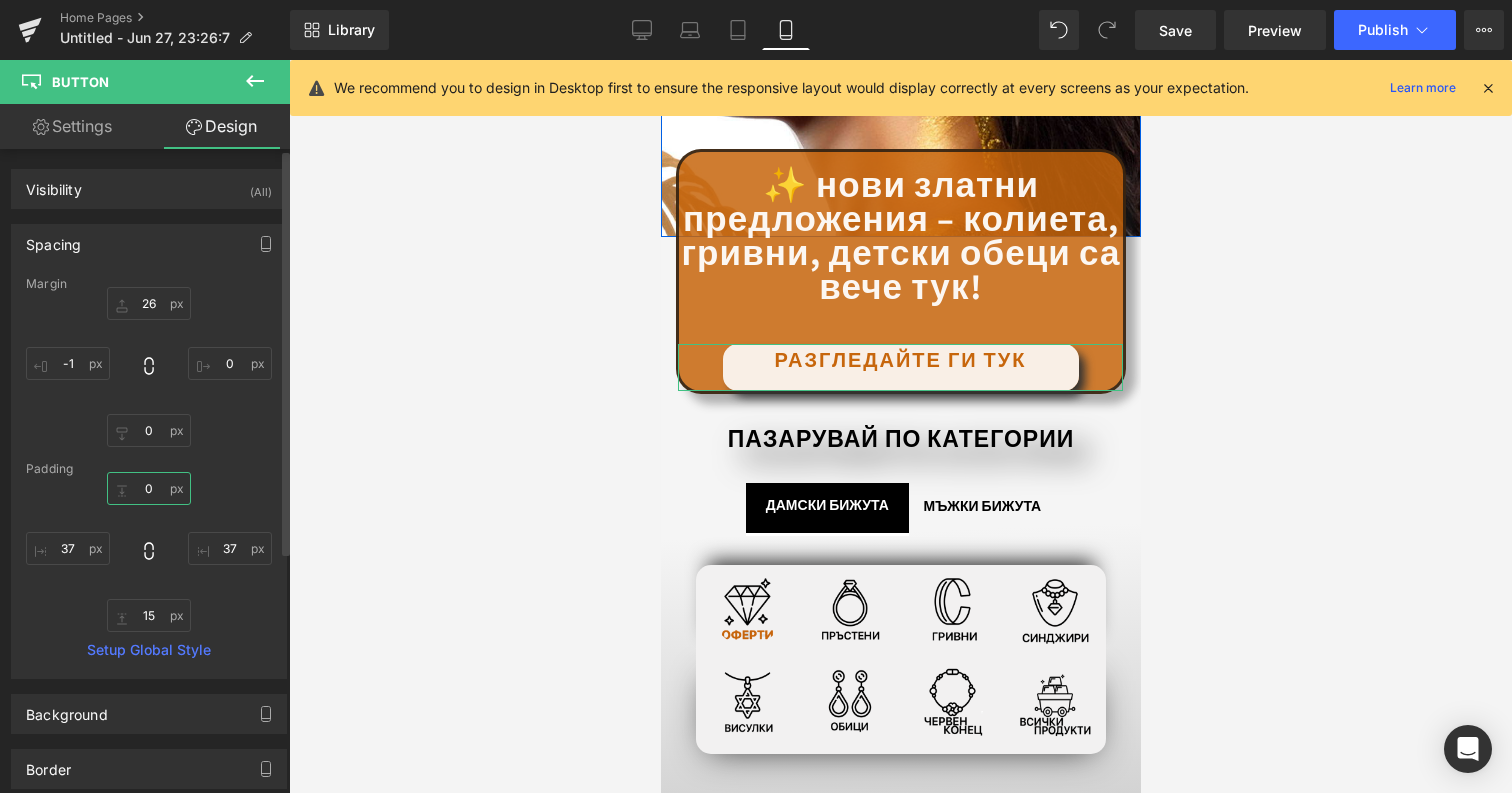 type on "5" 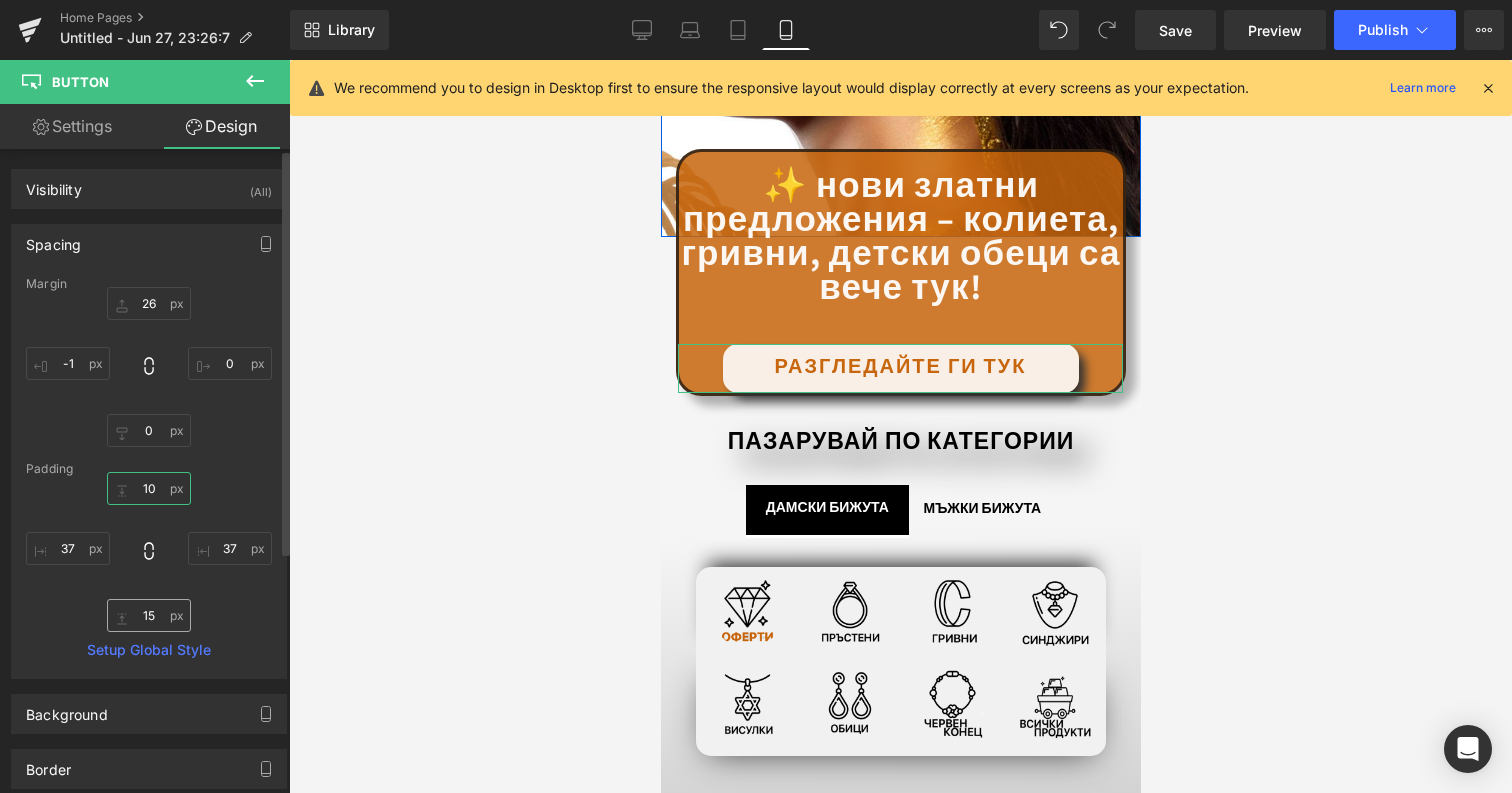 type on "10" 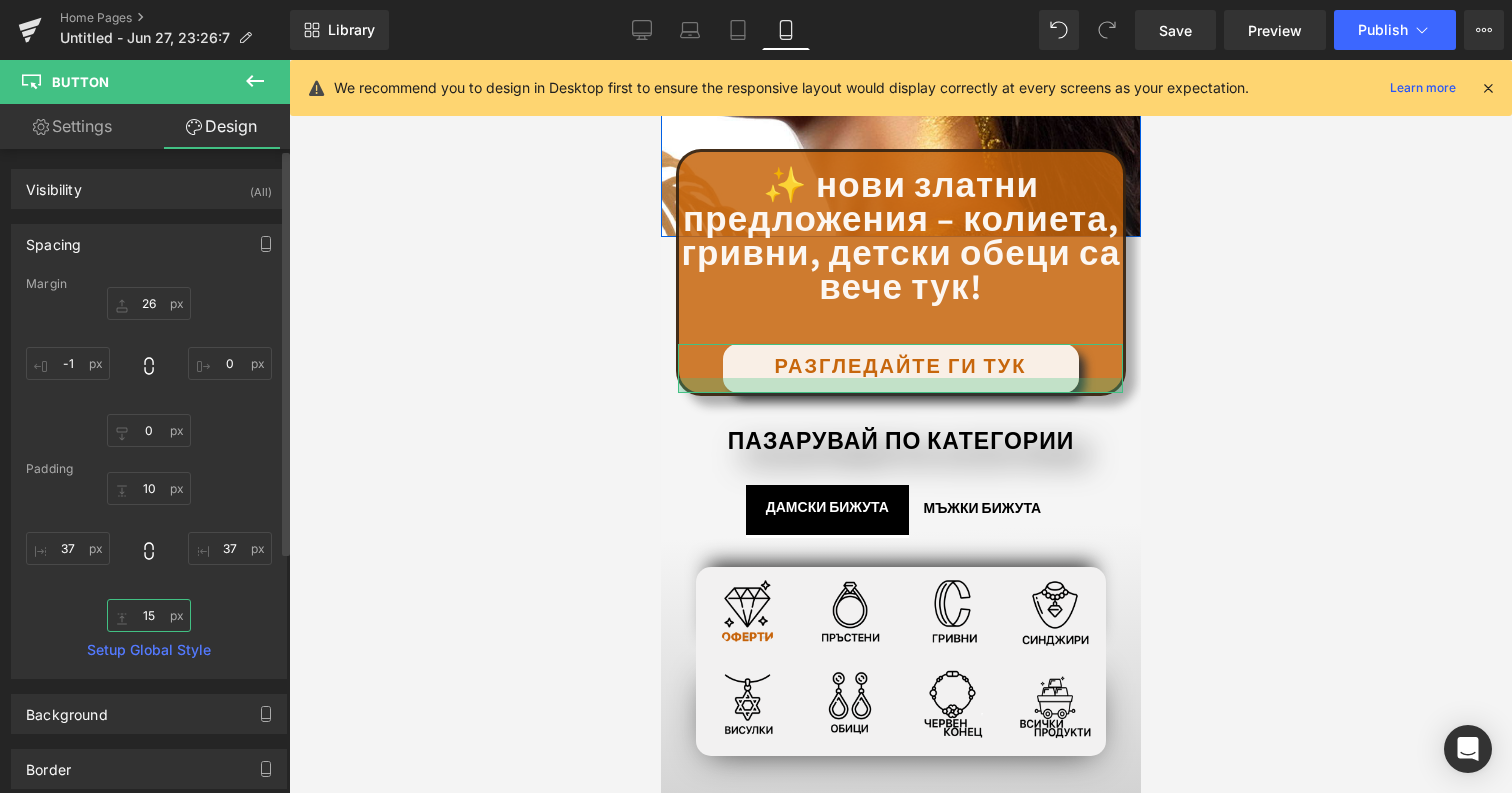 click on "15" at bounding box center [149, 615] 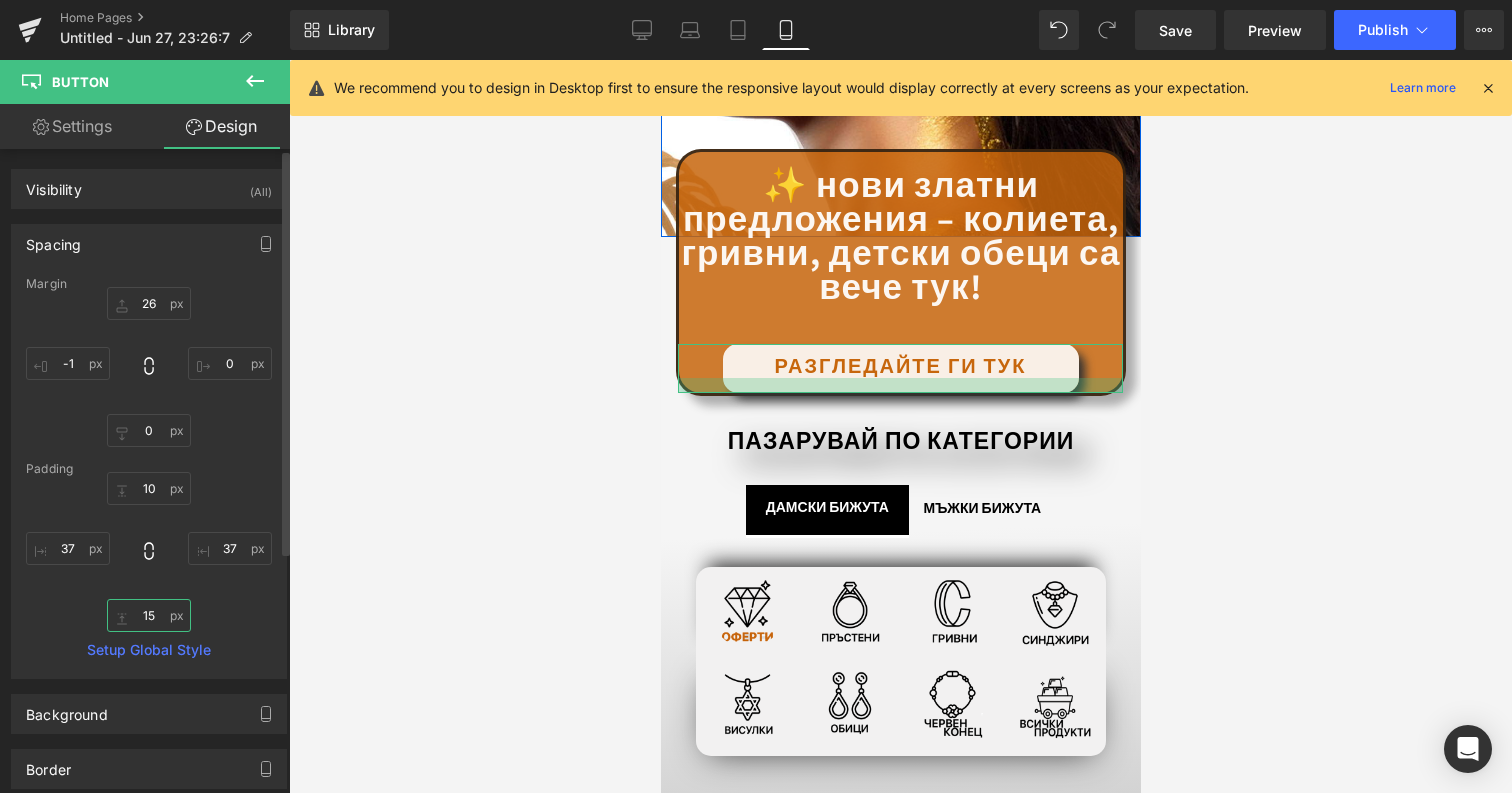 click on "15" at bounding box center [149, 615] 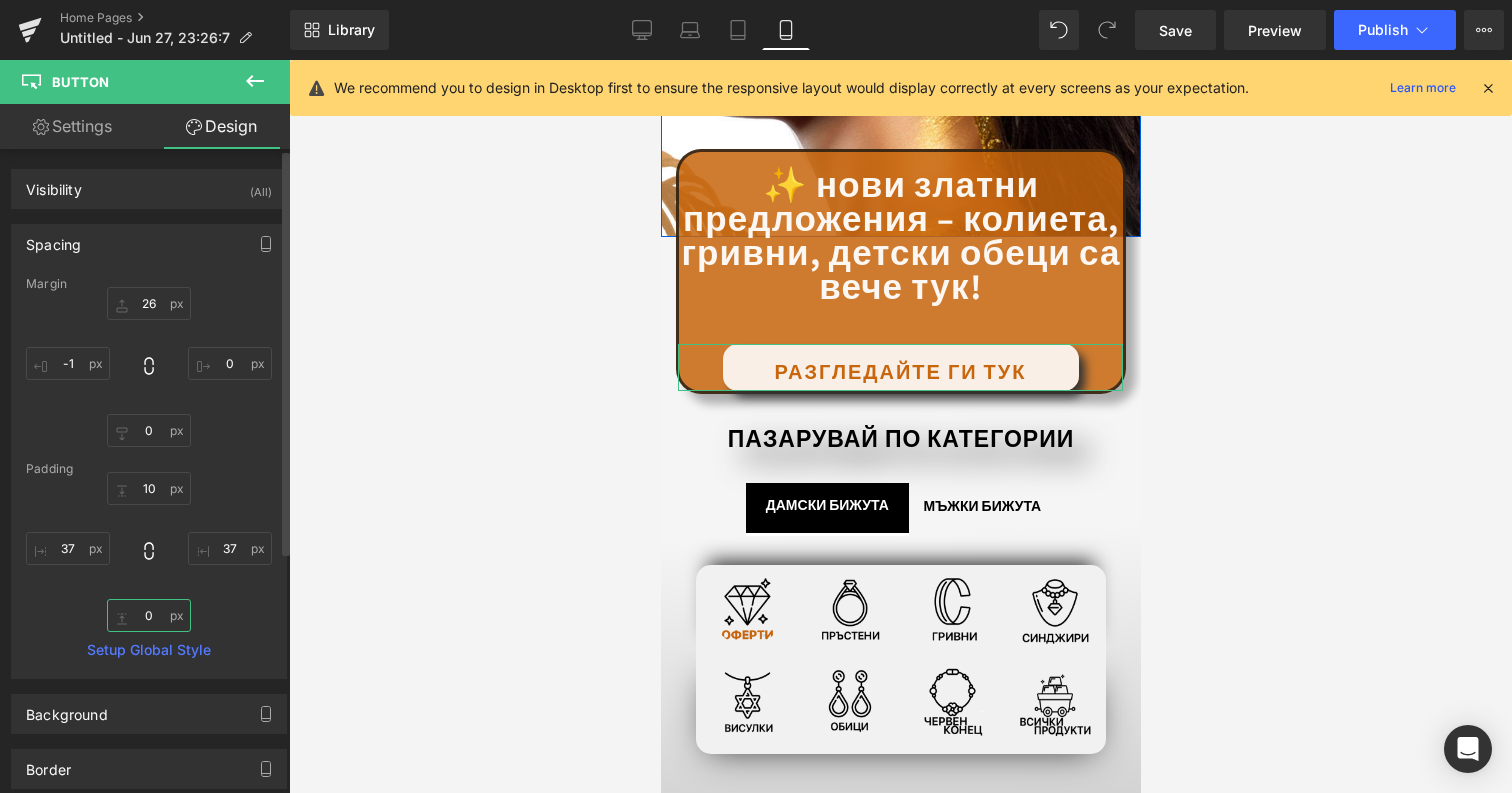 type on "0" 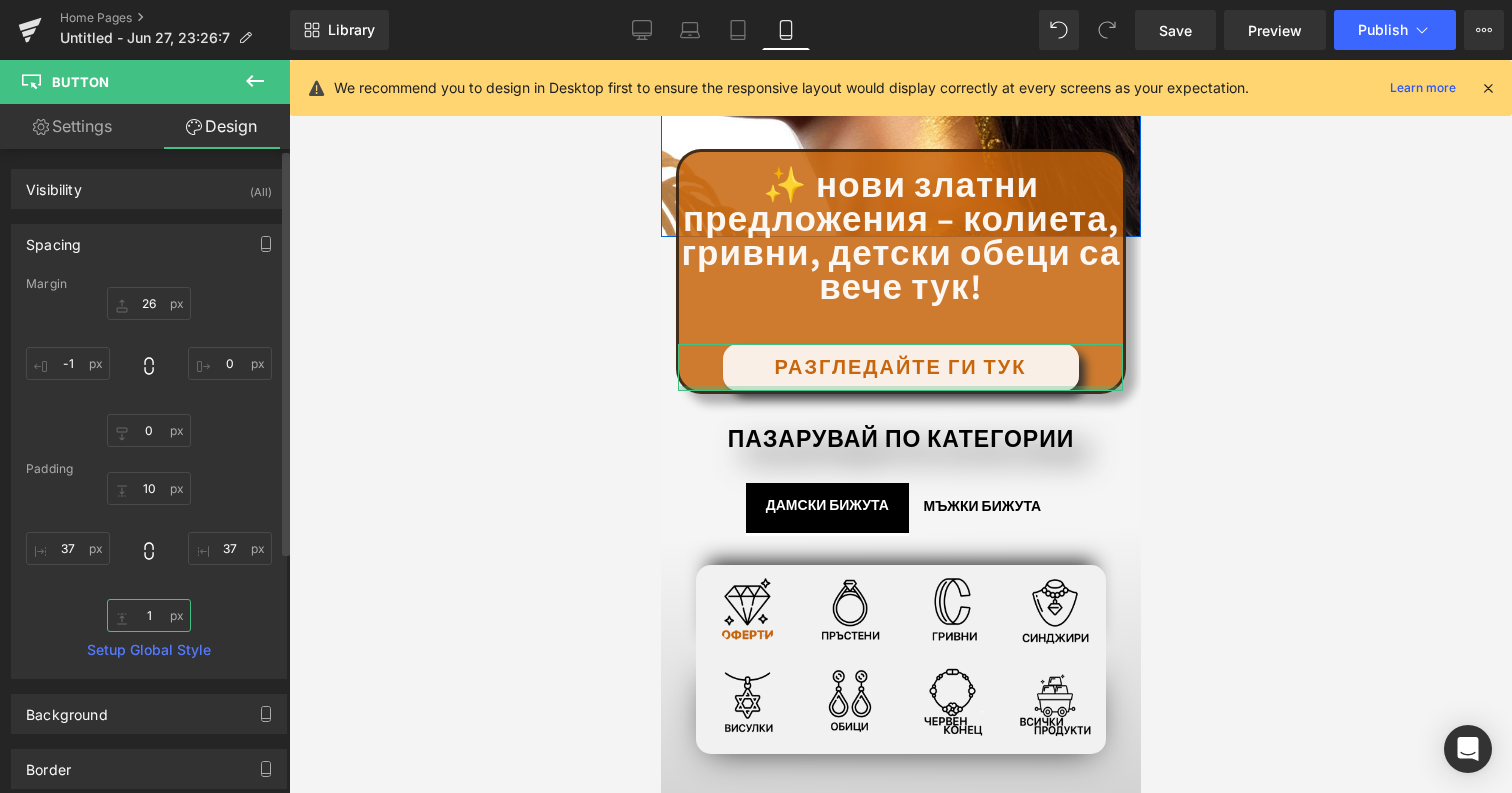 type on "15" 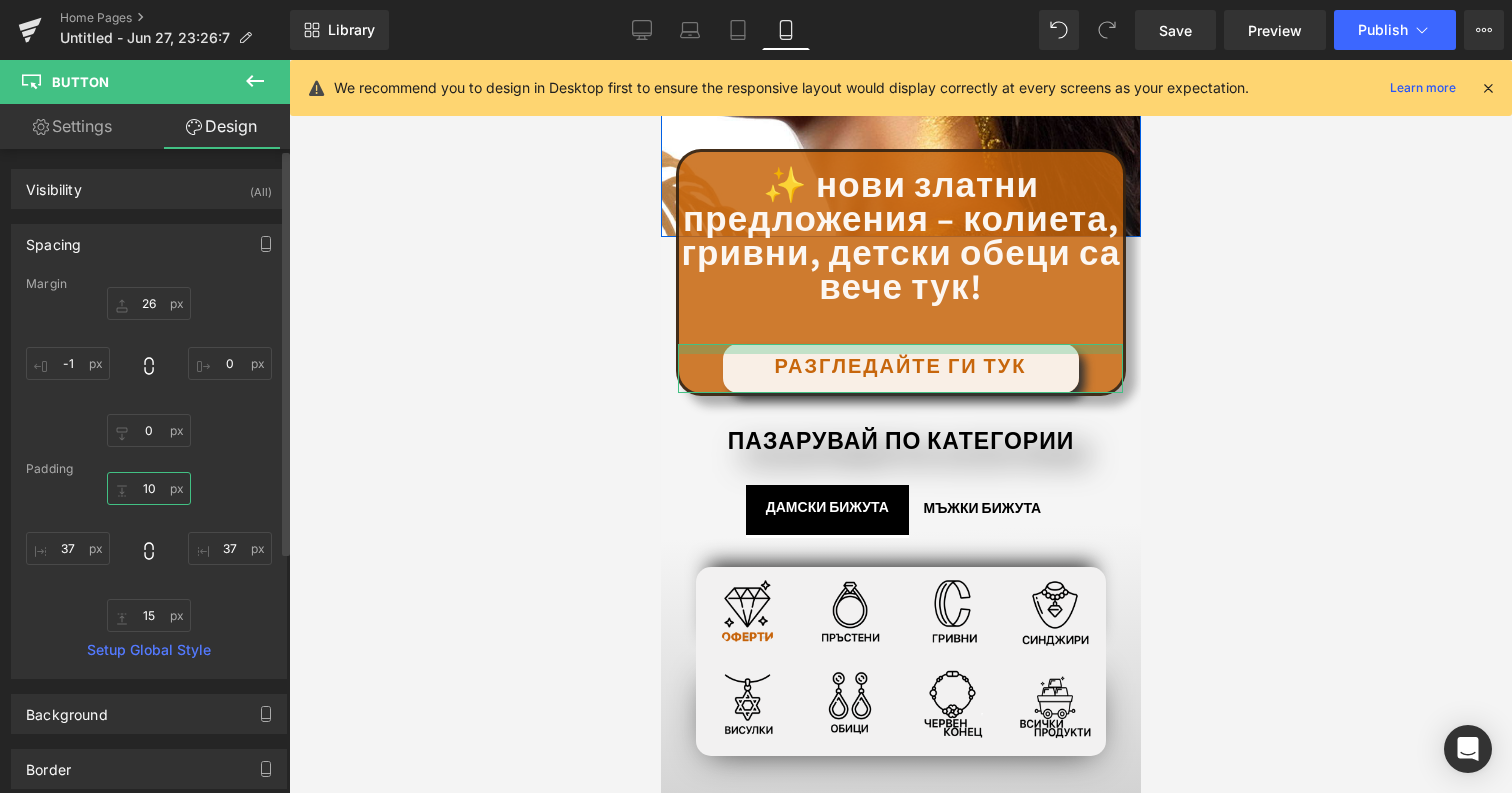click on "10" at bounding box center (149, 488) 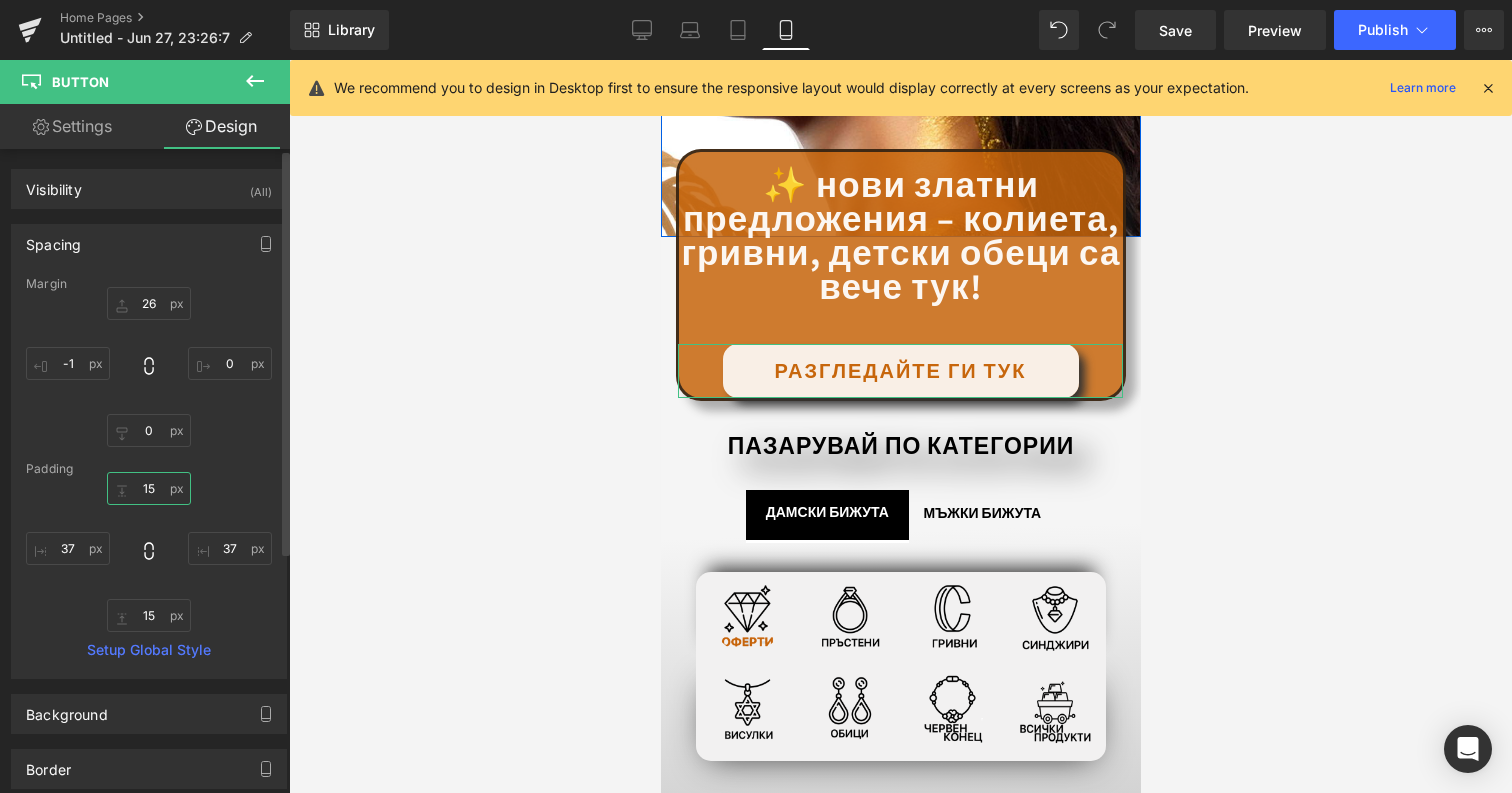 type on "15" 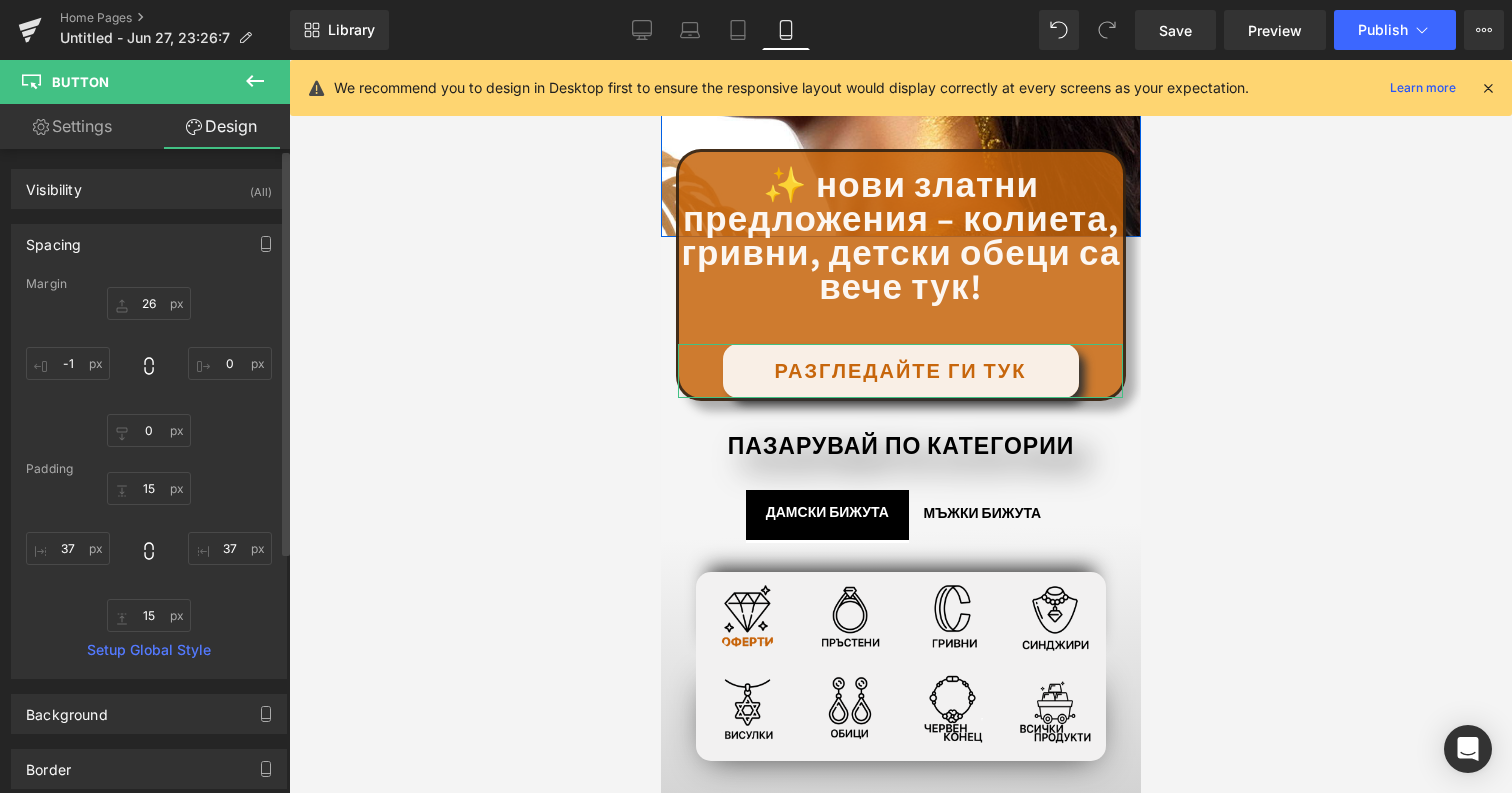 click on "15
37
15
37" at bounding box center [149, 552] 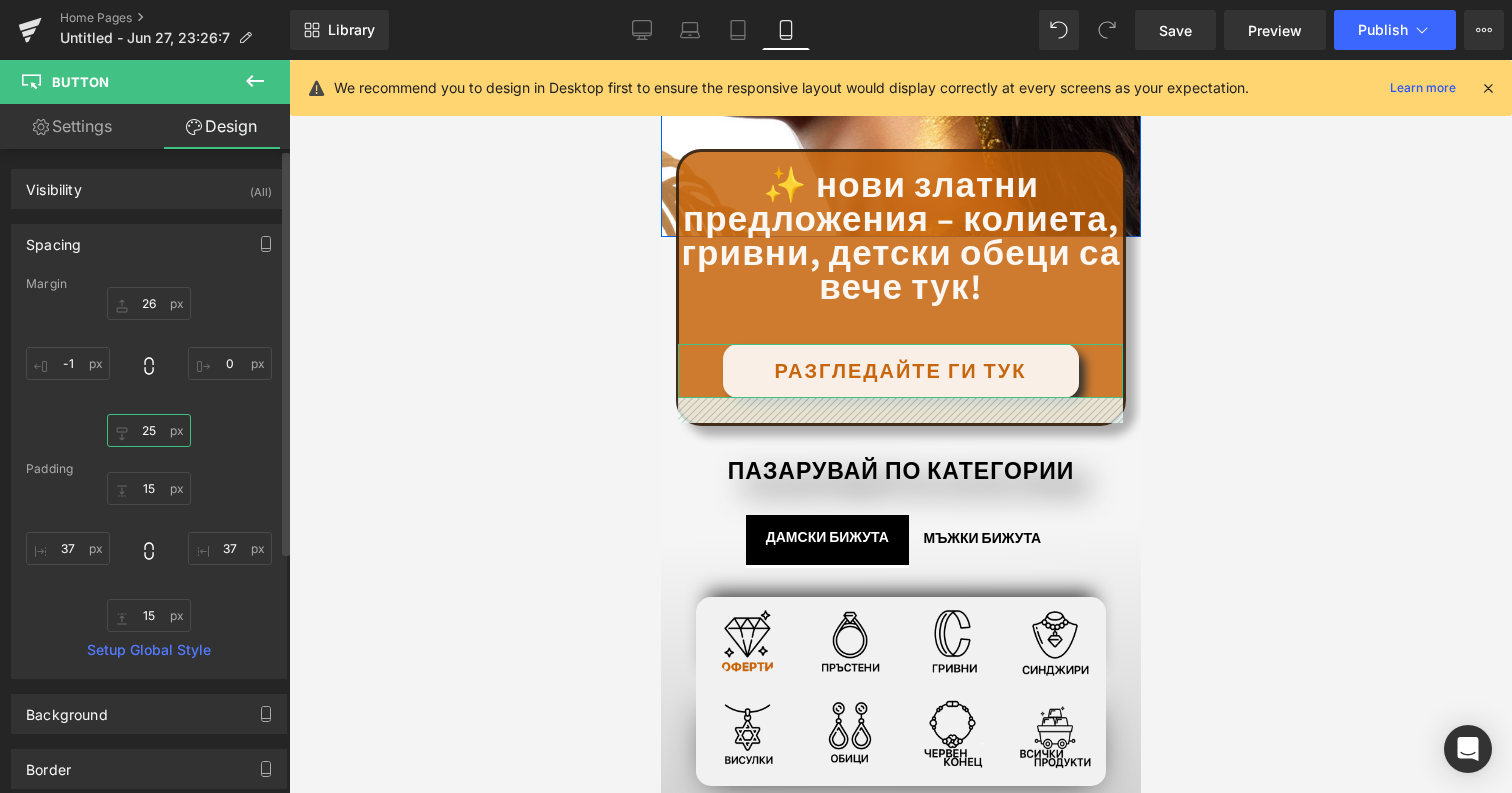 click on "0" at bounding box center [149, 430] 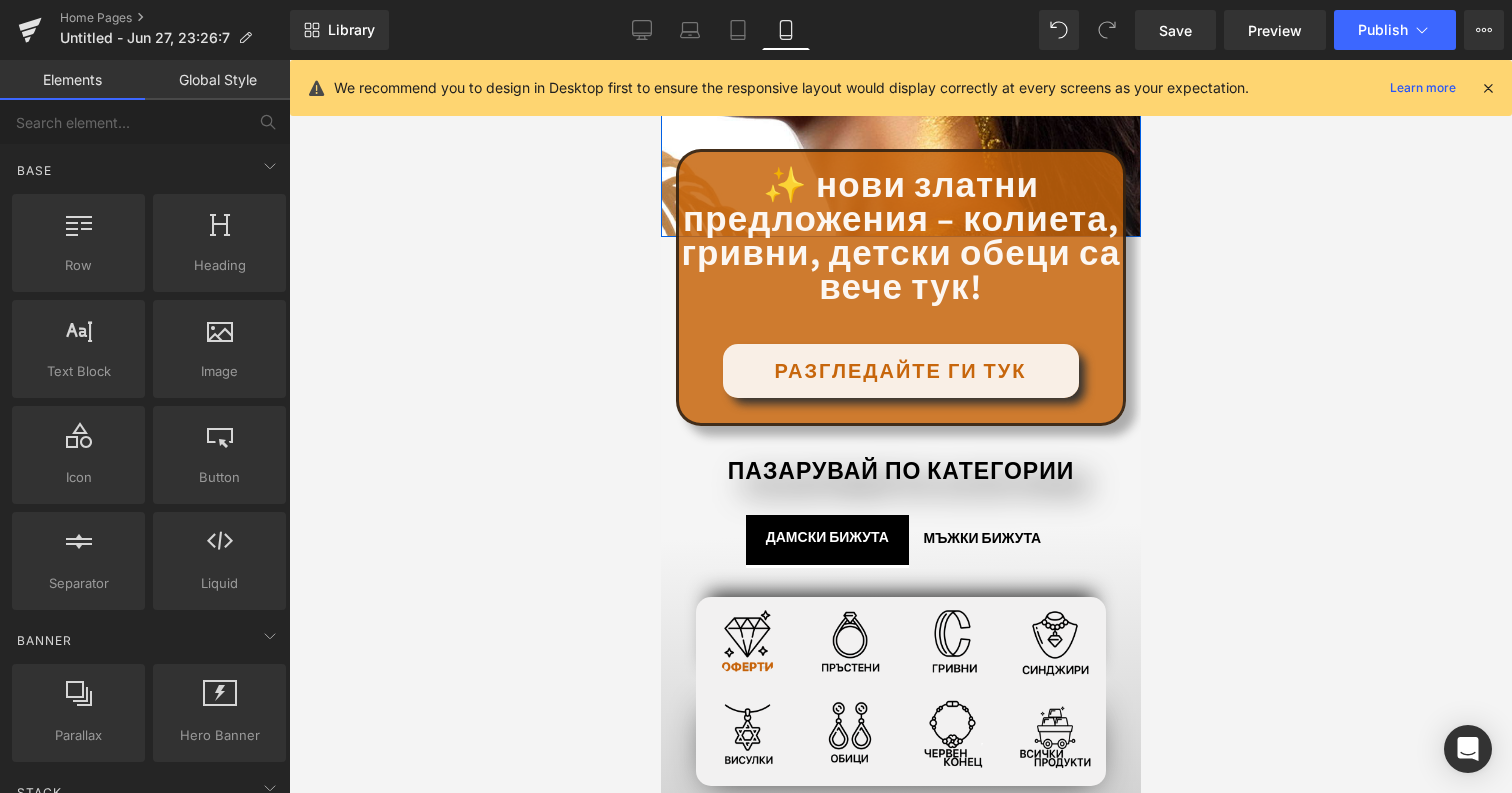 click at bounding box center [900, 426] 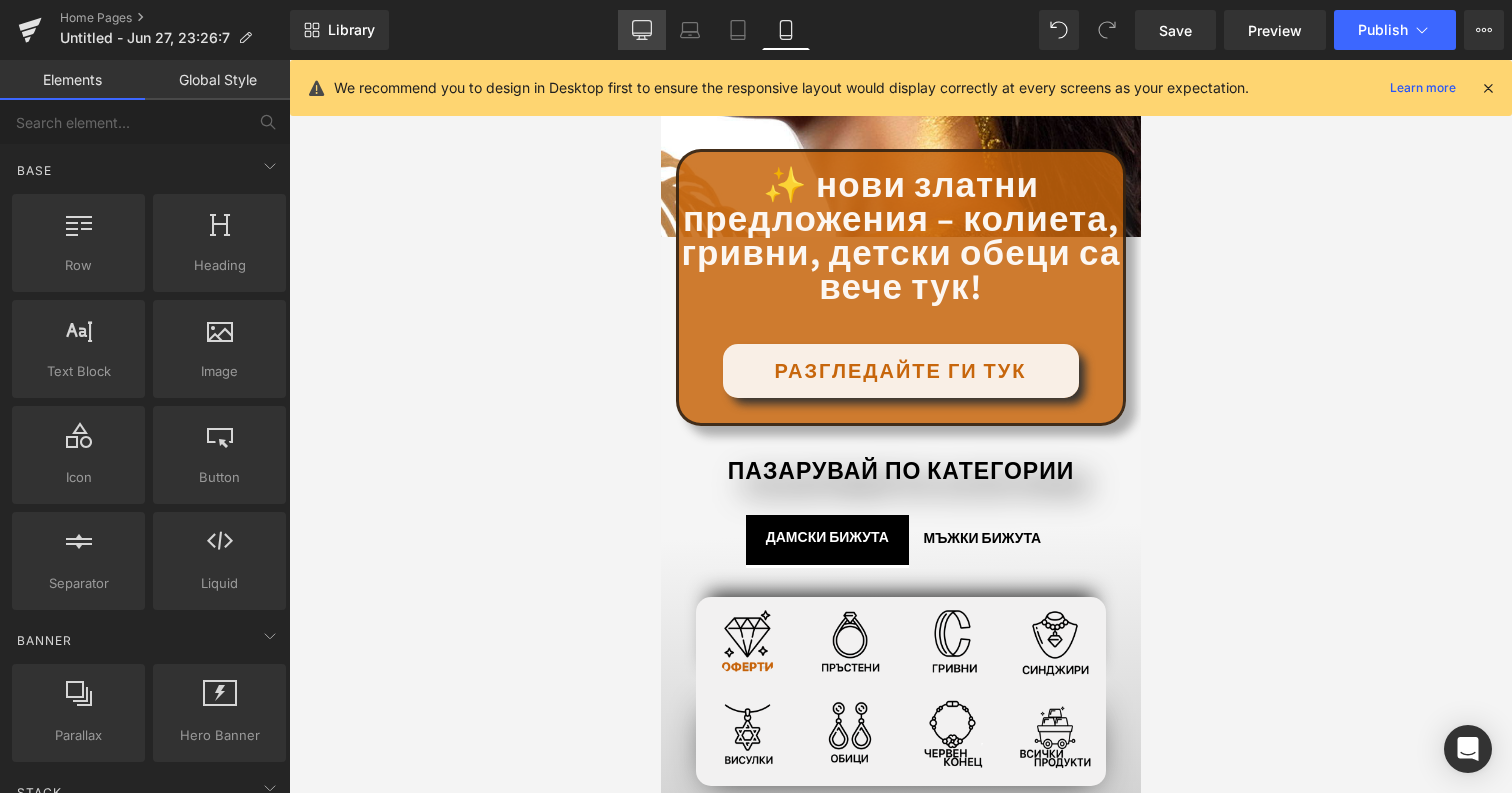 click on "Desktop" at bounding box center (642, 30) 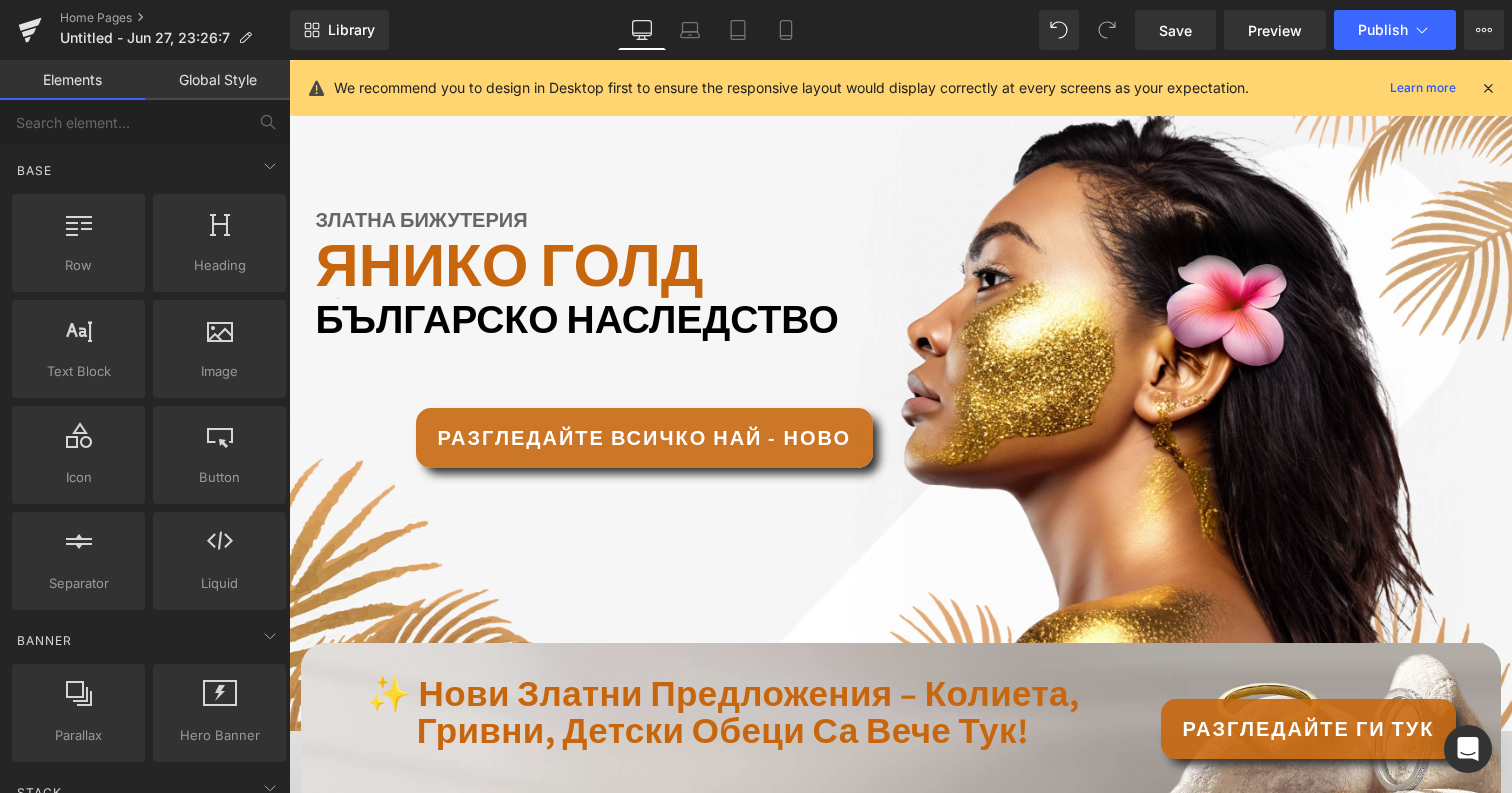 scroll, scrollTop: 94, scrollLeft: 0, axis: vertical 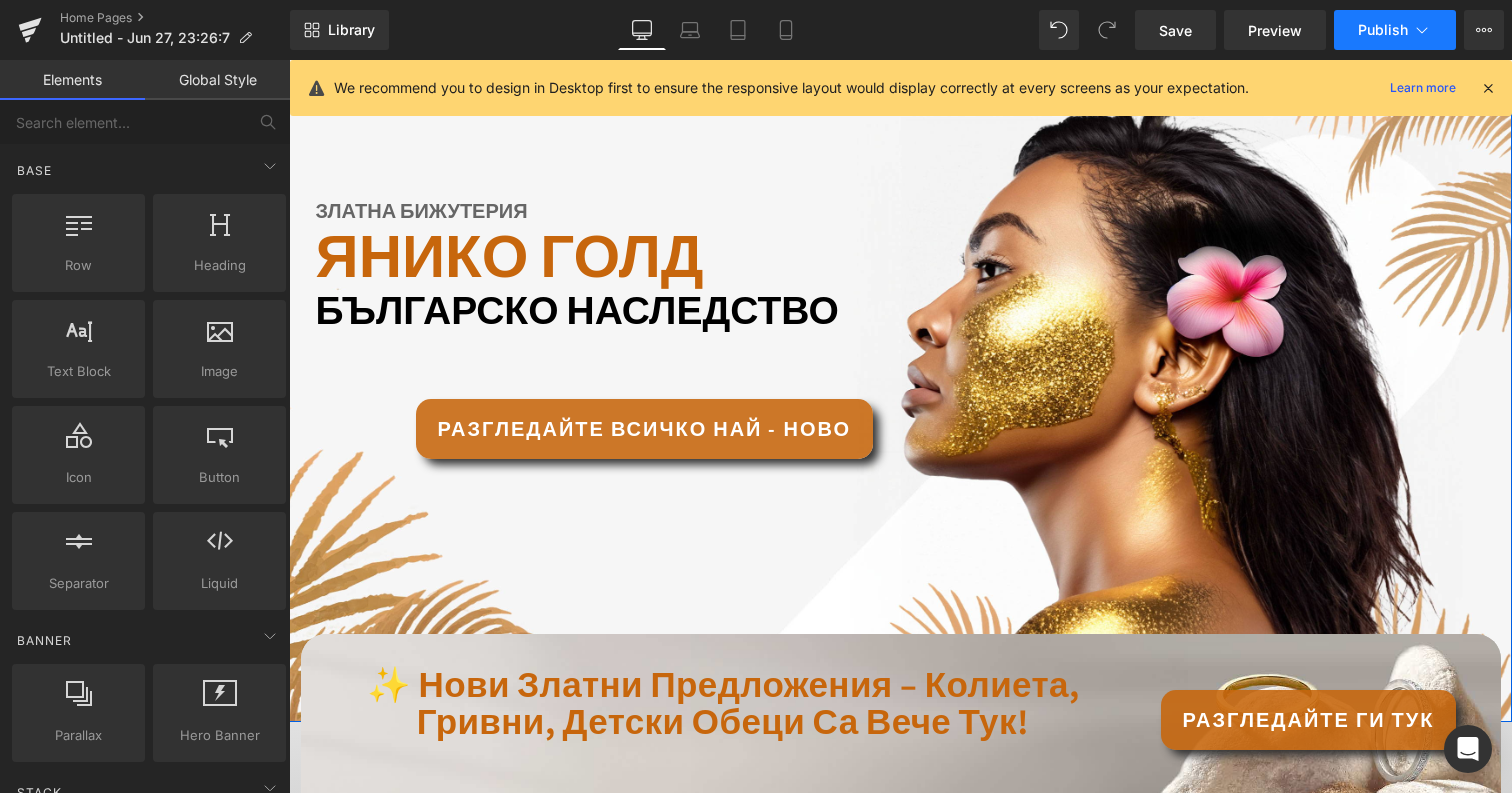 click on "Publish" at bounding box center [1383, 30] 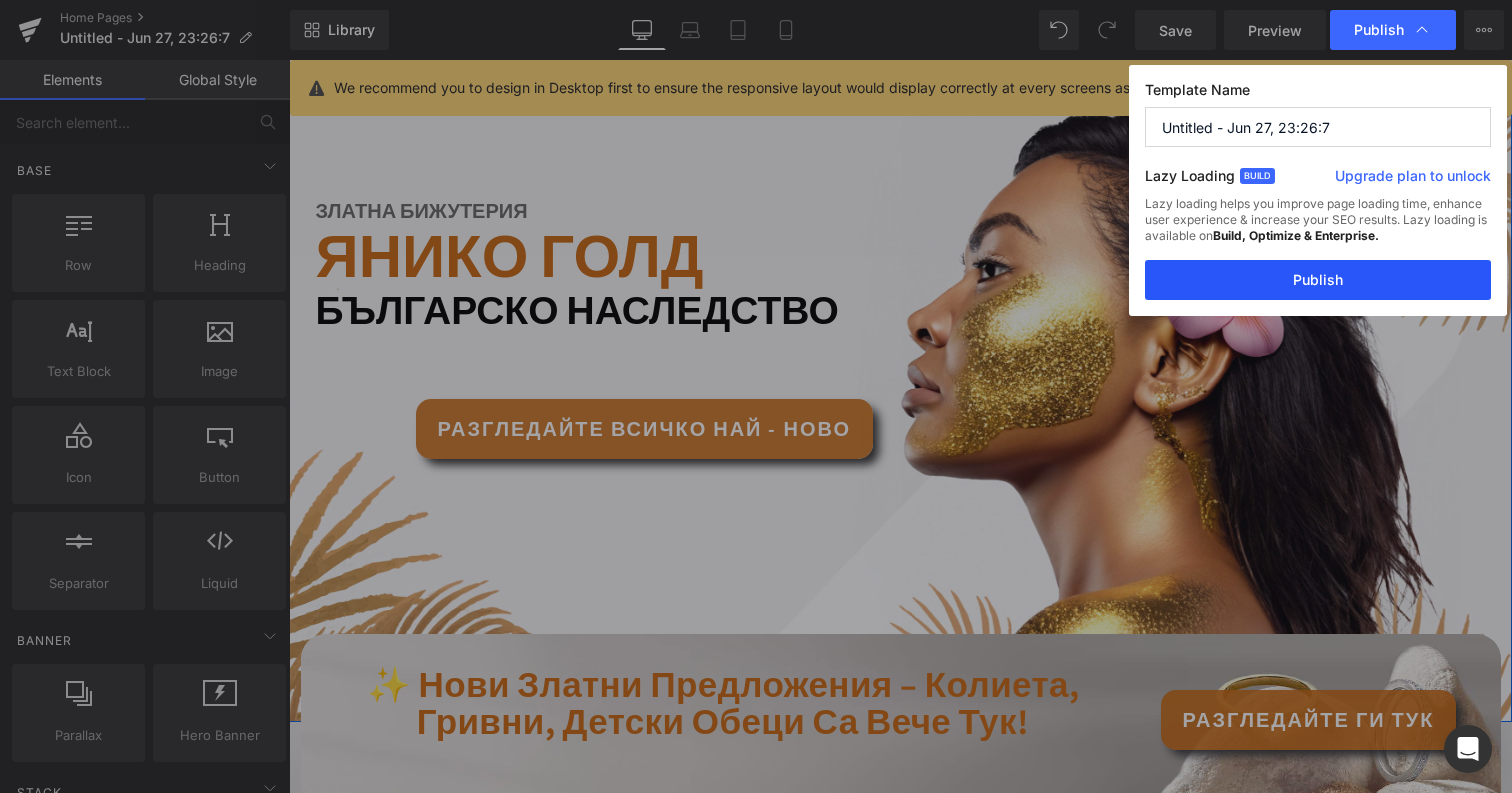 click on "Publish" at bounding box center [1318, 280] 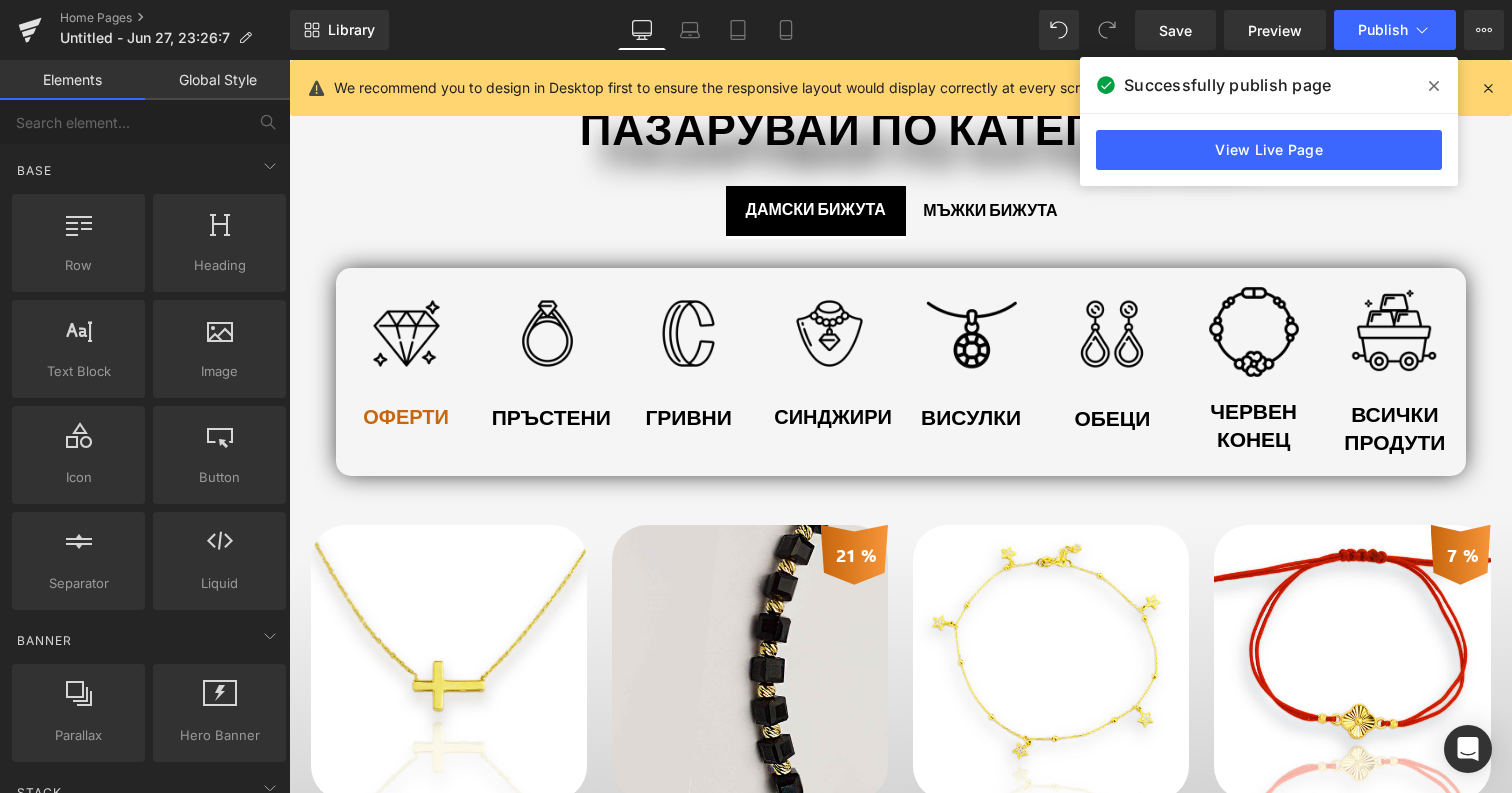 scroll, scrollTop: 890, scrollLeft: 0, axis: vertical 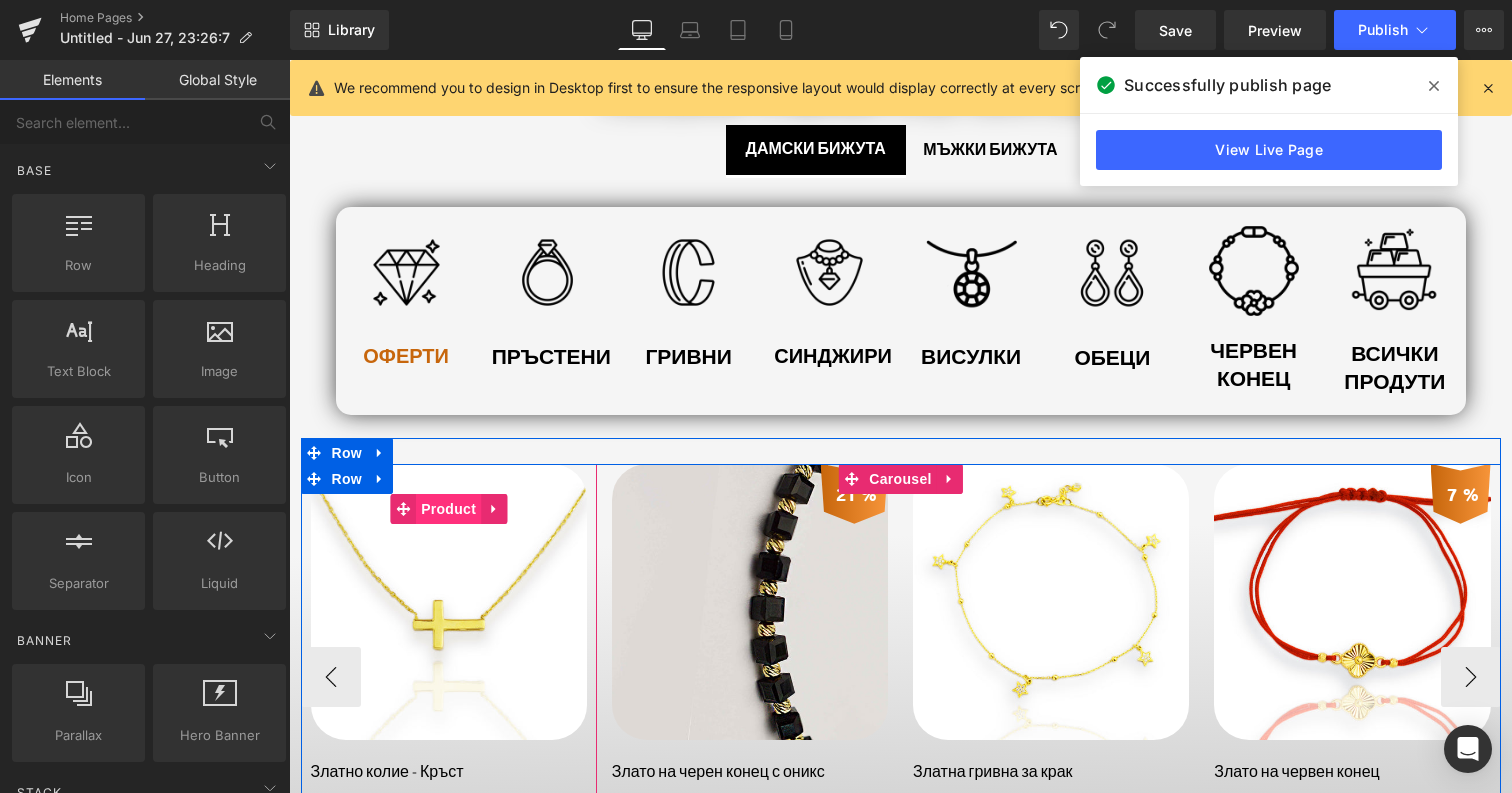 click on "Product" at bounding box center (448, 509) 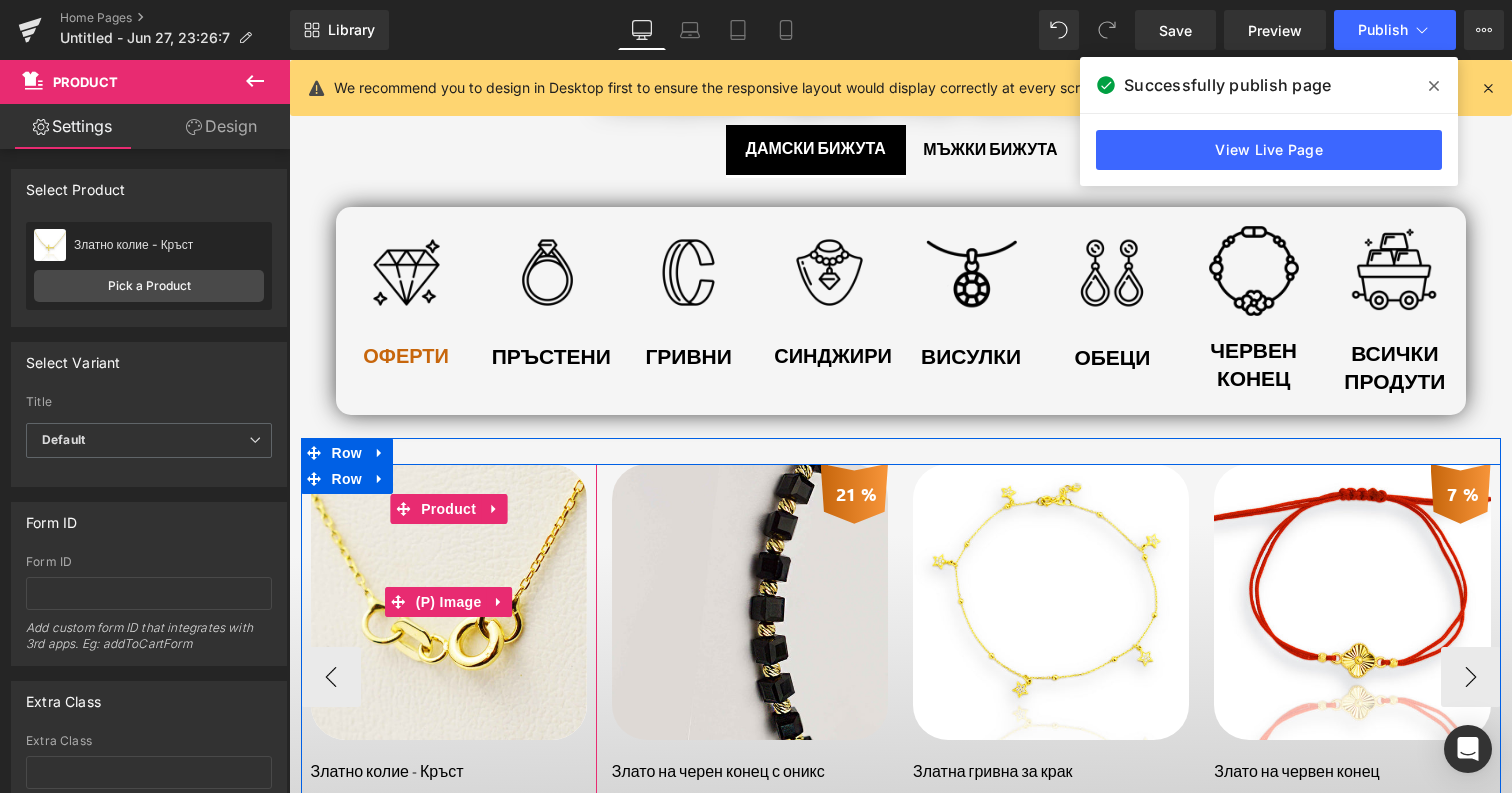 click at bounding box center [449, 602] 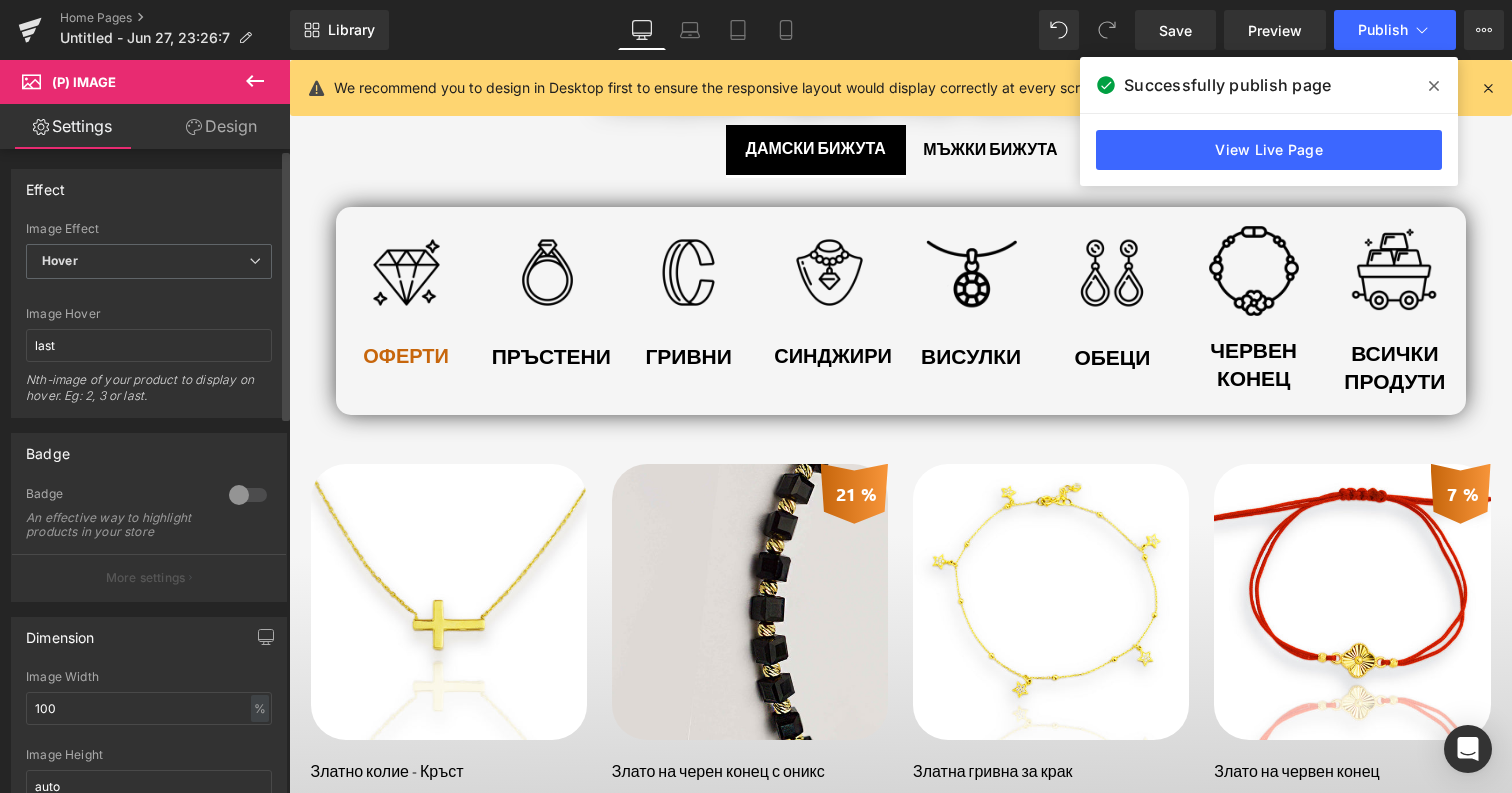 scroll, scrollTop: 452, scrollLeft: 0, axis: vertical 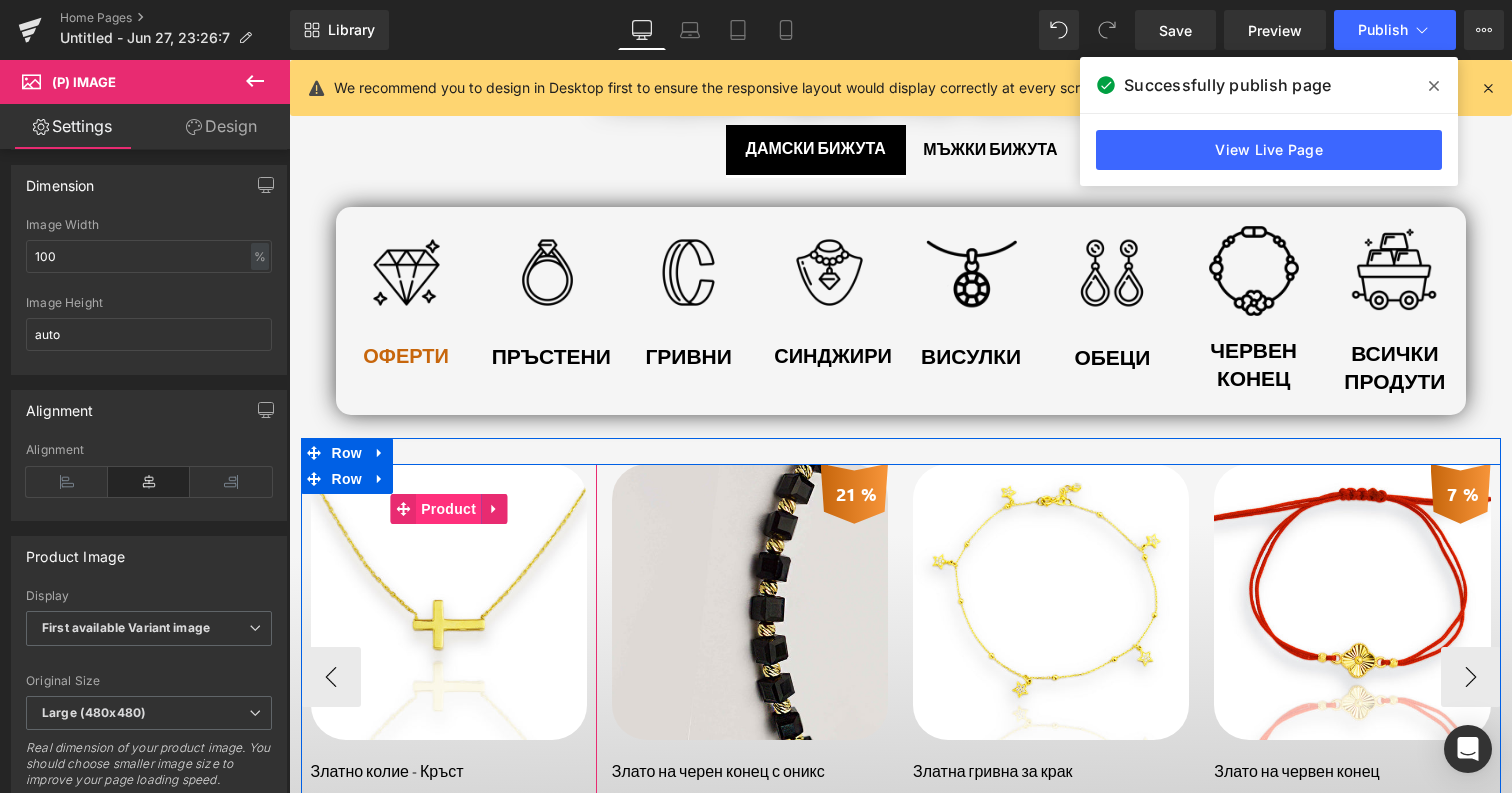 click on "Product" at bounding box center [448, 509] 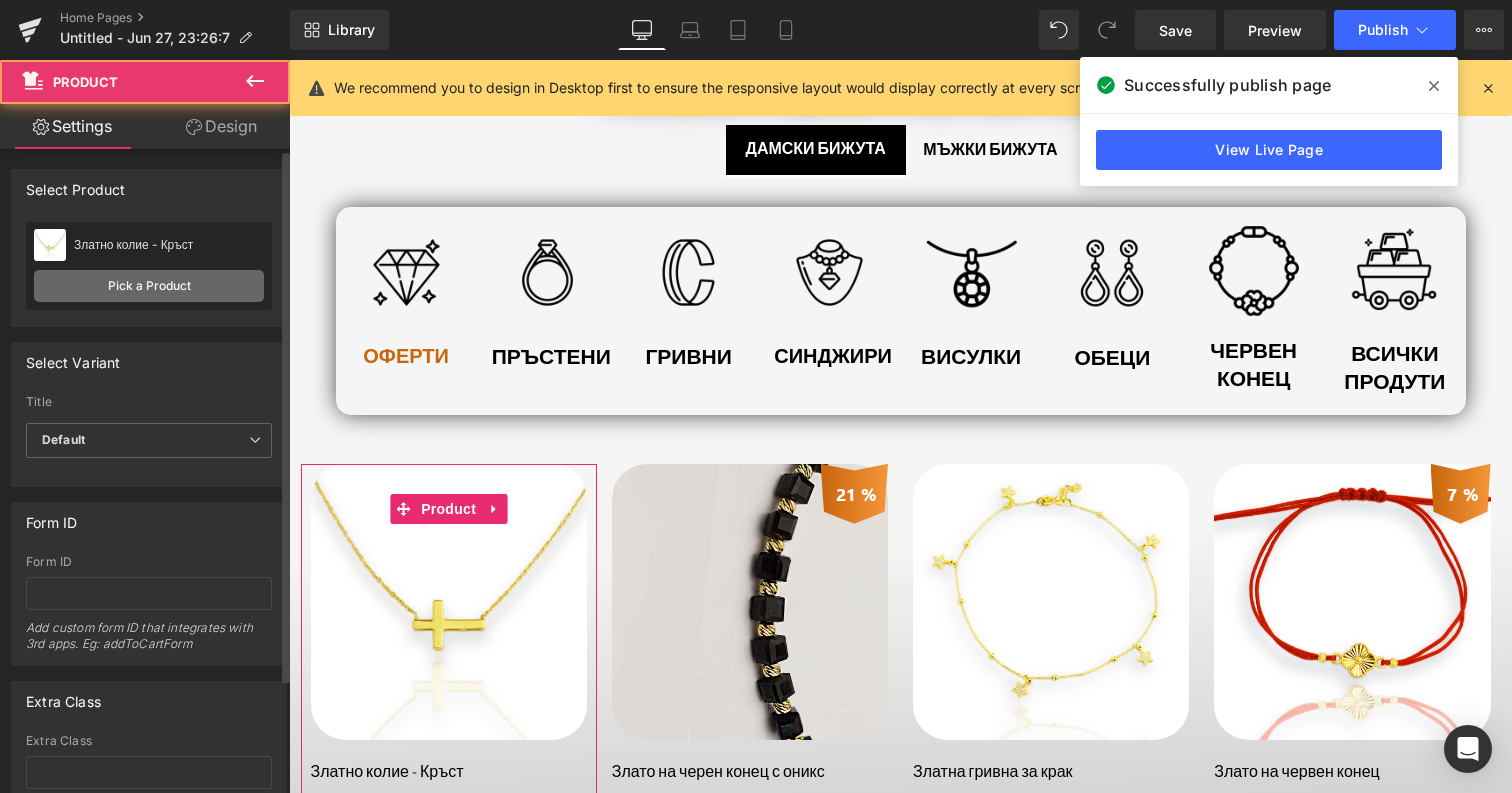 click on "Pick a Product" at bounding box center (149, 286) 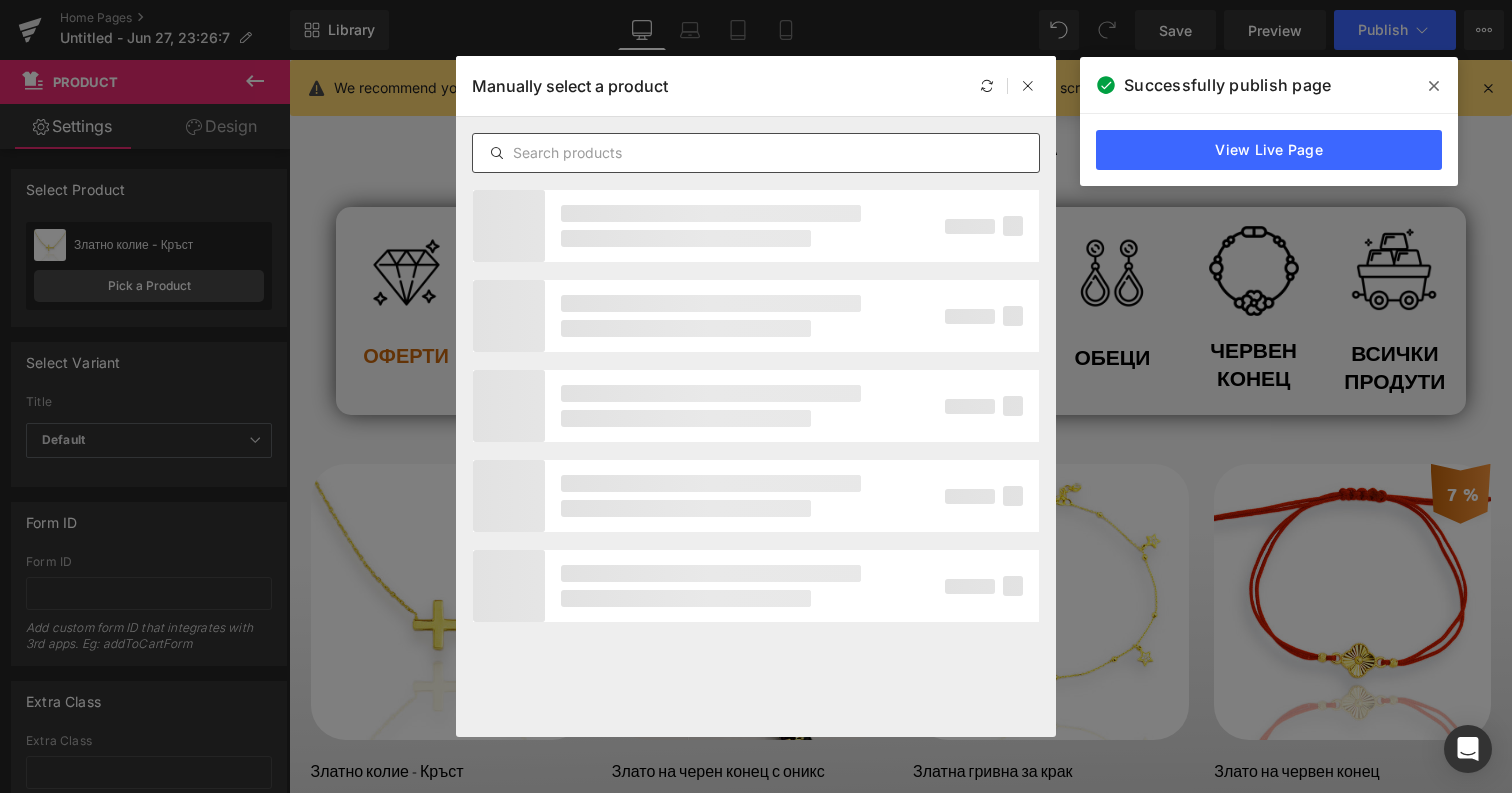 click at bounding box center [756, 153] 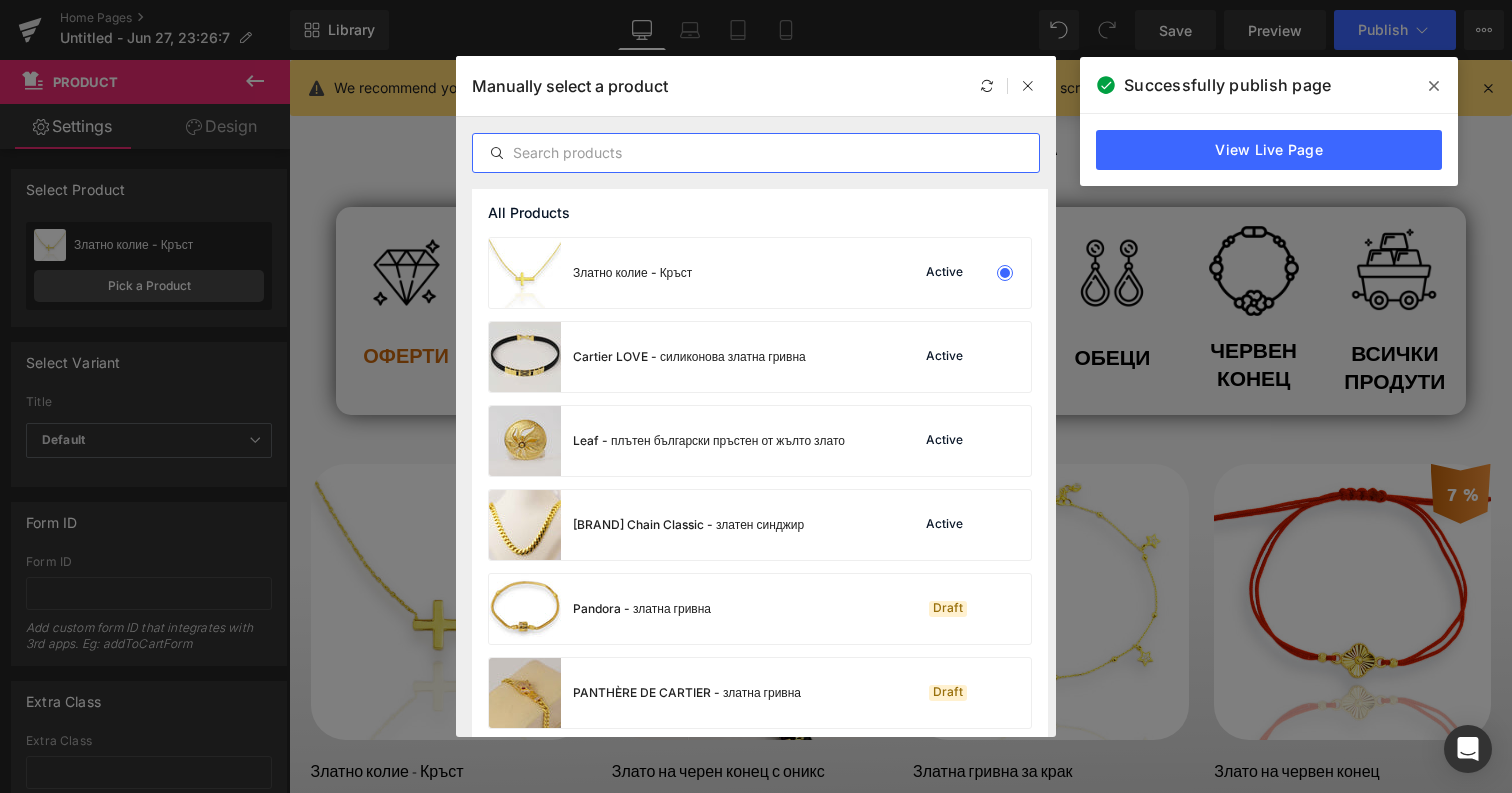type on "д" 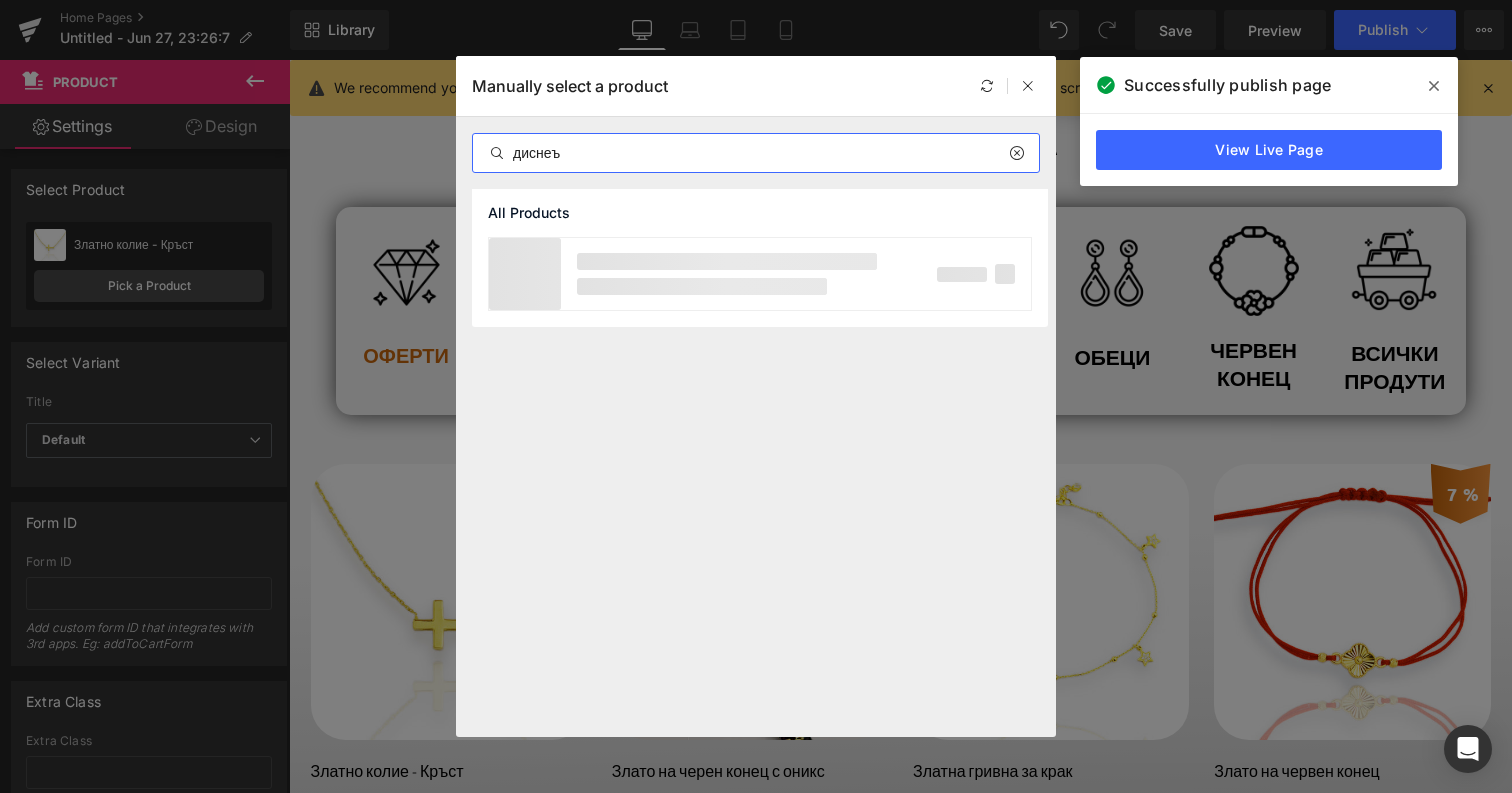 drag, startPoint x: 762, startPoint y: 154, endPoint x: 201, endPoint y: 83, distance: 565.47504 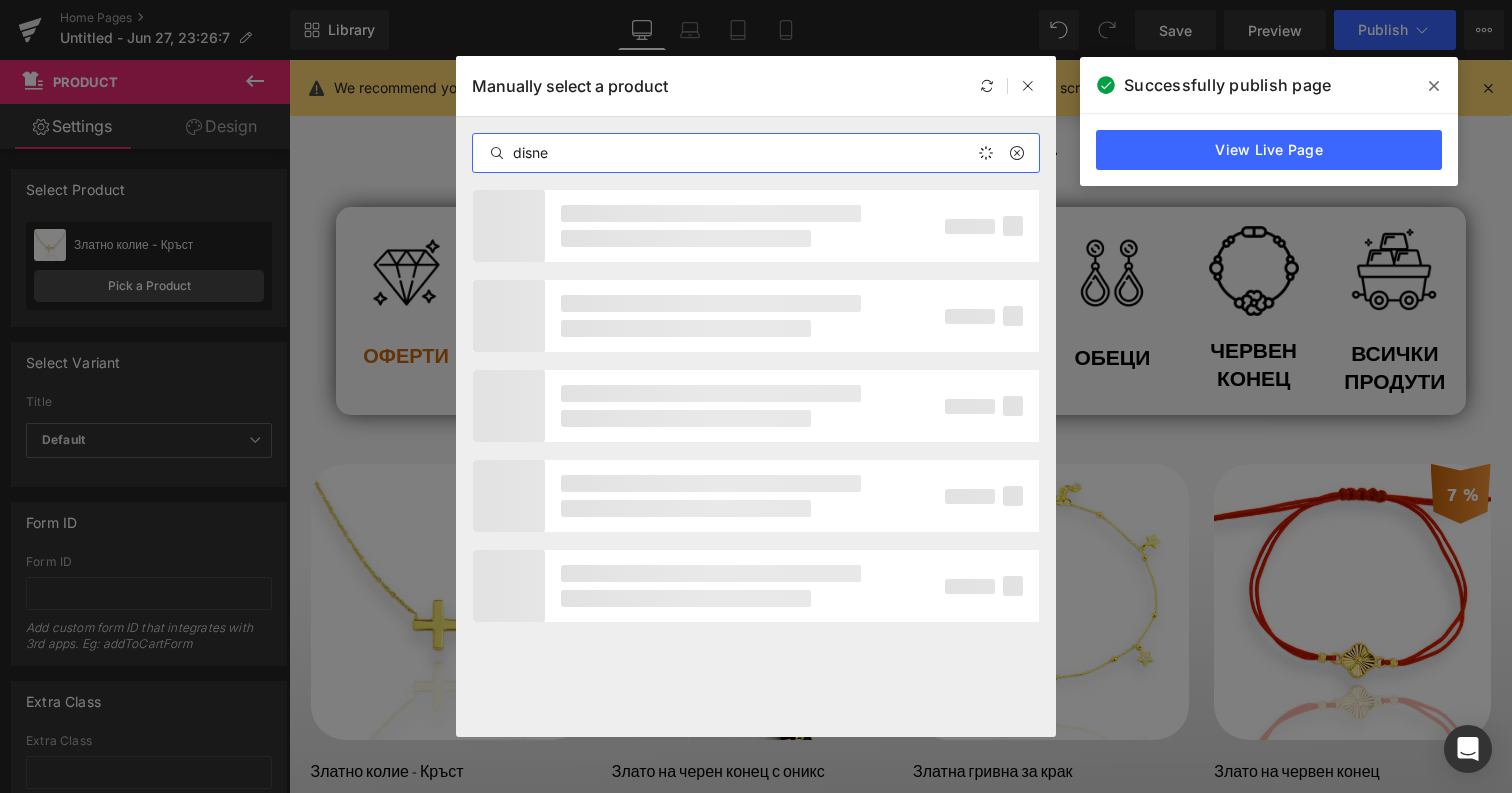 type on "disney" 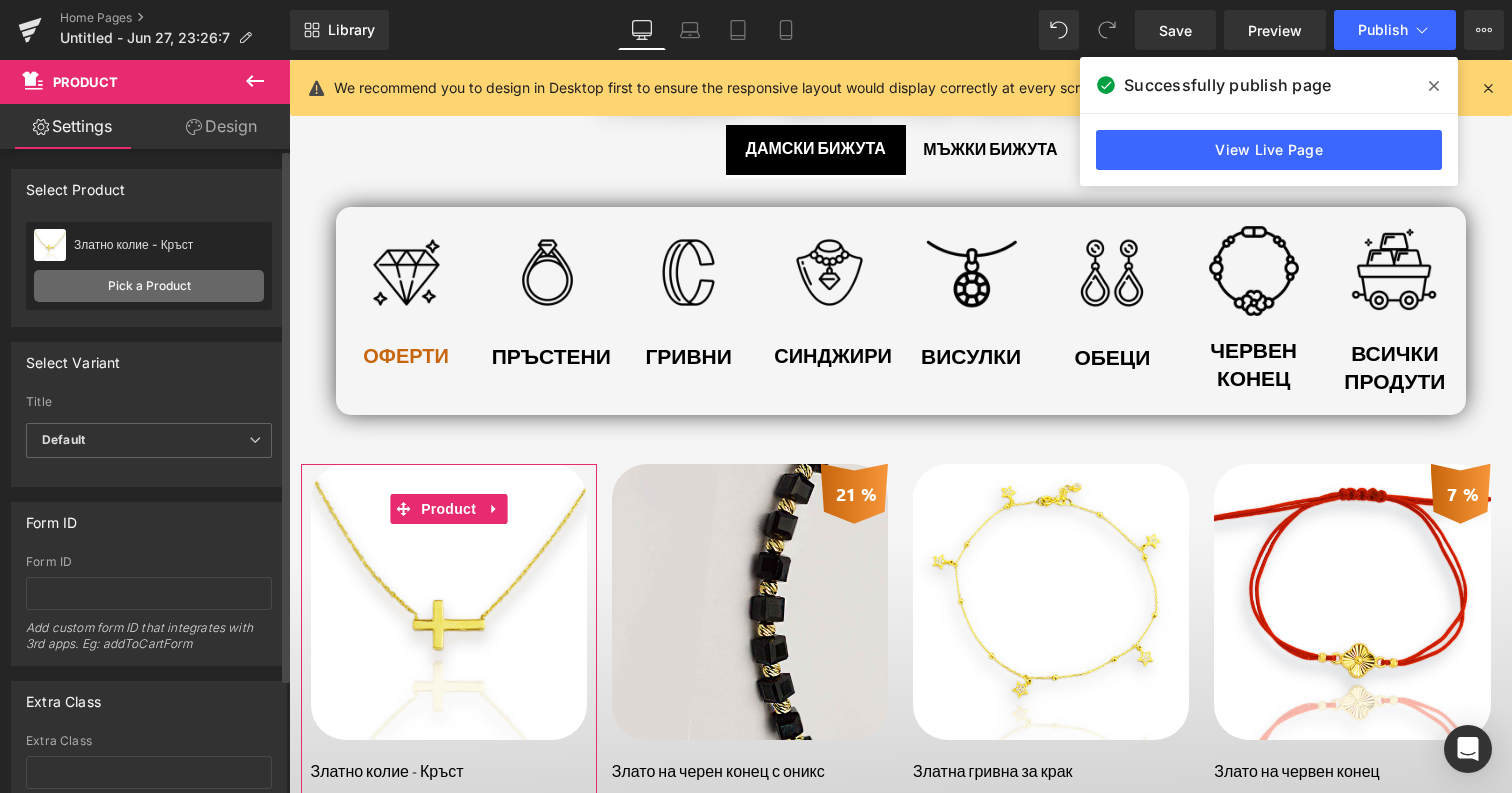 click on "Pick a Product" at bounding box center (149, 286) 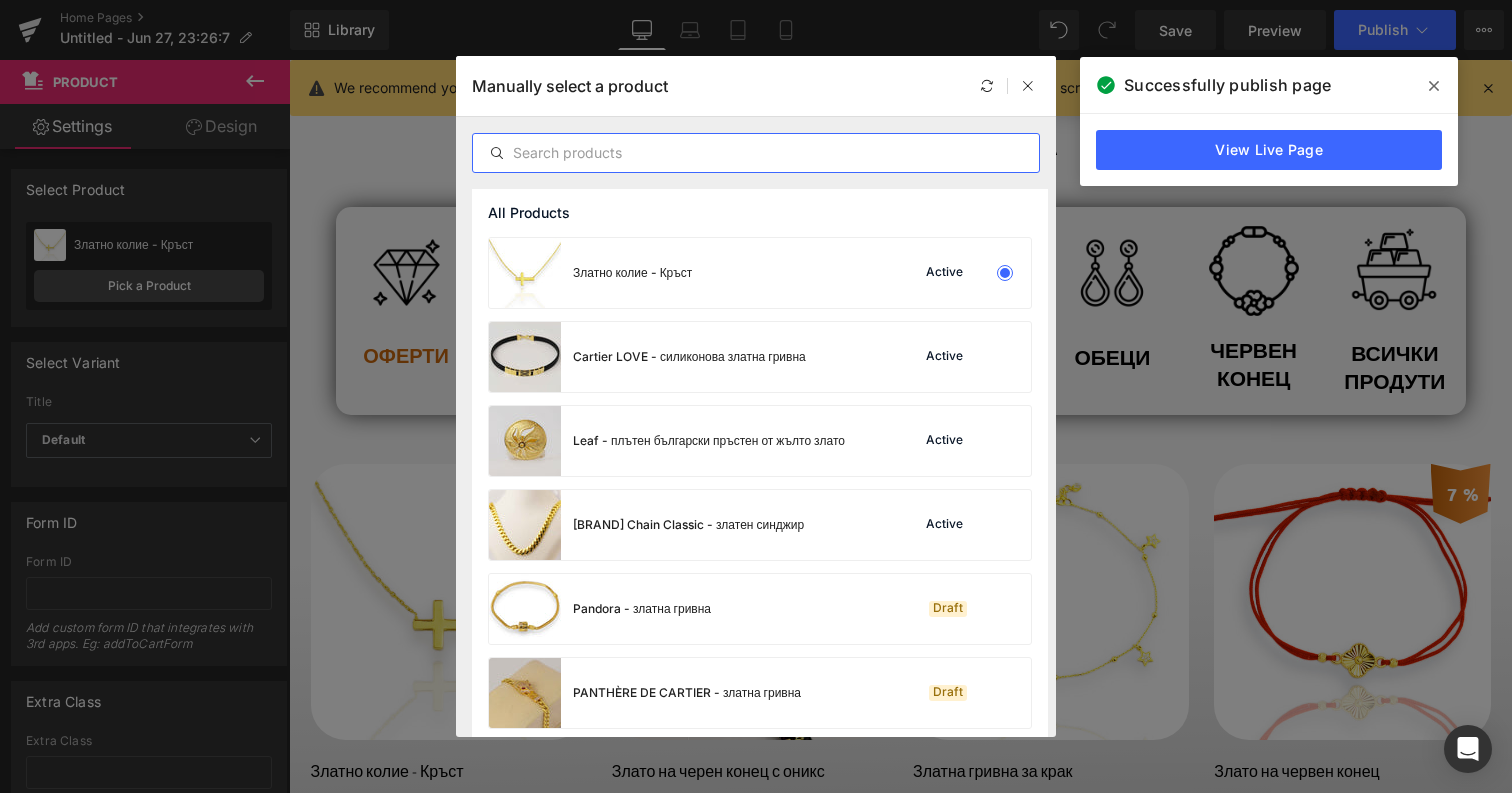 click at bounding box center [756, 153] 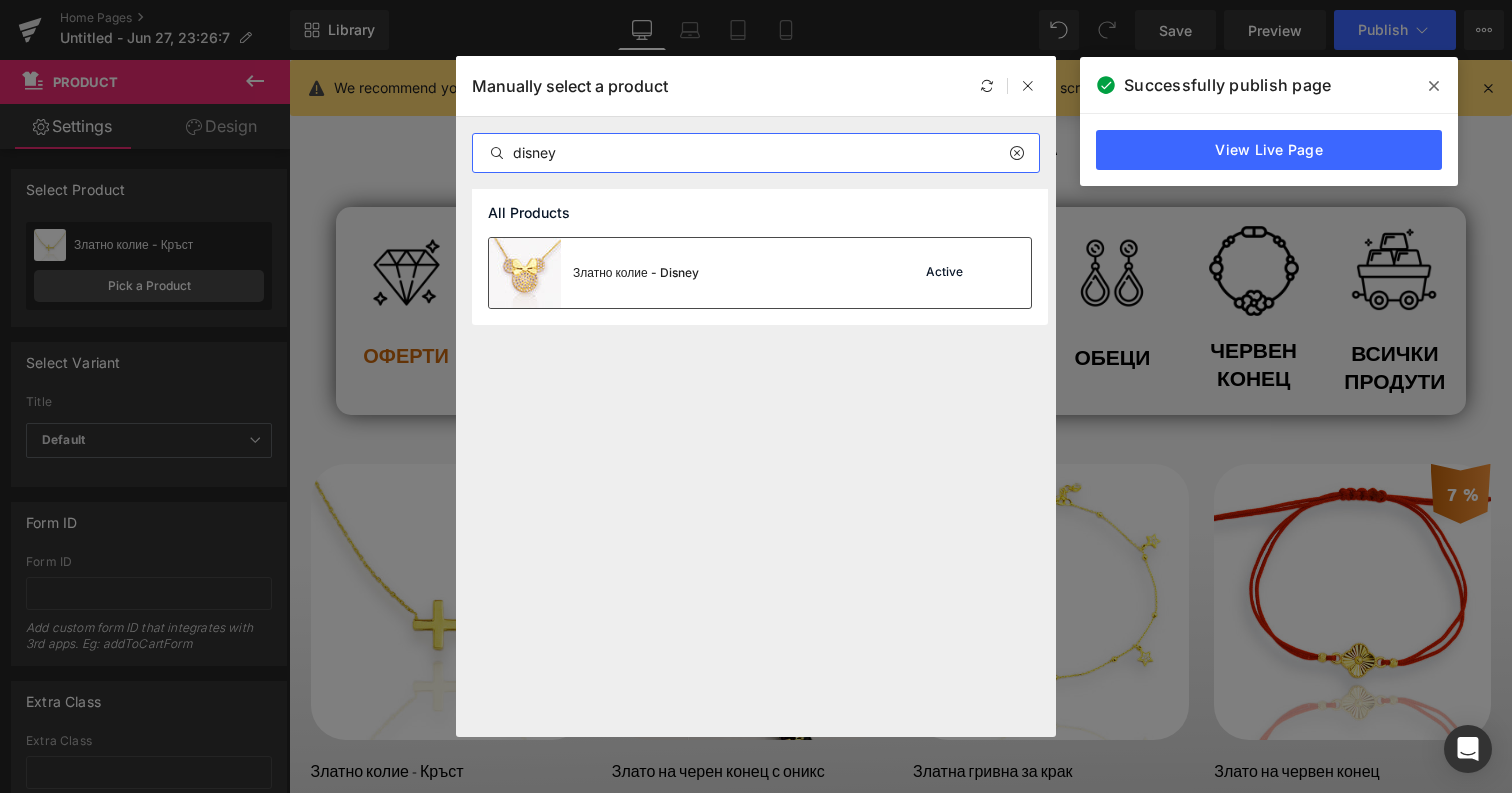 type on "disney" 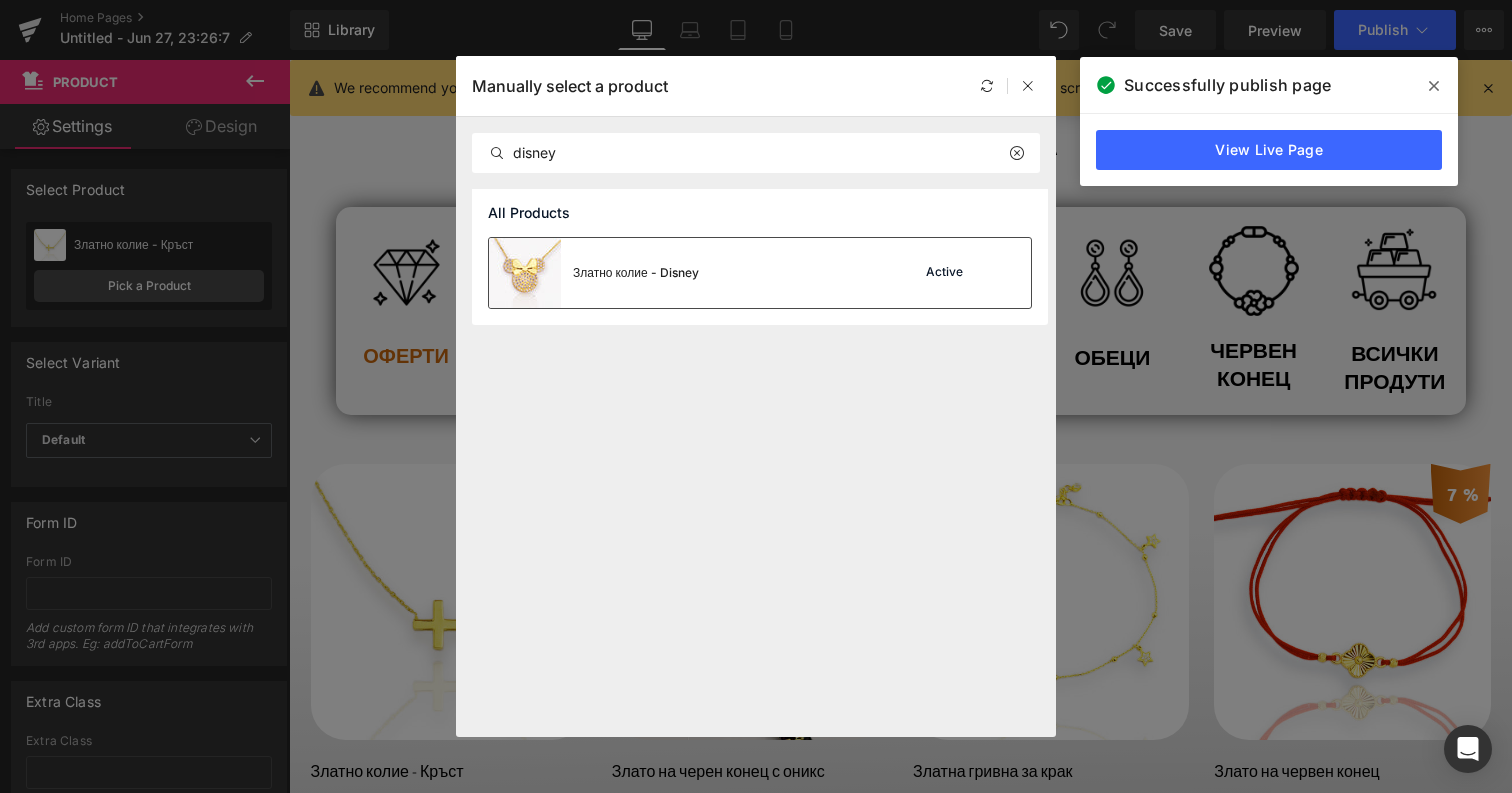 click at bounding box center (525, 273) 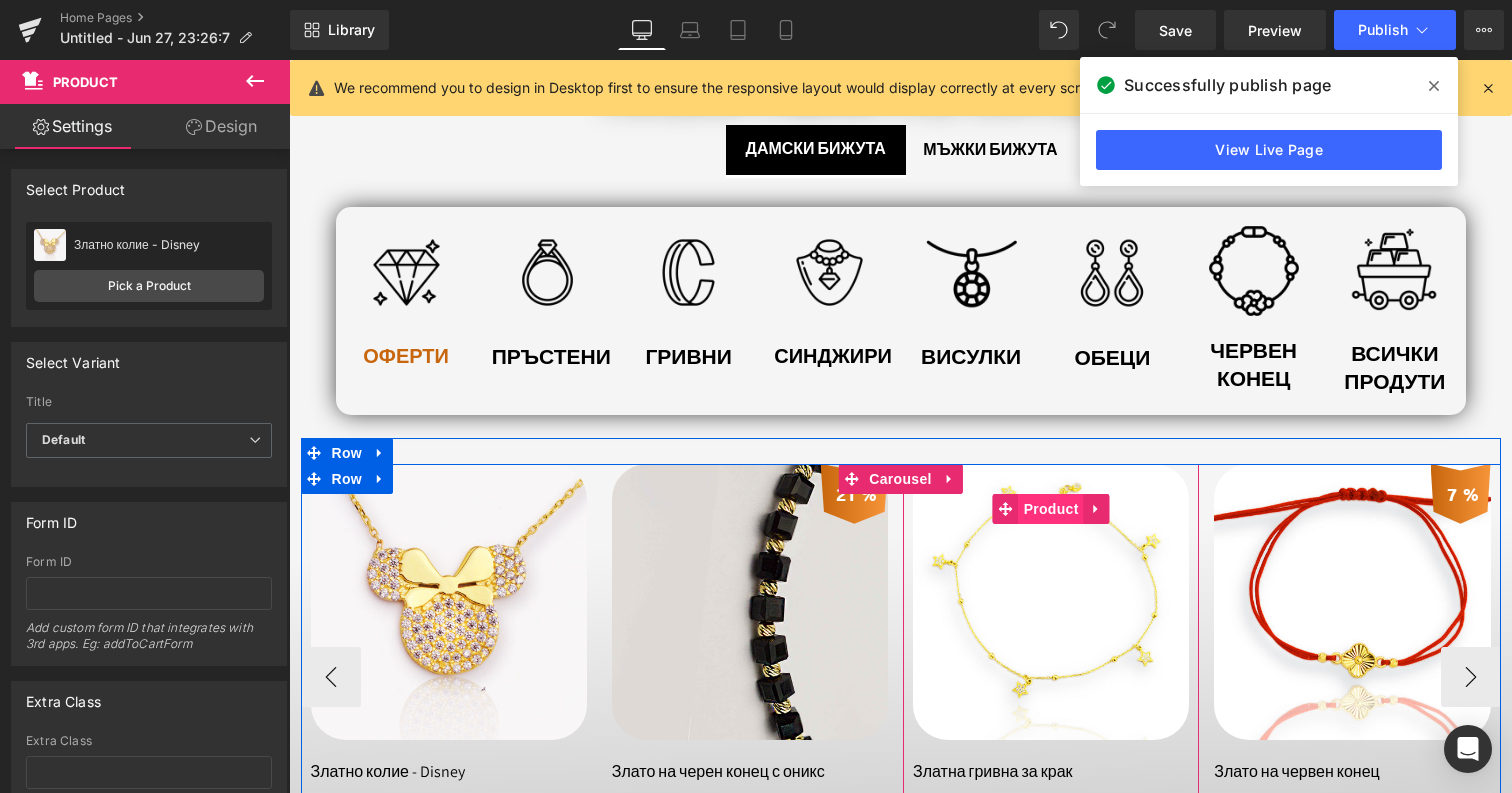 click on "Product" at bounding box center [1051, 509] 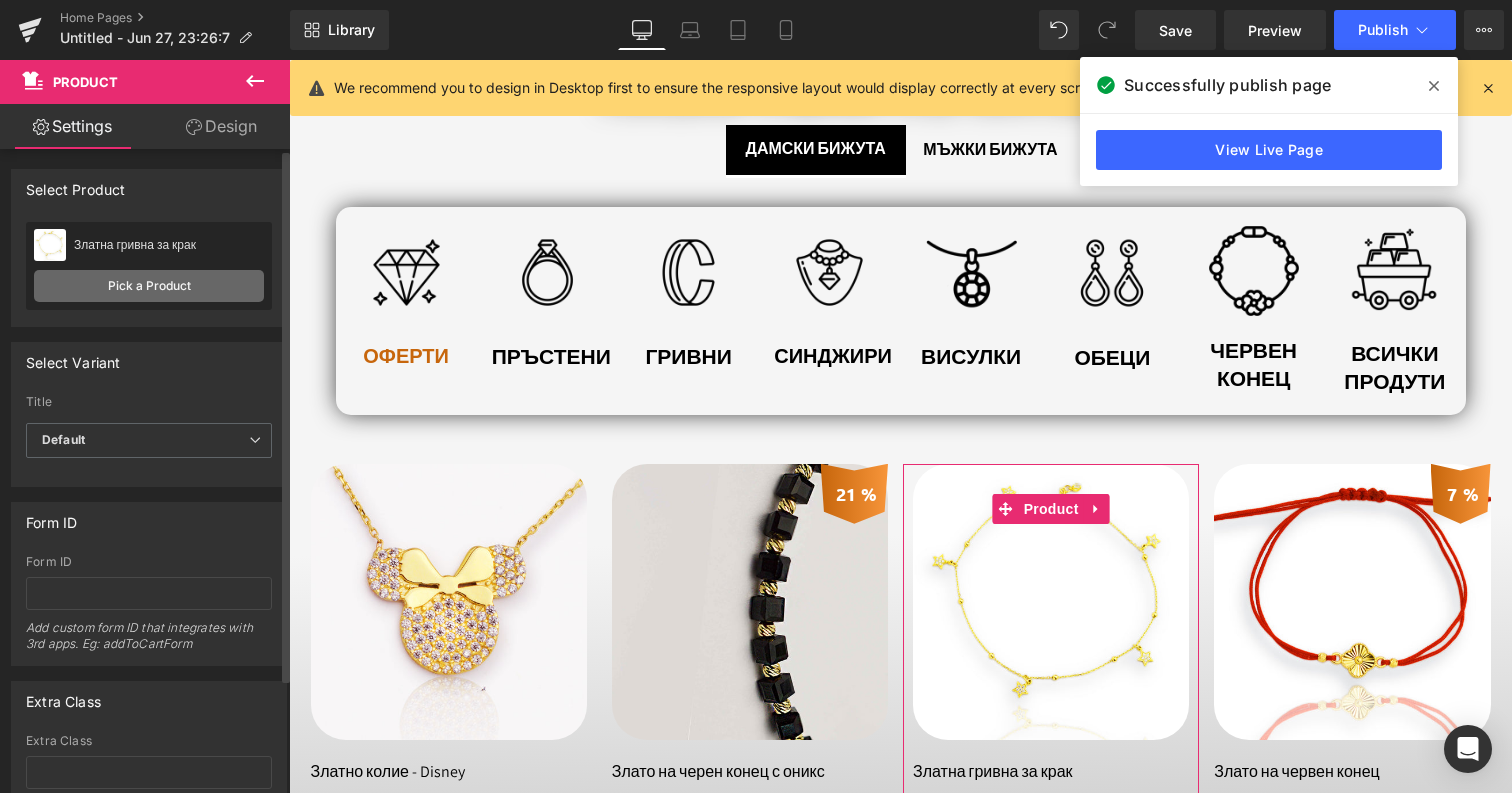 click on "Pick a Product" at bounding box center (149, 286) 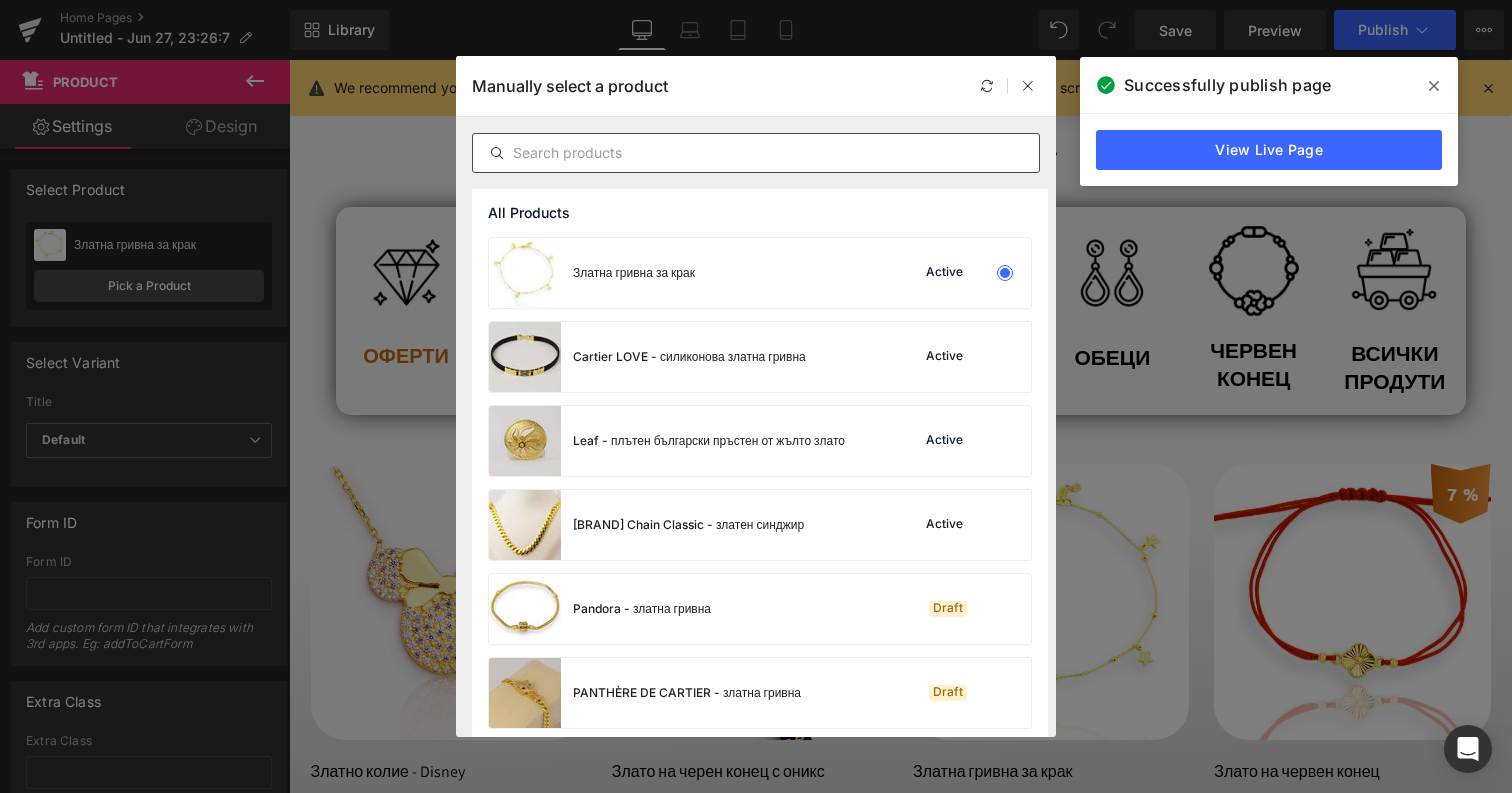 click at bounding box center (756, 153) 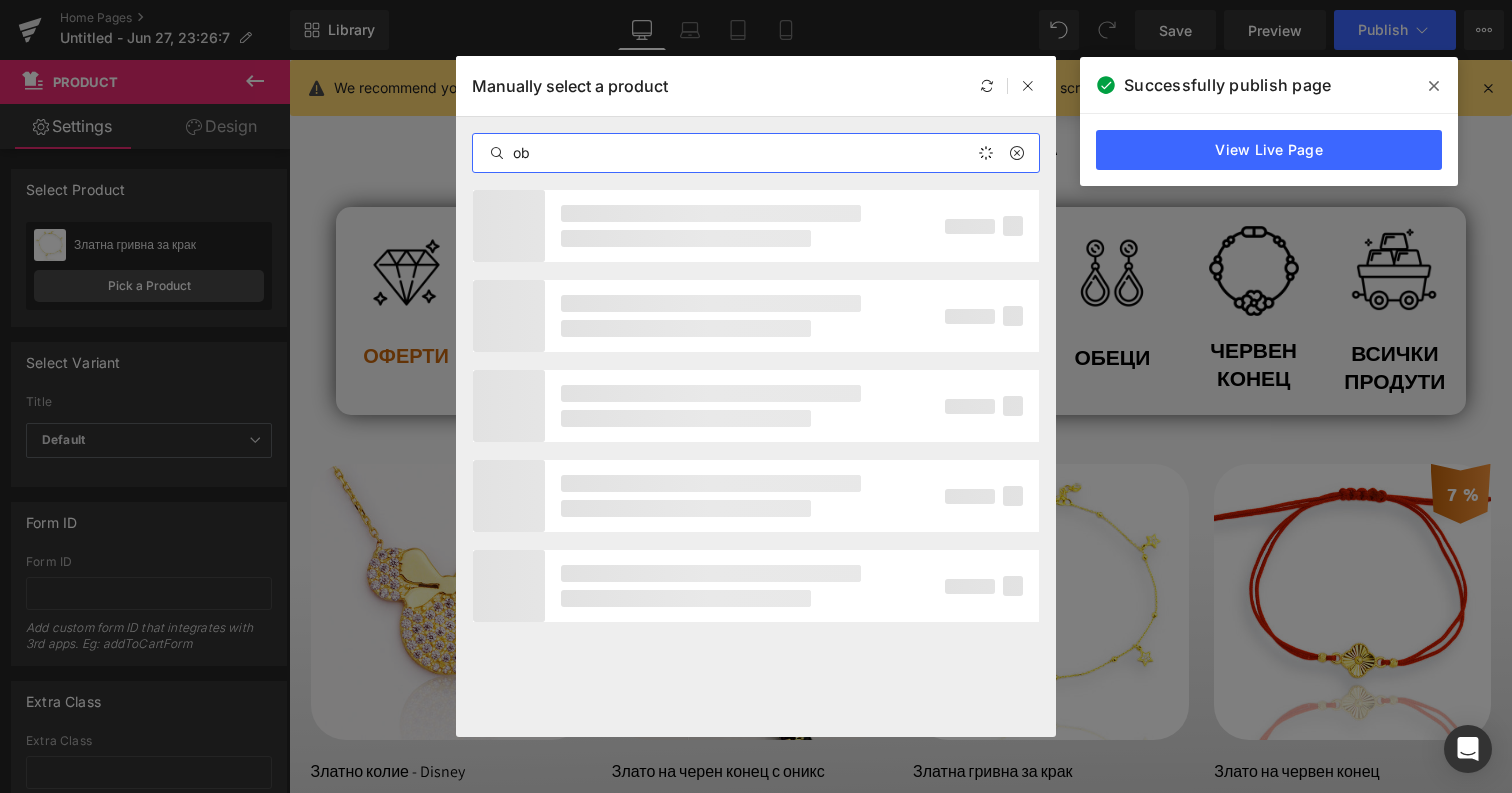 type on "o" 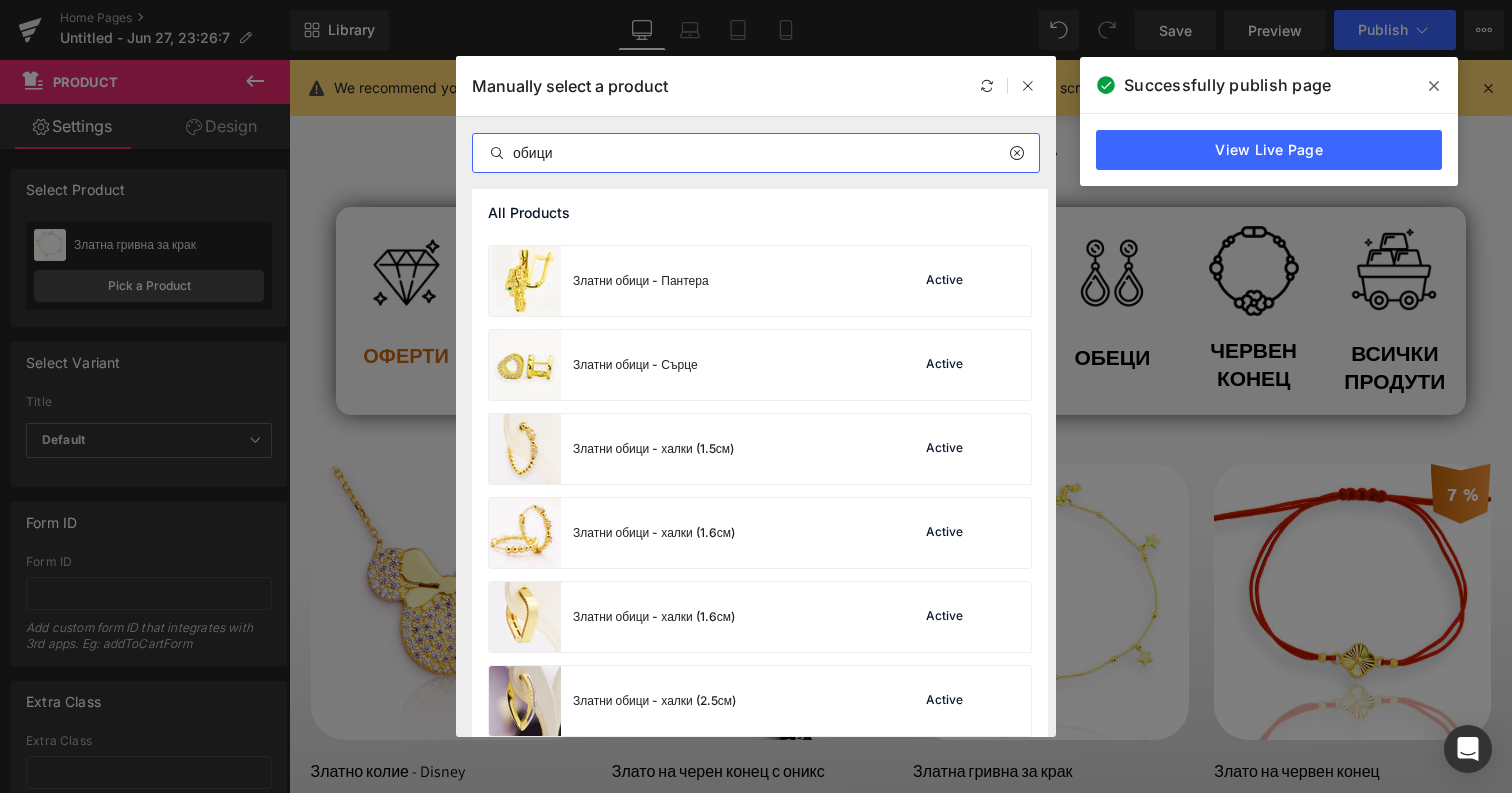scroll, scrollTop: 4630, scrollLeft: 0, axis: vertical 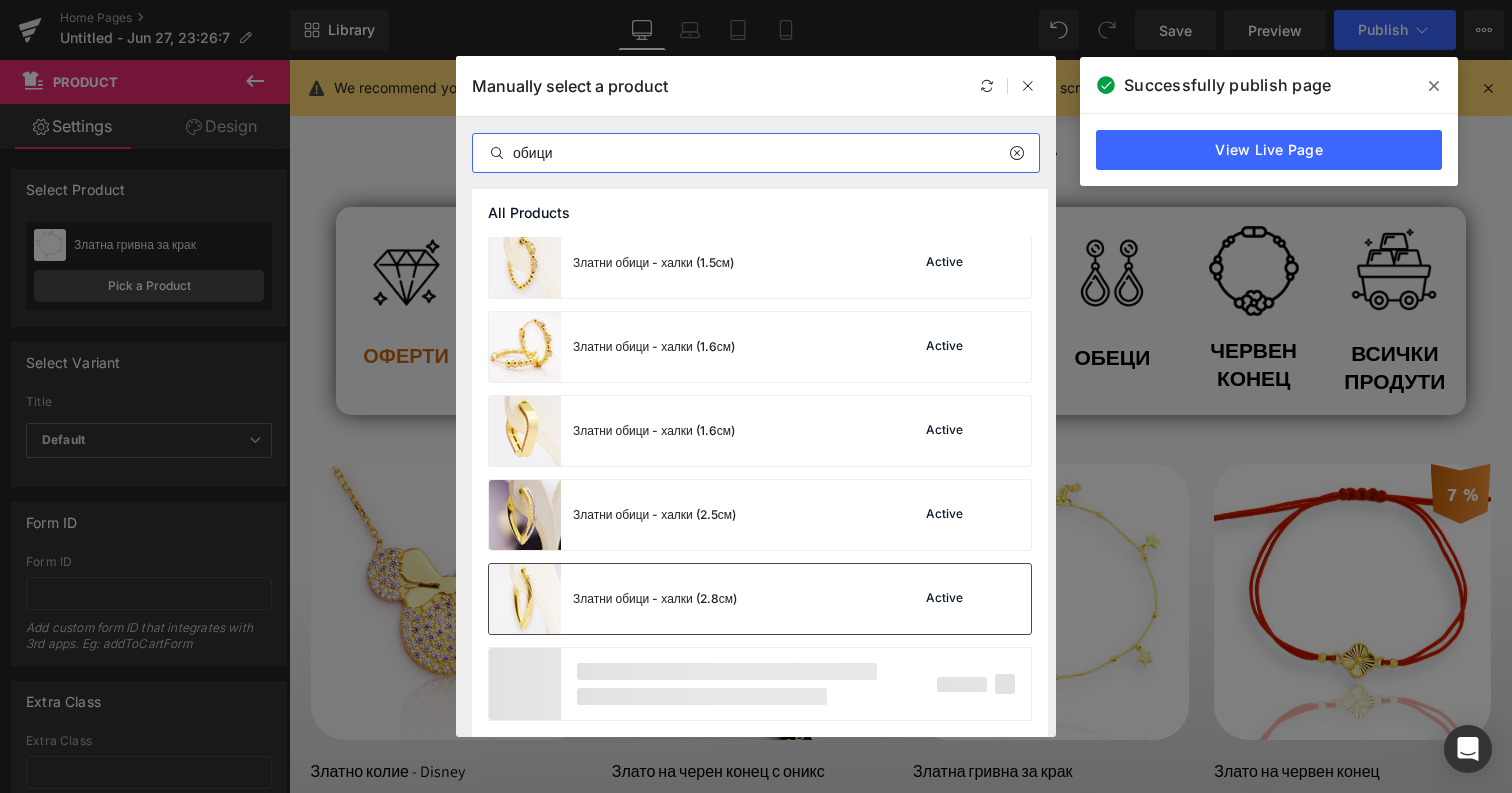 type on "обици" 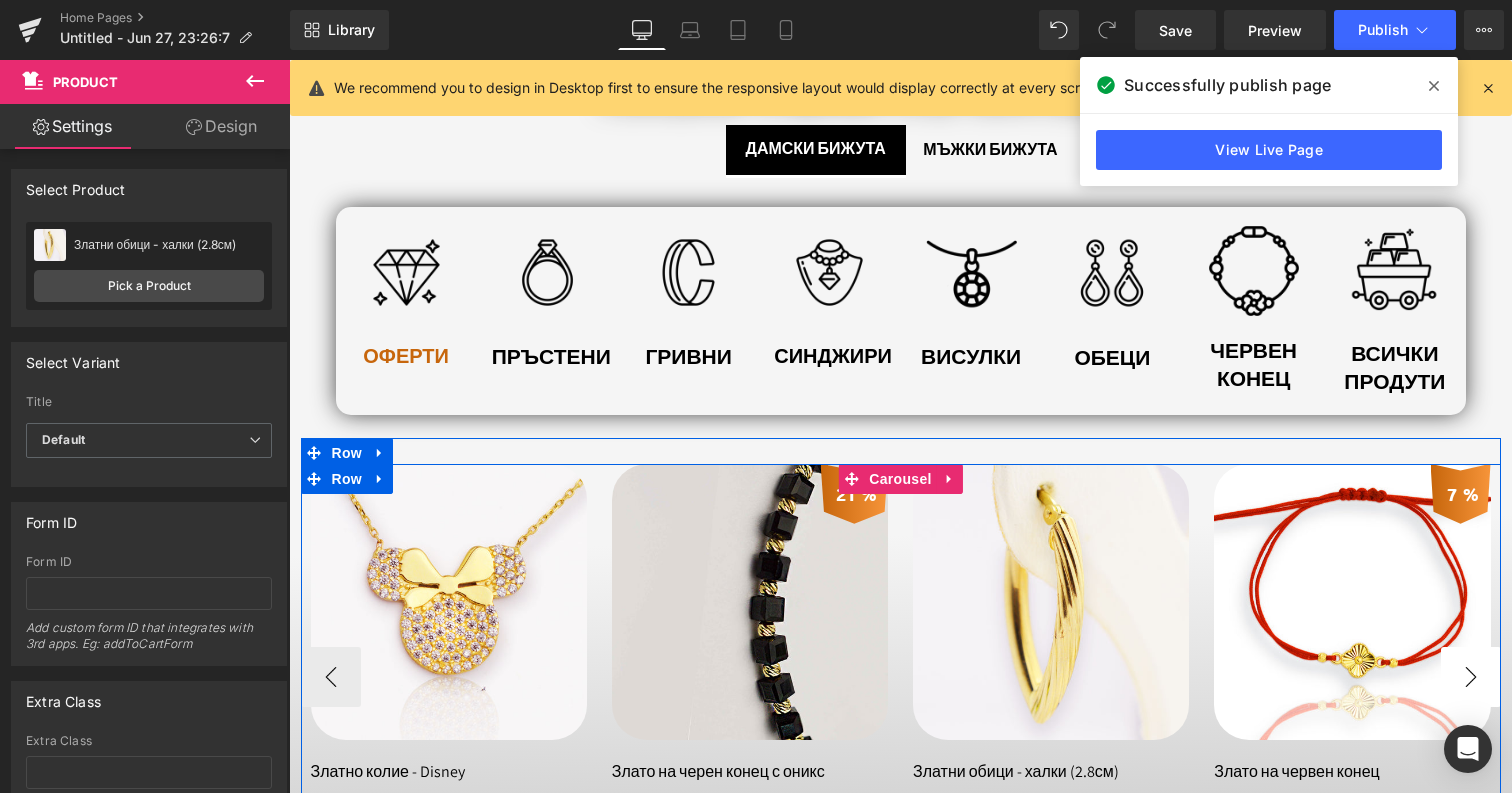 click on "›" at bounding box center (1471, 677) 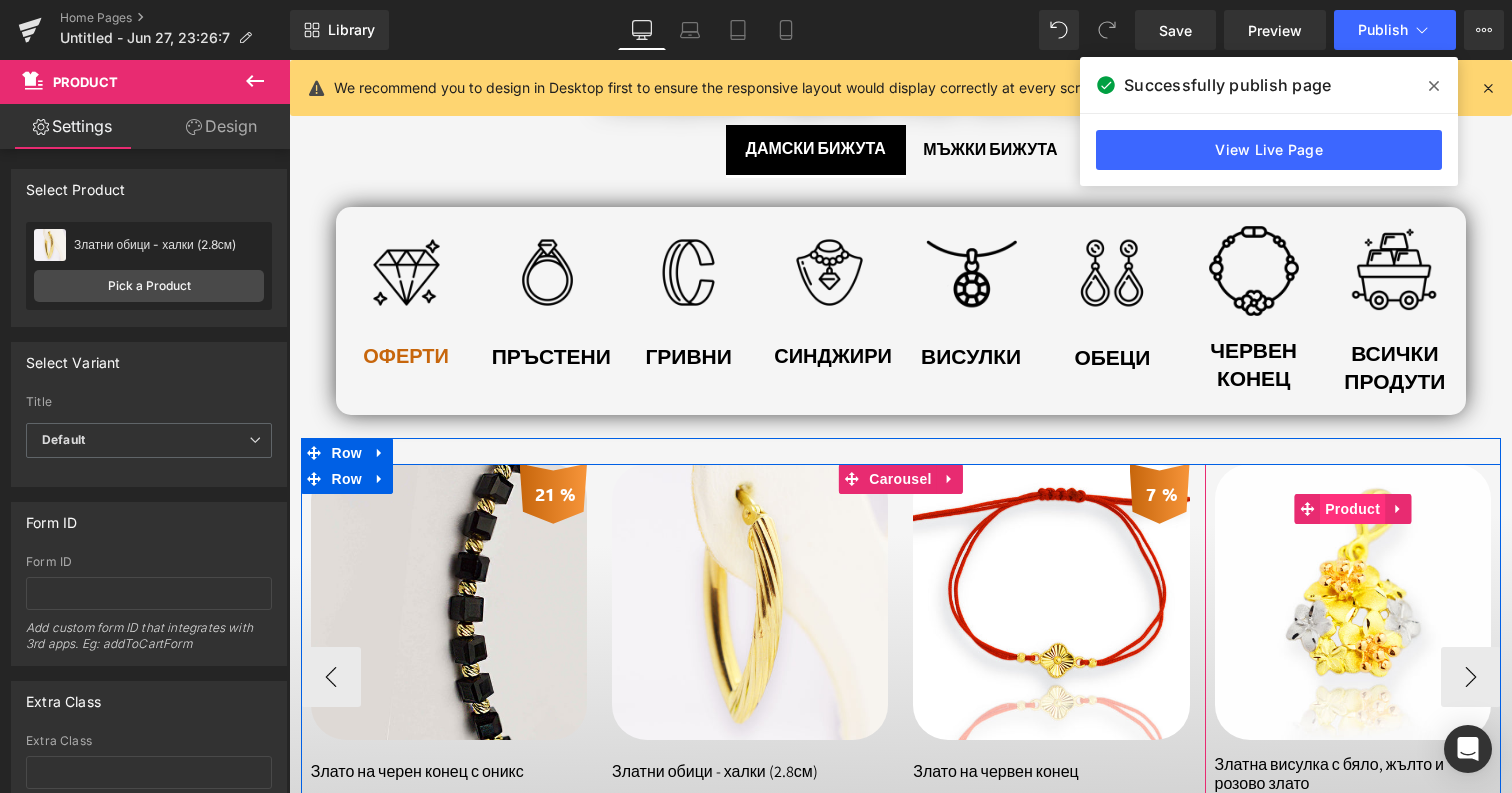 click on "Product" at bounding box center (1352, 509) 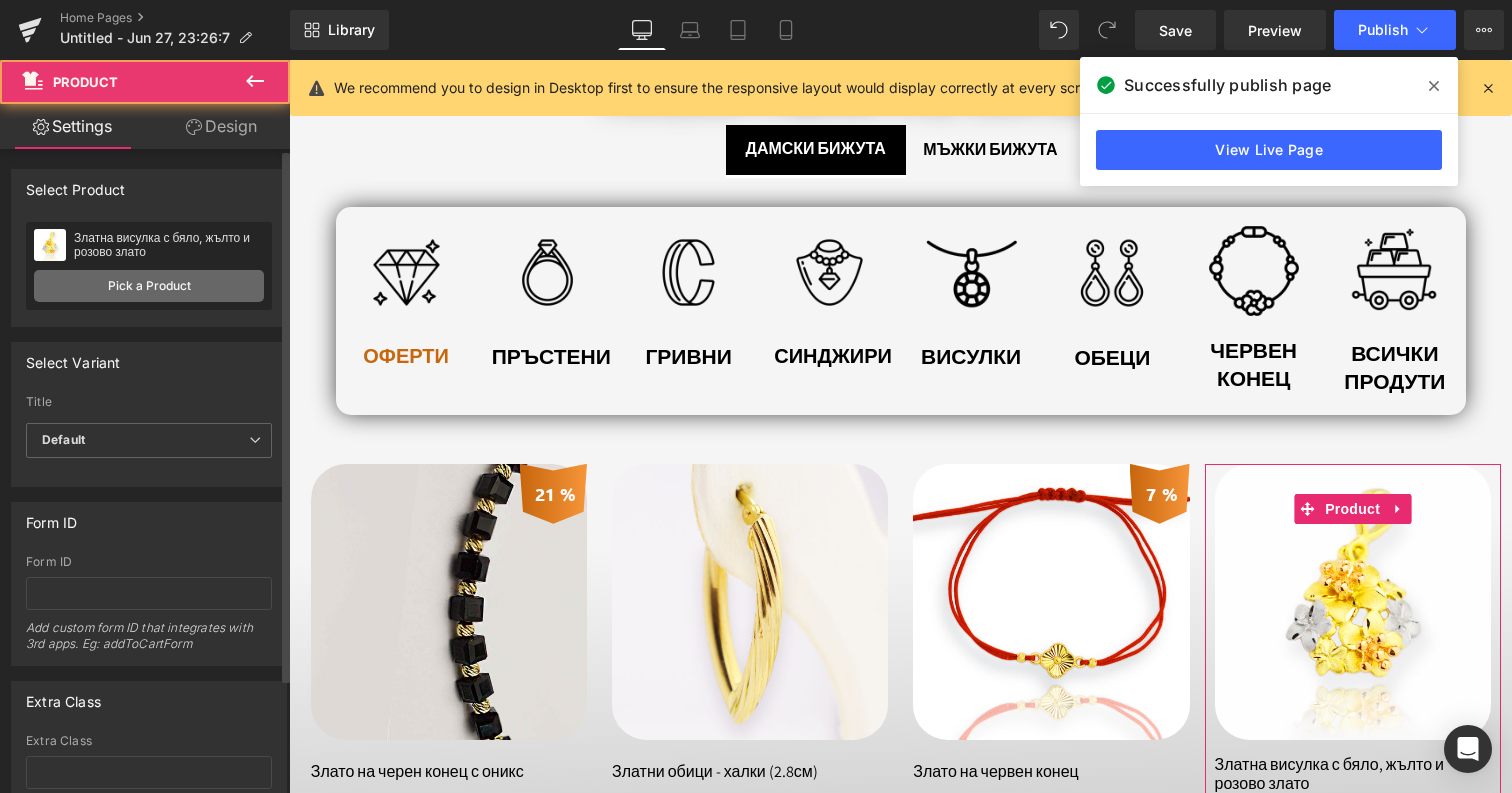 click on "Pick a Product" at bounding box center (149, 286) 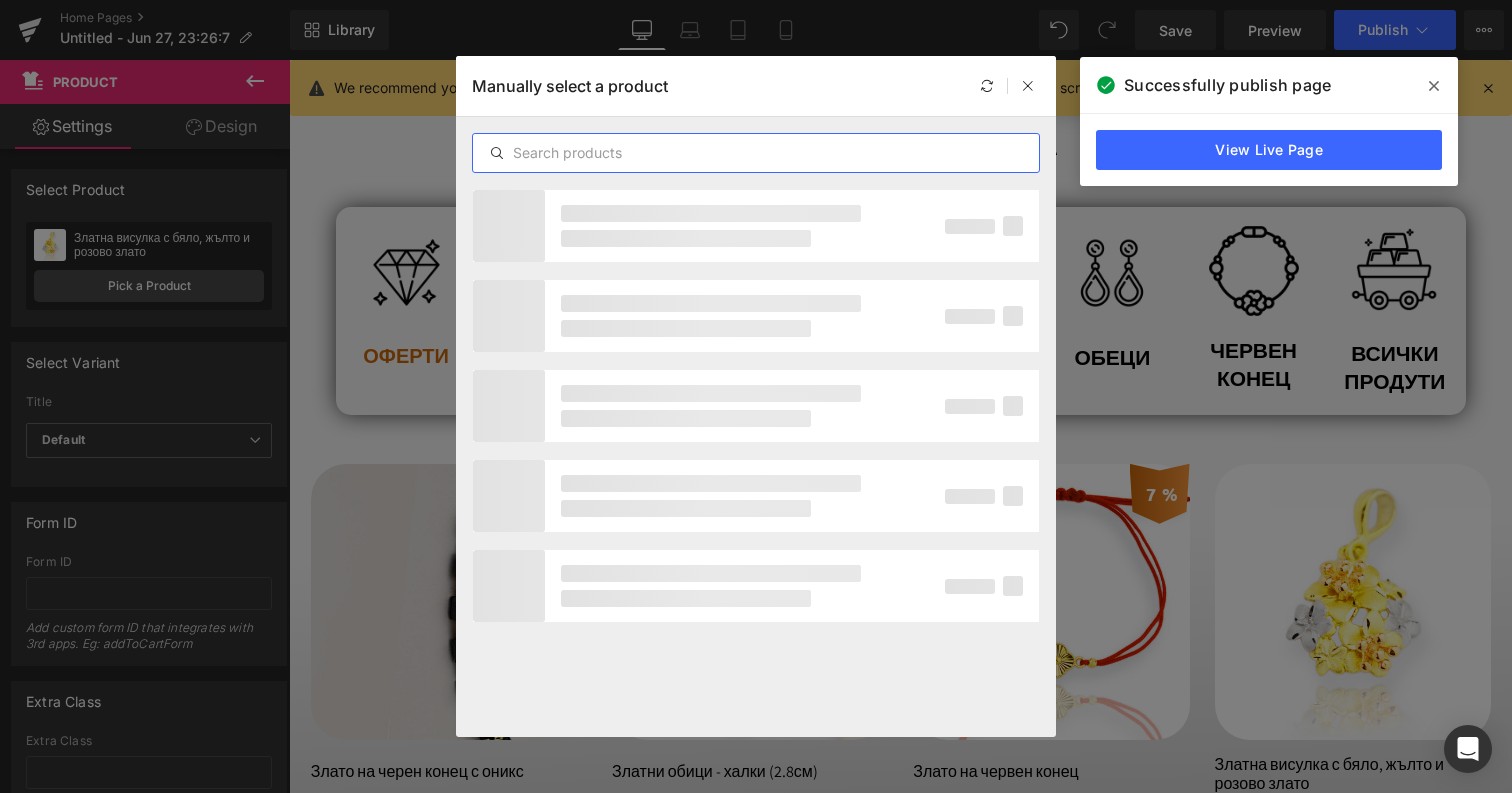 click at bounding box center [756, 153] 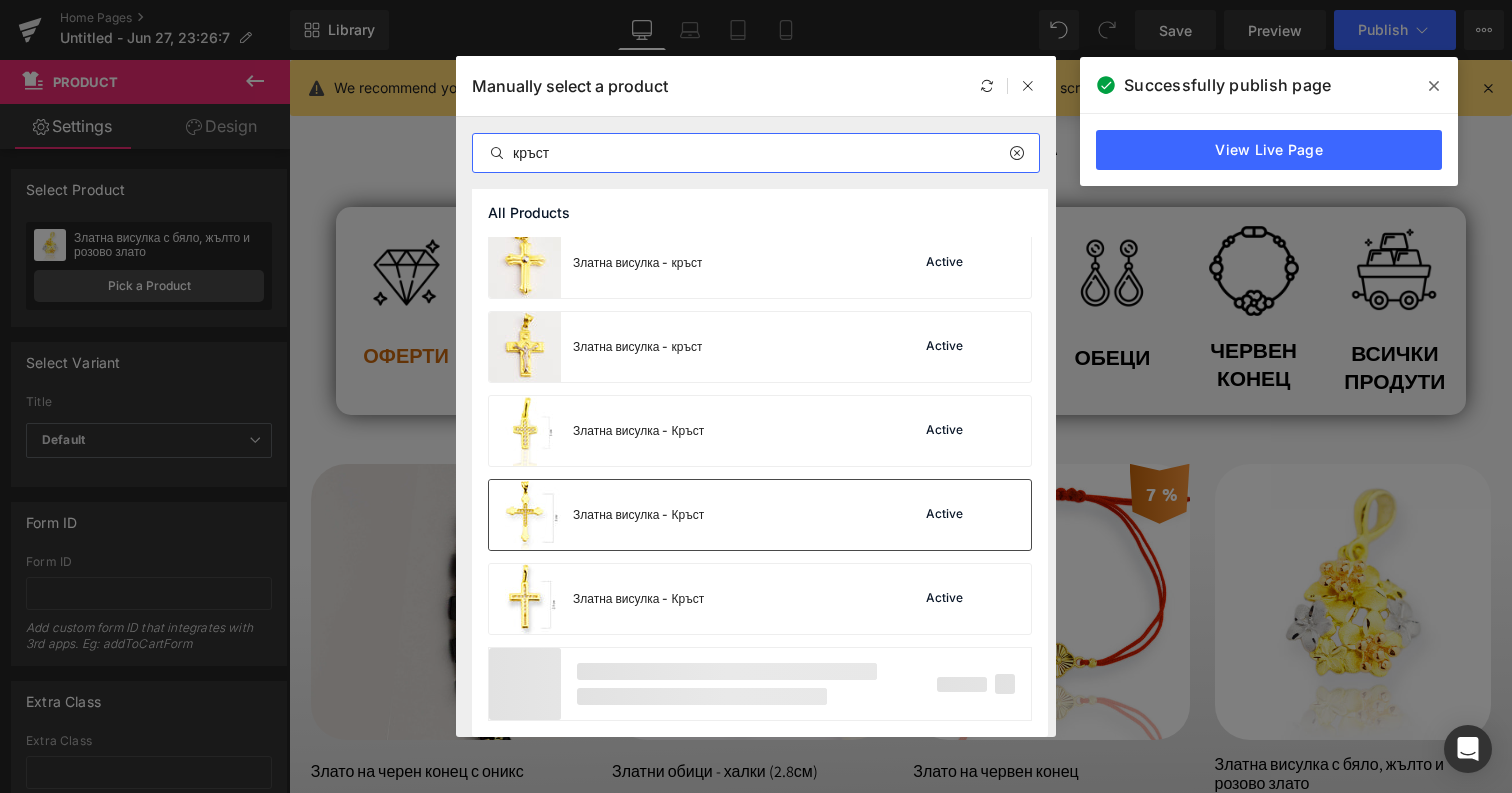 scroll, scrollTop: 1269, scrollLeft: 0, axis: vertical 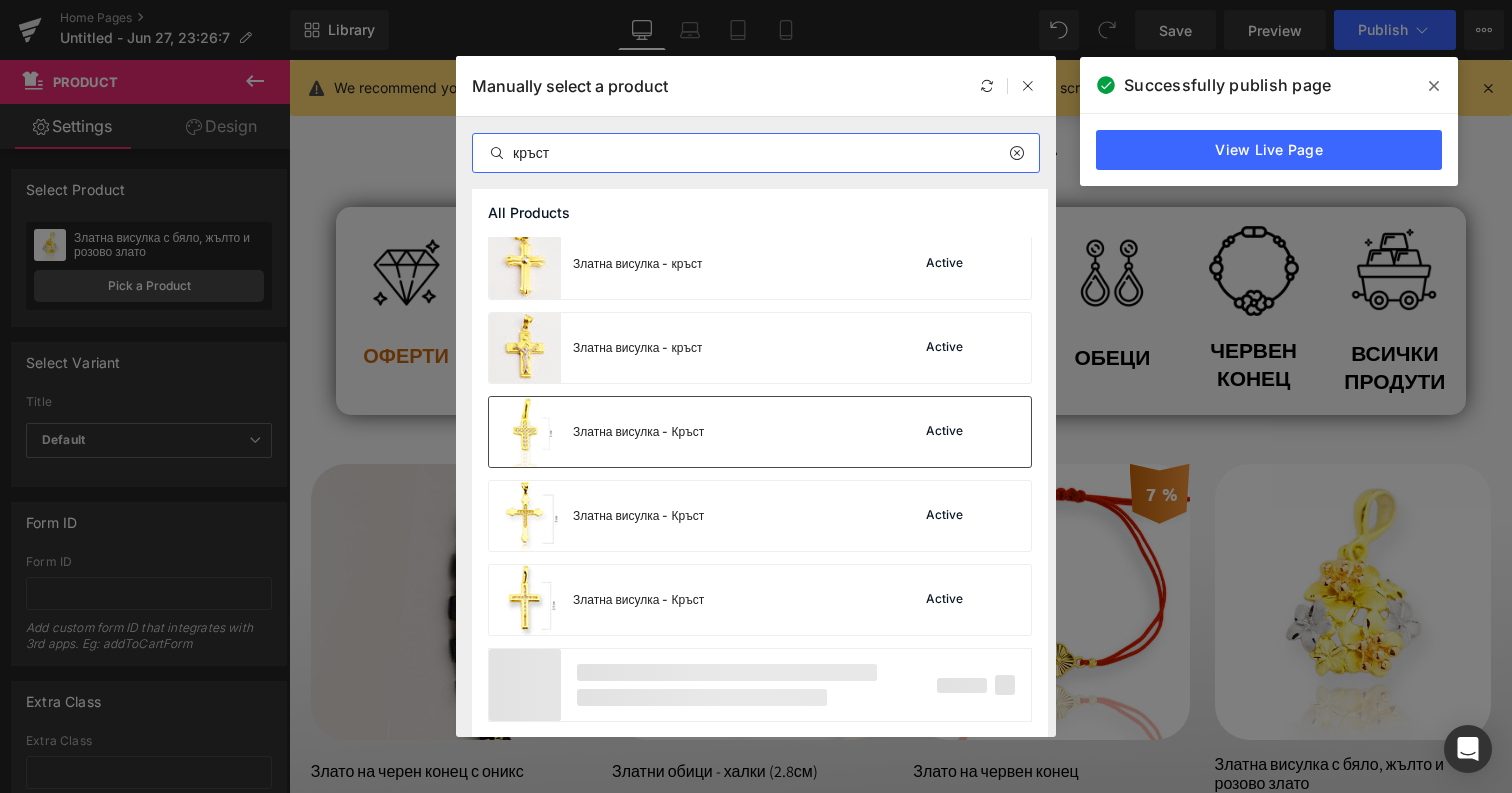 type on "кръст" 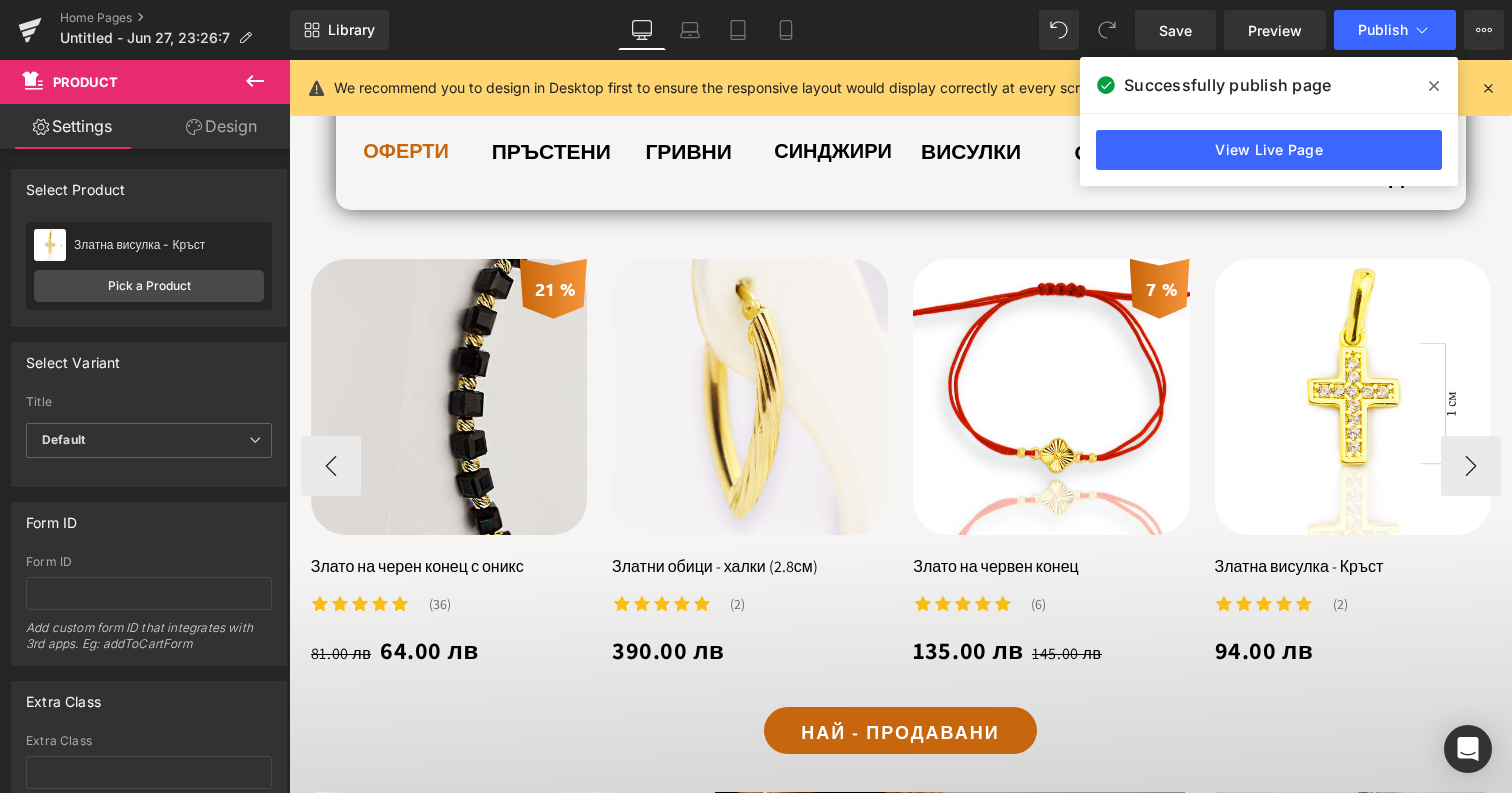 scroll, scrollTop: 1187, scrollLeft: 0, axis: vertical 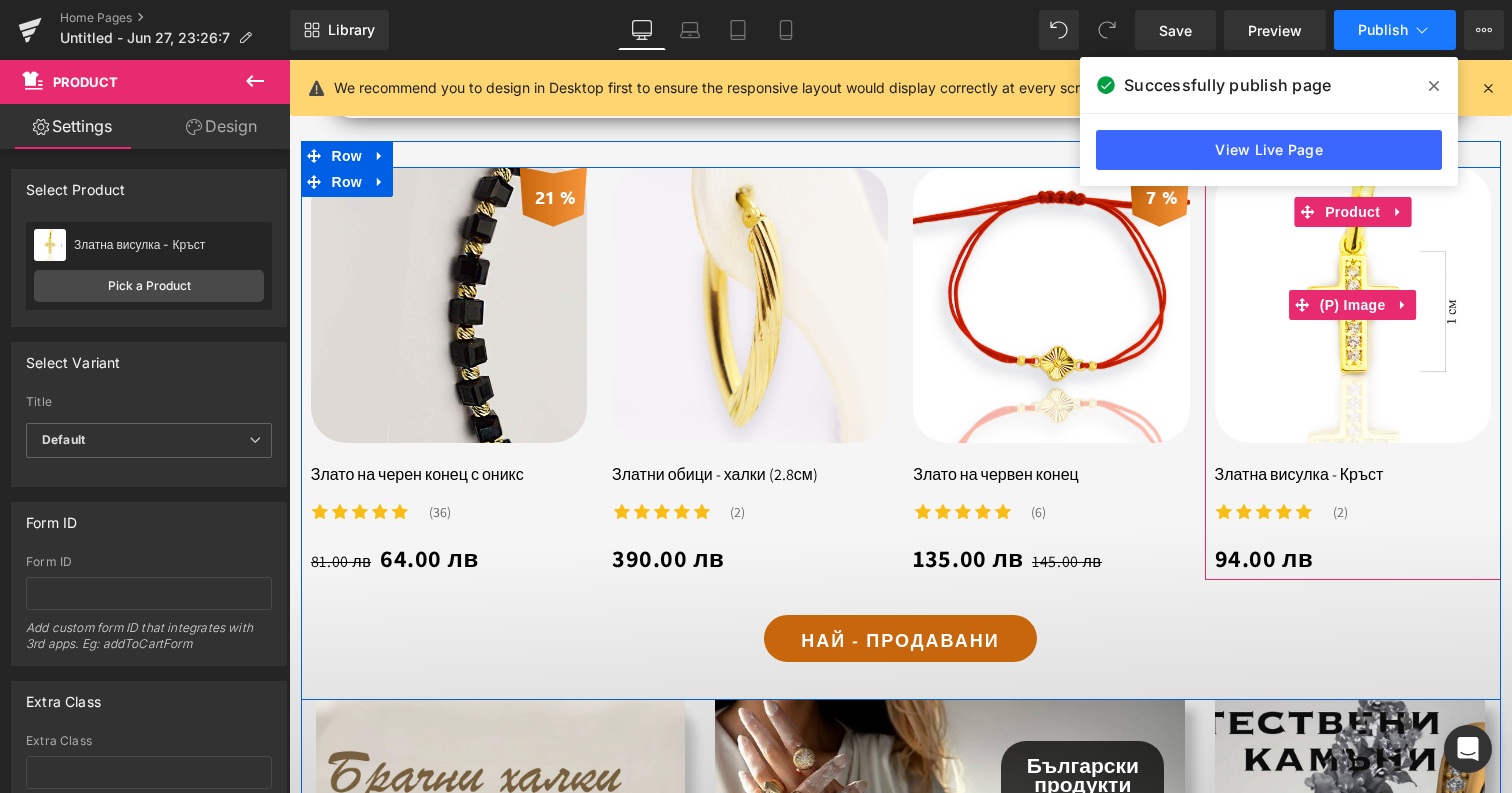 click on "Publish" at bounding box center (1383, 30) 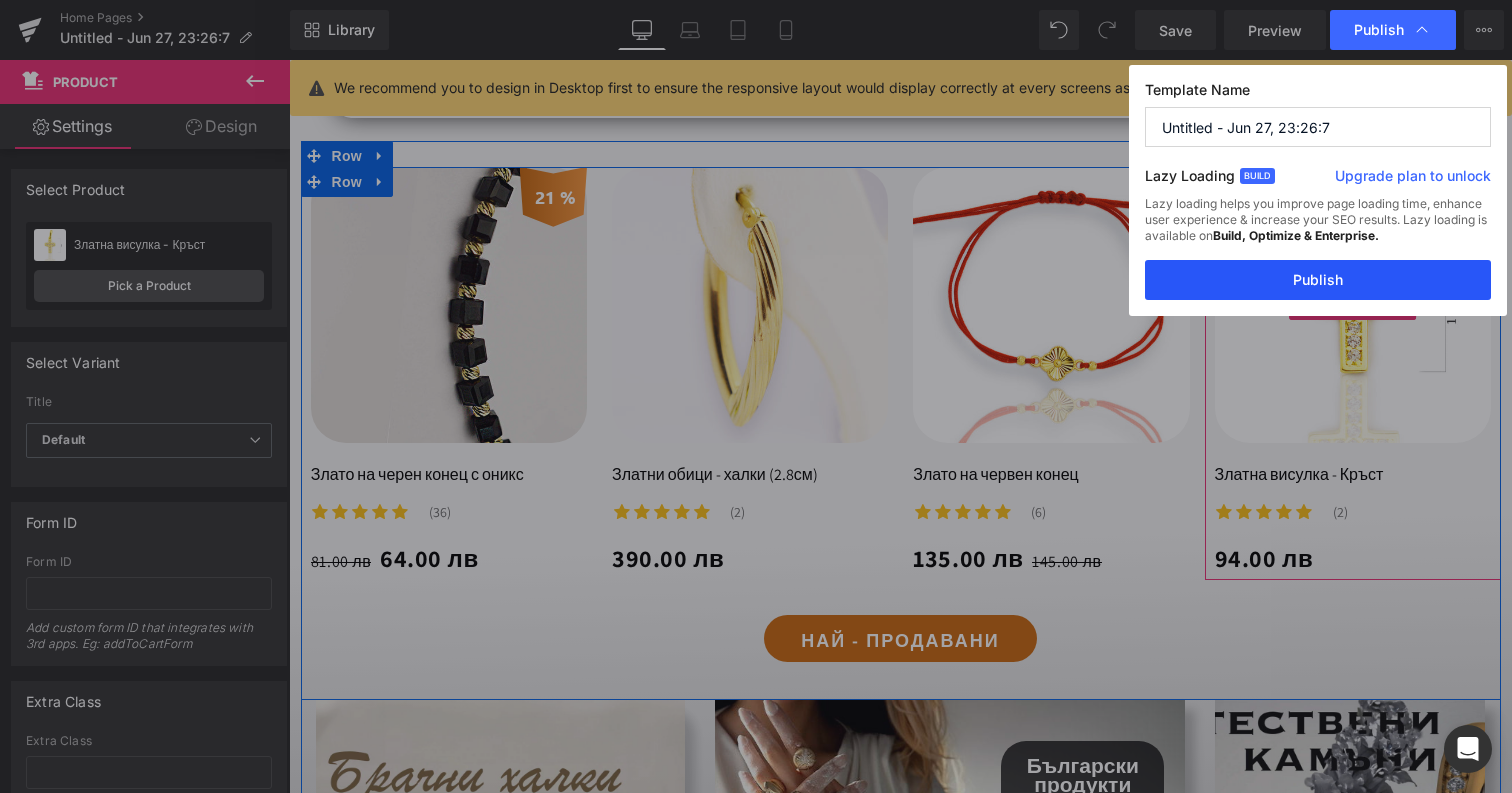 drag, startPoint x: 1353, startPoint y: 267, endPoint x: 1064, endPoint y: 207, distance: 295.16266 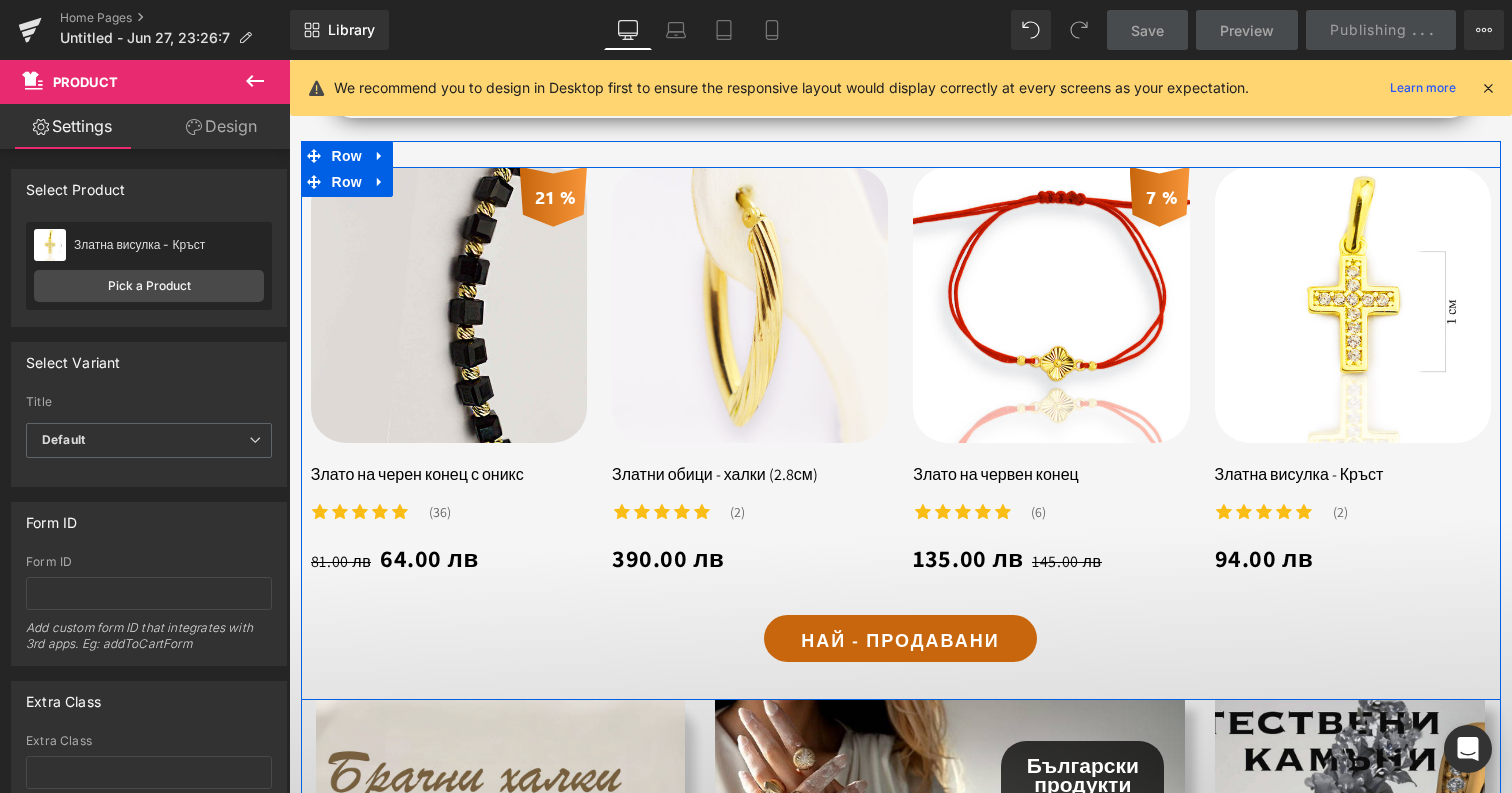 scroll, scrollTop: 2156, scrollLeft: 0, axis: vertical 